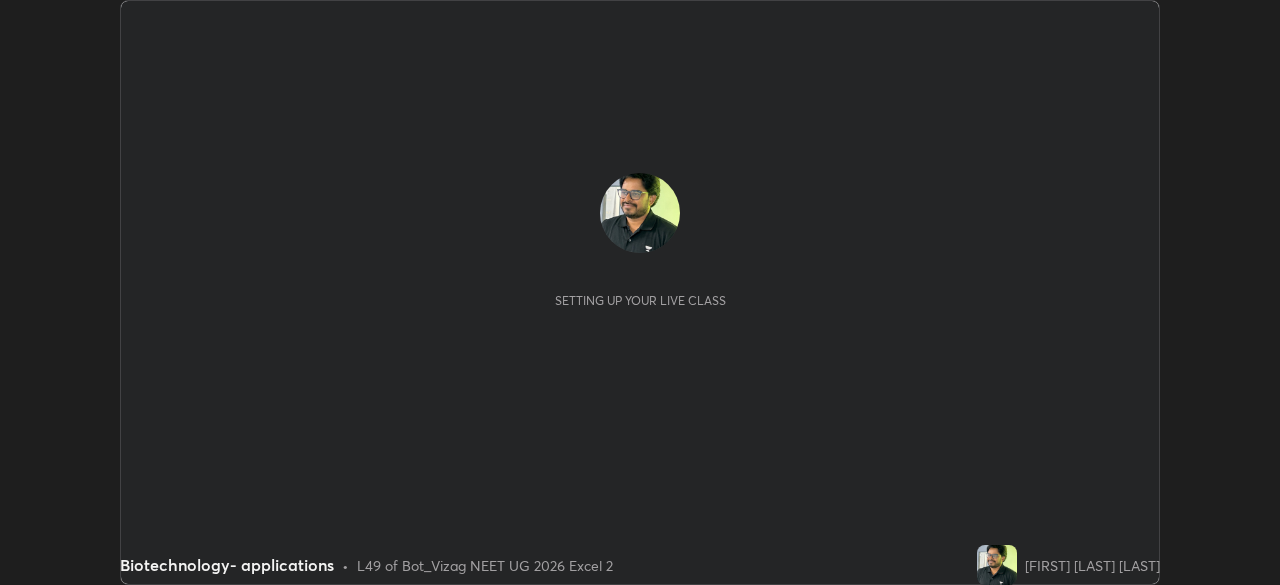 scroll, scrollTop: 0, scrollLeft: 0, axis: both 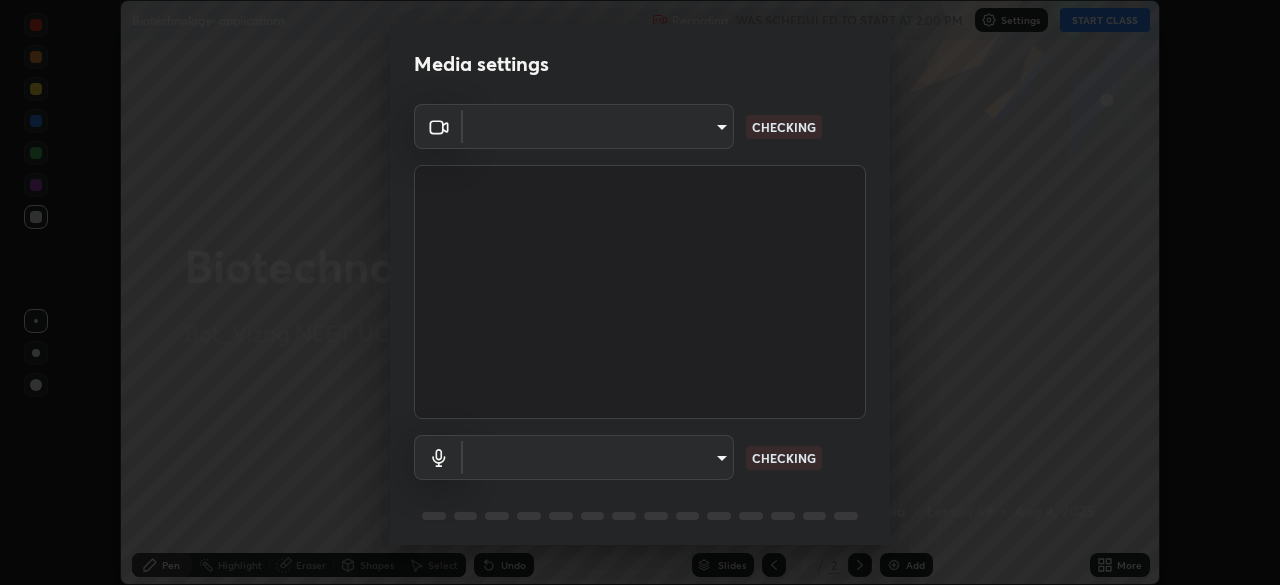 type on "8e594c7cb4e61d712761d83808db4b5c65472abb068a23a1e74ed077e3920d37" 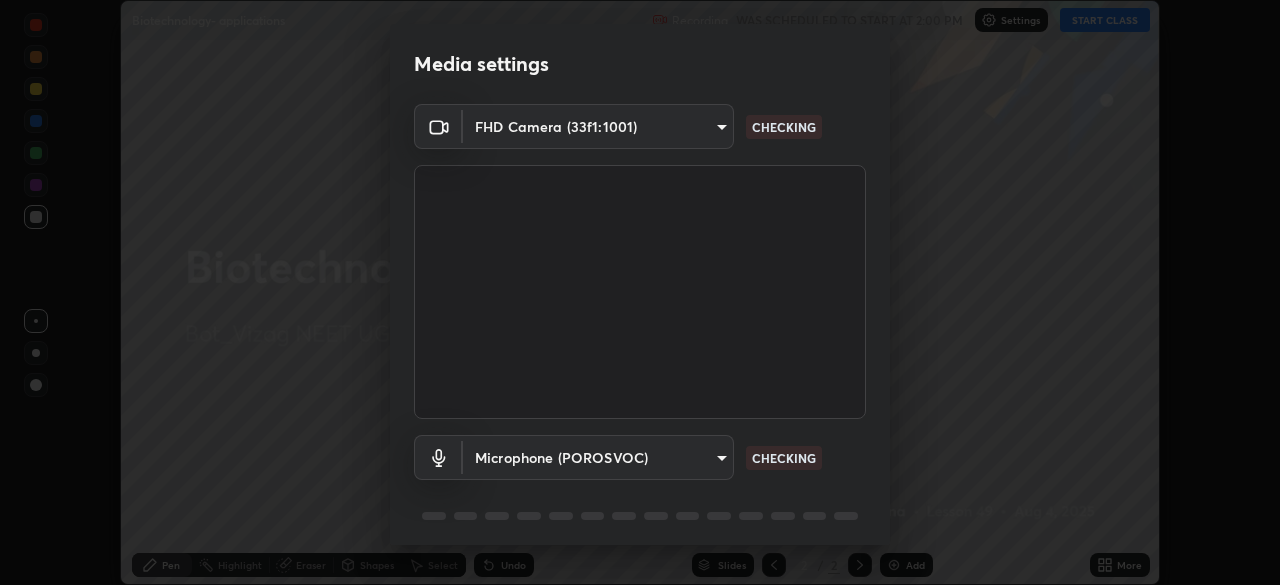 click on "Erase all Biotechnology- applications Recording WAS SCHEDULED TO START AT 2:00 PM Settings START CLASS Setting up your live class Biotechnology- applications • L49 of Bot_Vizag NEET UG 2026 Excel 2 [FIRST] [LAST] [LAST] Pen Highlight Eraser Shapes Select Undo Slides 2 / 2 Add More No doubts shared Encourage your learners to ask a doubt for better clarity Report an issue Reason for reporting Buffering Chat not working Audio - Video sync issue Educator video quality low ​ Attach an image Report Media settings FHD Camera (33f1:1001) [HASH] CHECKING Microphone (POROSVOC) [HASH] CHECKING 1 / 5 Next" at bounding box center (640, 292) 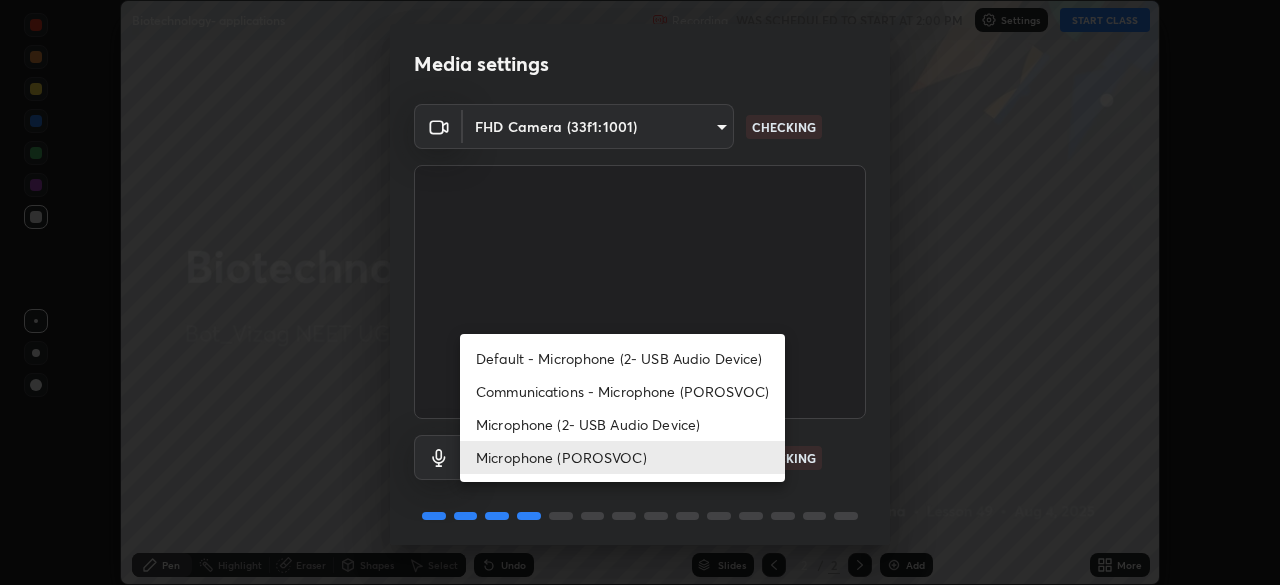 click on "Default - Microphone (2- USB Audio Device)" at bounding box center (622, 358) 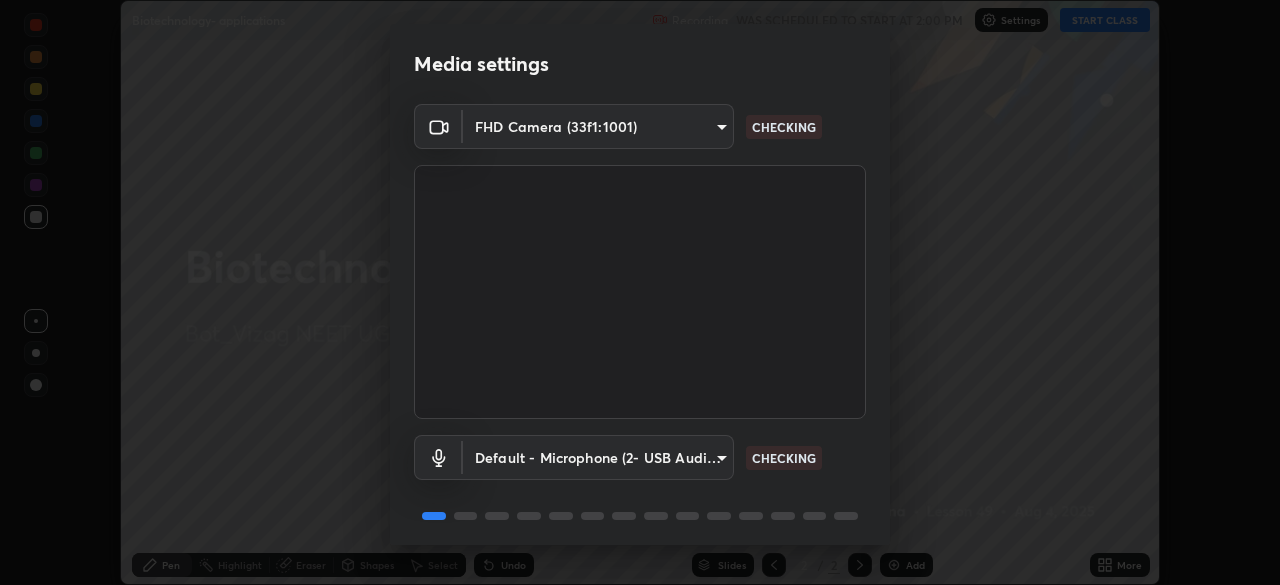 click on "Erase all Biotechnology- applications Recording WAS SCHEDULED TO START AT 2:00 PM Settings START CLASS Setting up your live class Biotechnology- applications • L49 of Bot_Vizag NEET UG 2026 Excel 2 [FIRST] [LAST] [LAST] Pen Highlight Eraser Shapes Select Undo Slides 2 / 2 Add More No doubts shared Encourage your learners to ask a doubt for better clarity Report an issue Reason for reporting Buffering Chat not working Audio - Video sync issue Educator video quality low ​ Attach an image Report Media settings FHD Camera (33f1:1001) [HASH] CHECKING Default - Microphone (2- USB Audio Device) default CHECKING 1 / 5 Next" at bounding box center (640, 292) 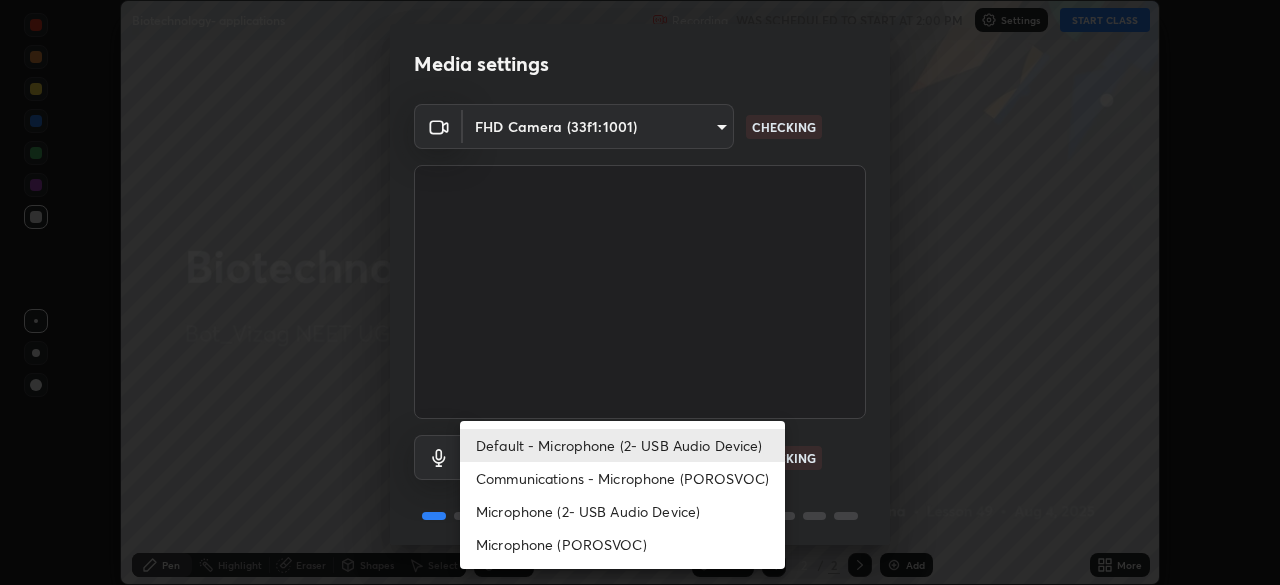 click on "Microphone (POROSVOC)" at bounding box center [622, 544] 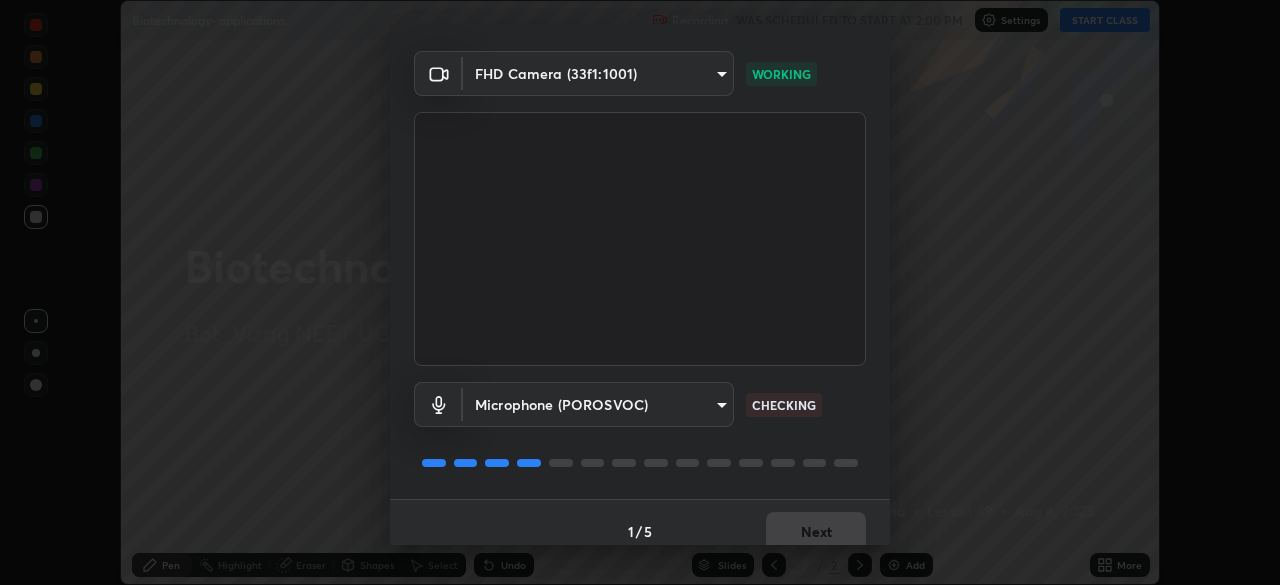scroll, scrollTop: 71, scrollLeft: 0, axis: vertical 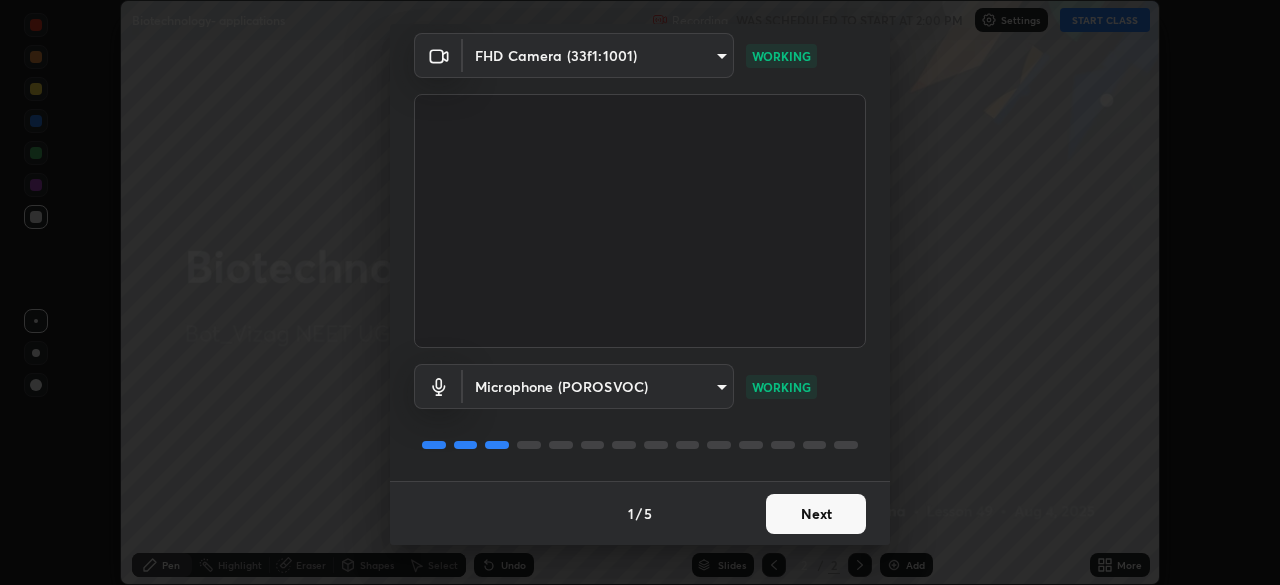click on "Next" at bounding box center [816, 514] 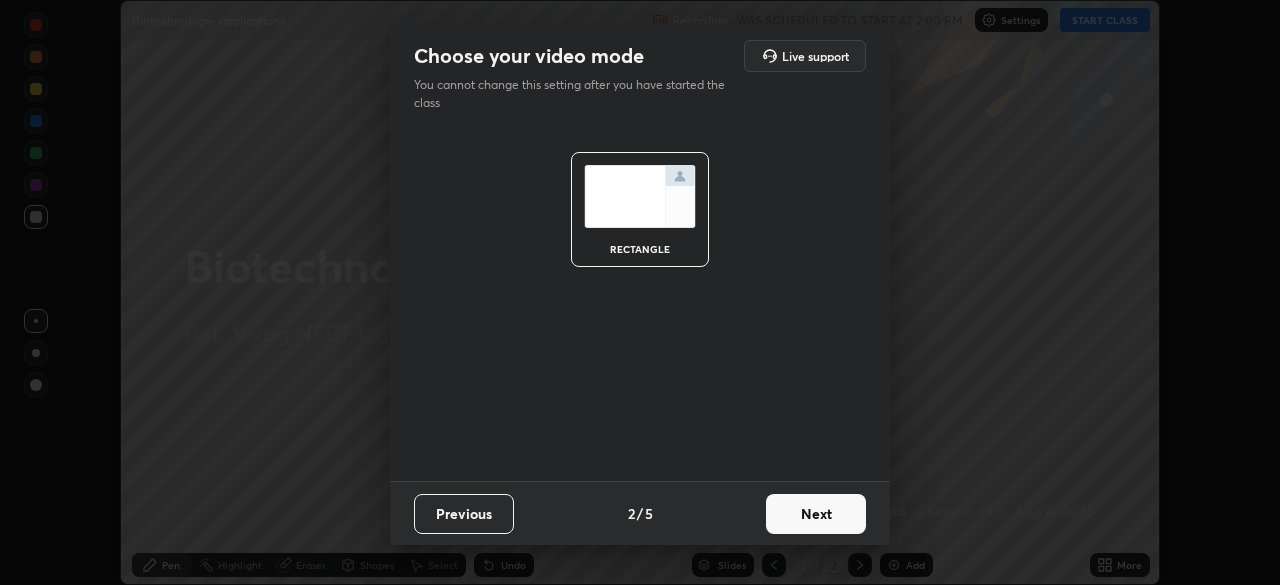 scroll, scrollTop: 0, scrollLeft: 0, axis: both 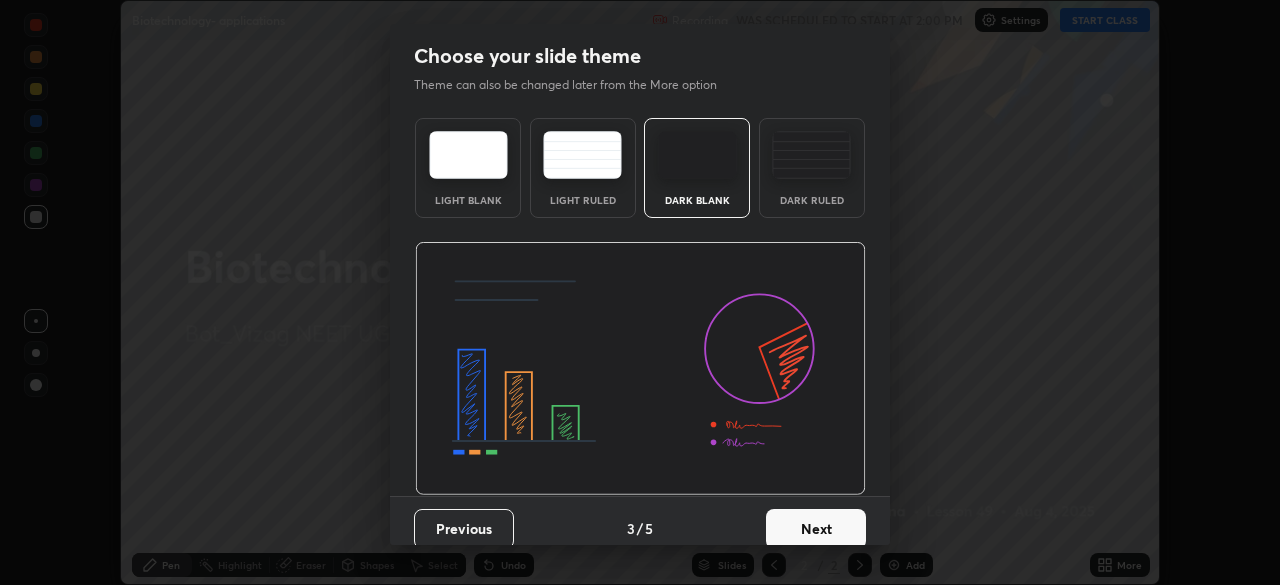 click on "Next" at bounding box center [816, 529] 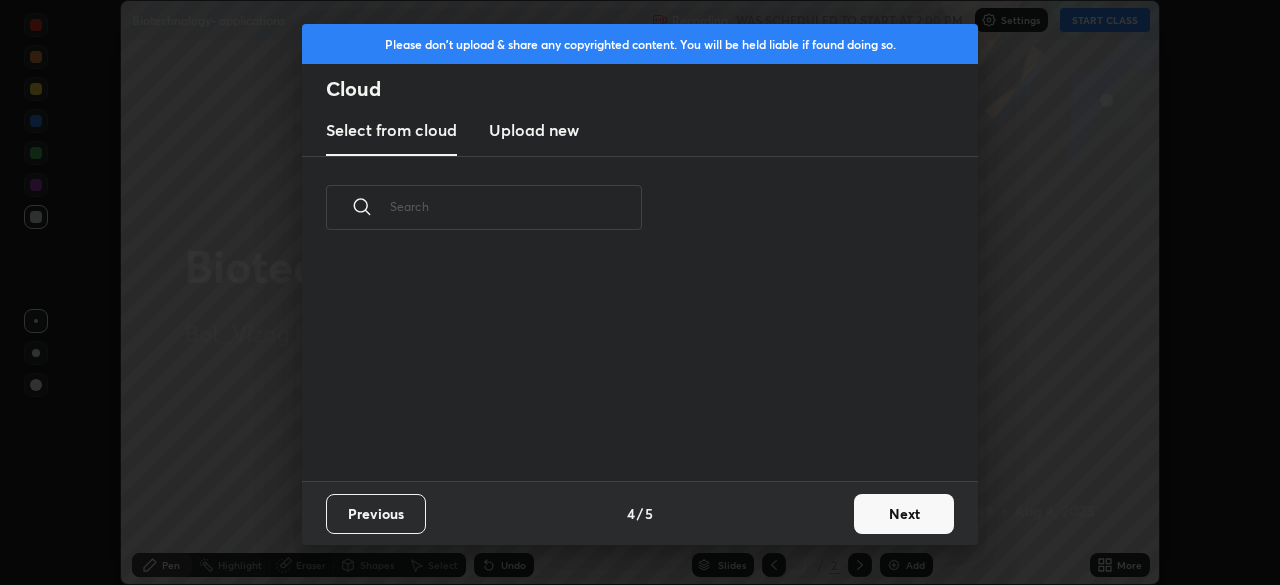 click on "Next" at bounding box center [904, 514] 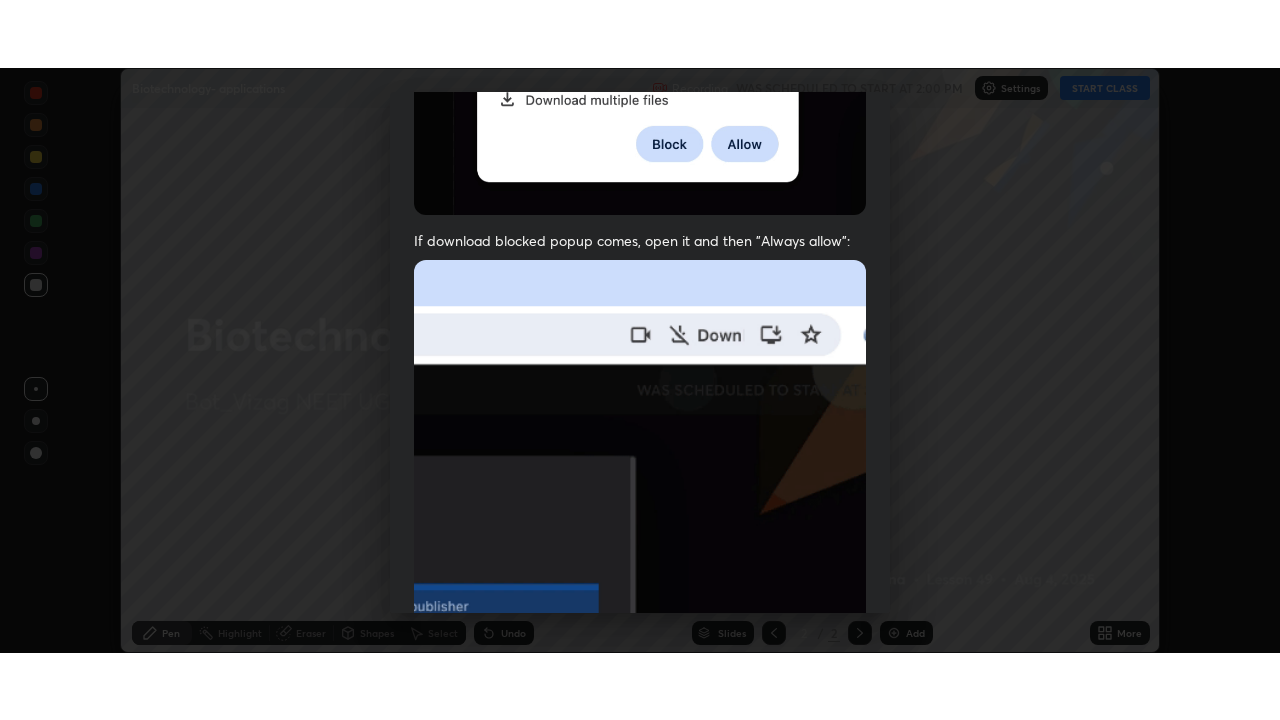scroll, scrollTop: 479, scrollLeft: 0, axis: vertical 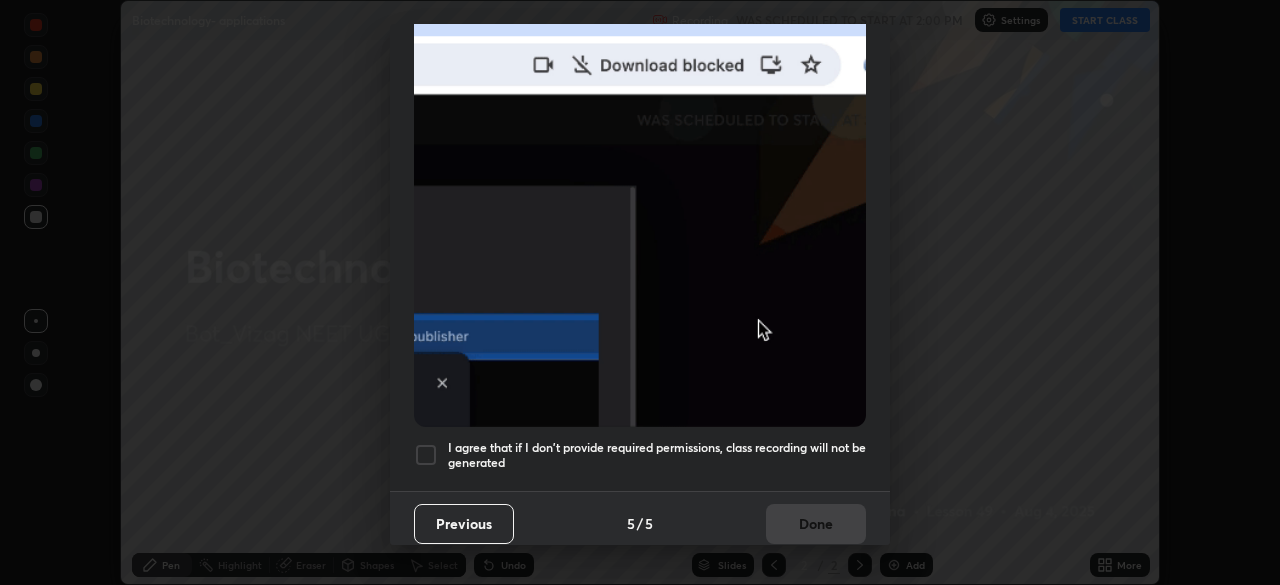 click at bounding box center (426, 455) 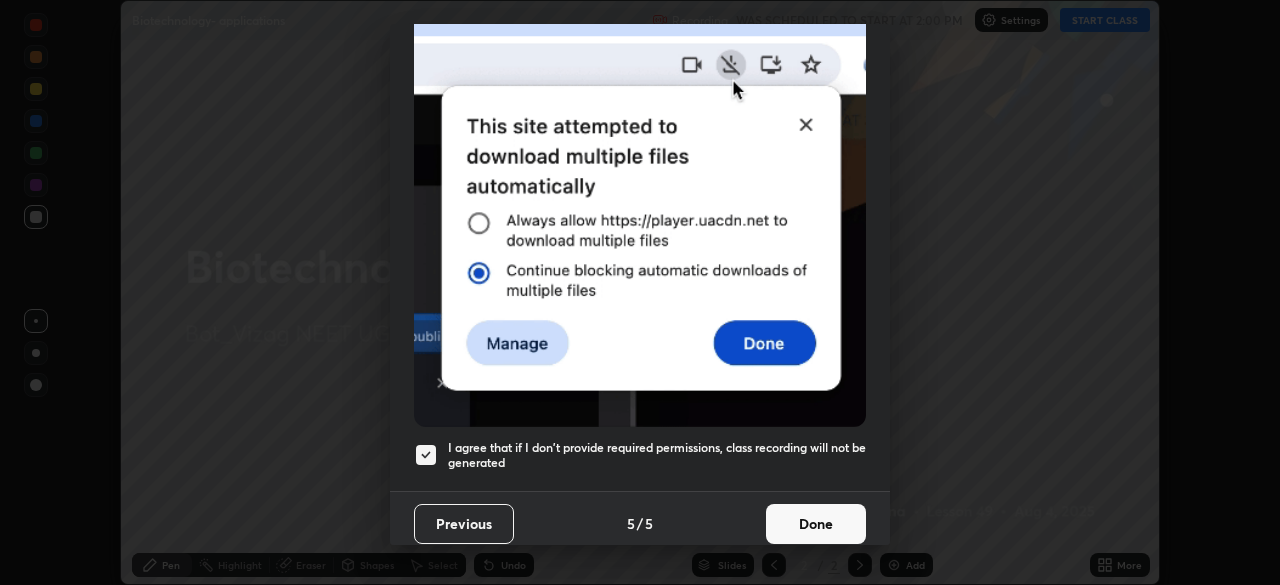 click on "Done" at bounding box center (816, 524) 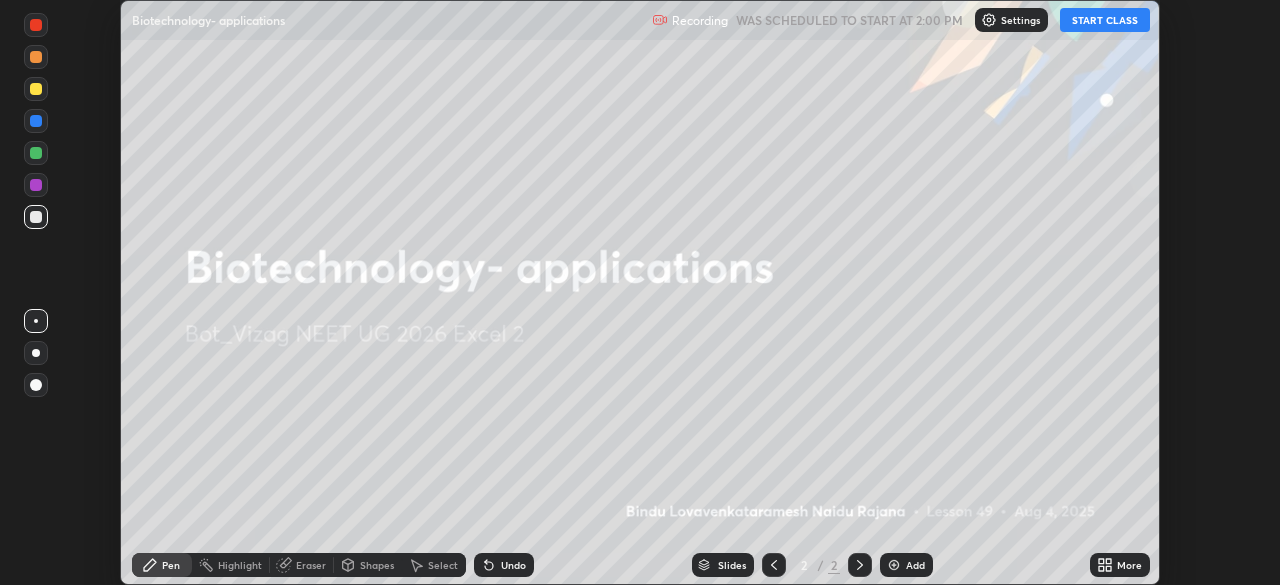 click on "START CLASS" at bounding box center (1105, 20) 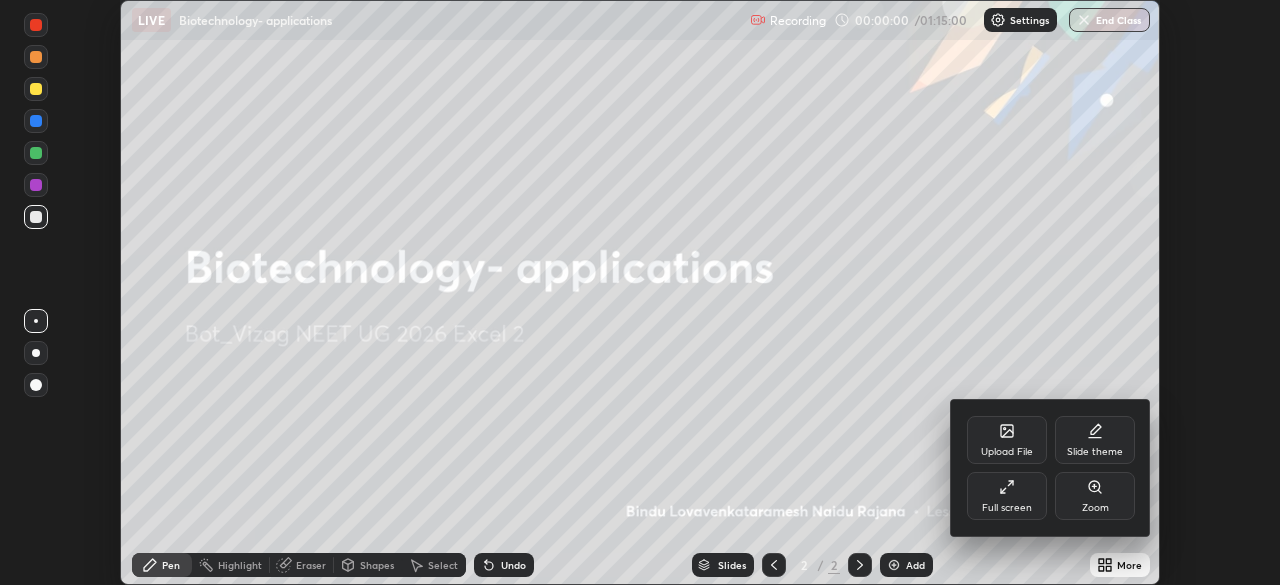 click on "Full screen" at bounding box center [1007, 496] 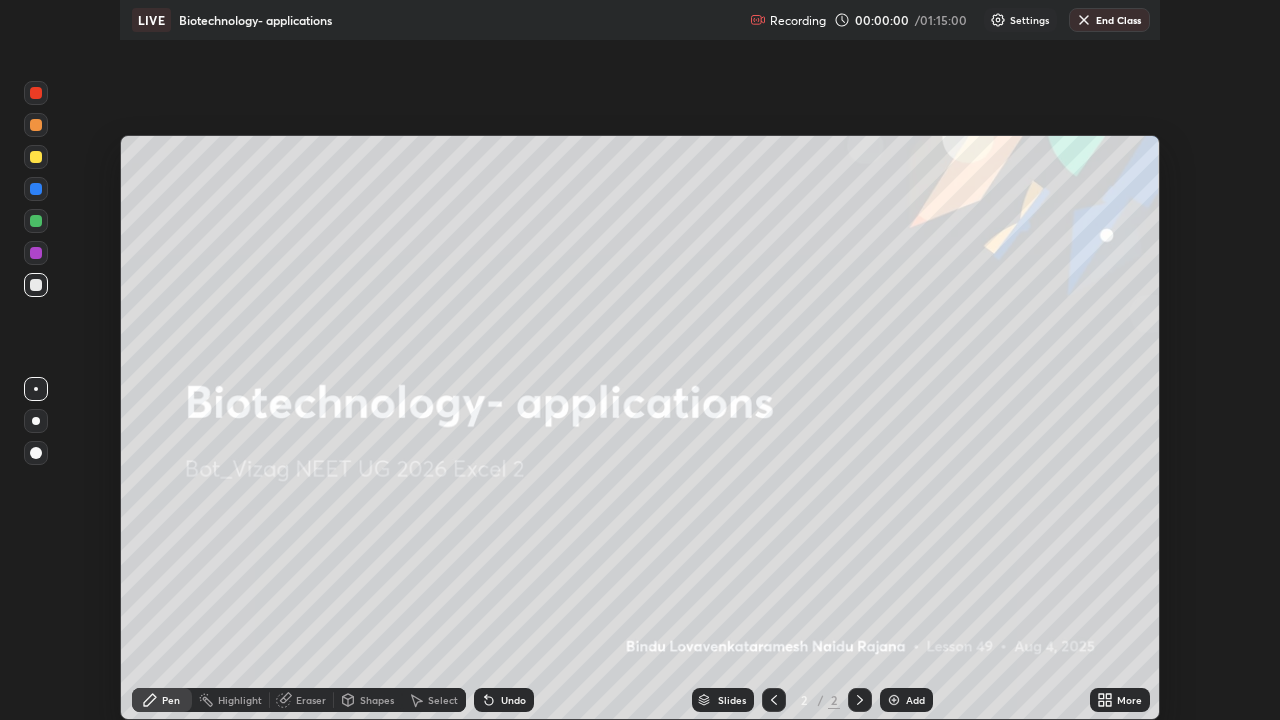 scroll, scrollTop: 99280, scrollLeft: 98720, axis: both 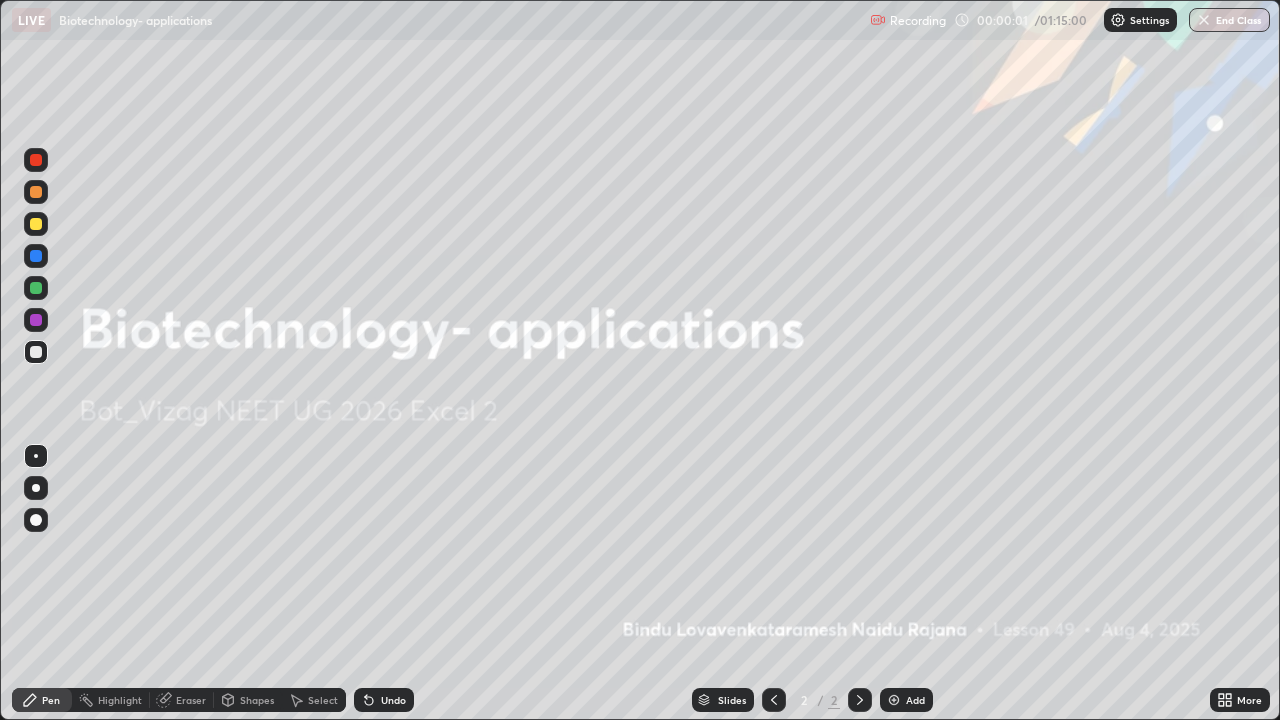 click at bounding box center (894, 700) 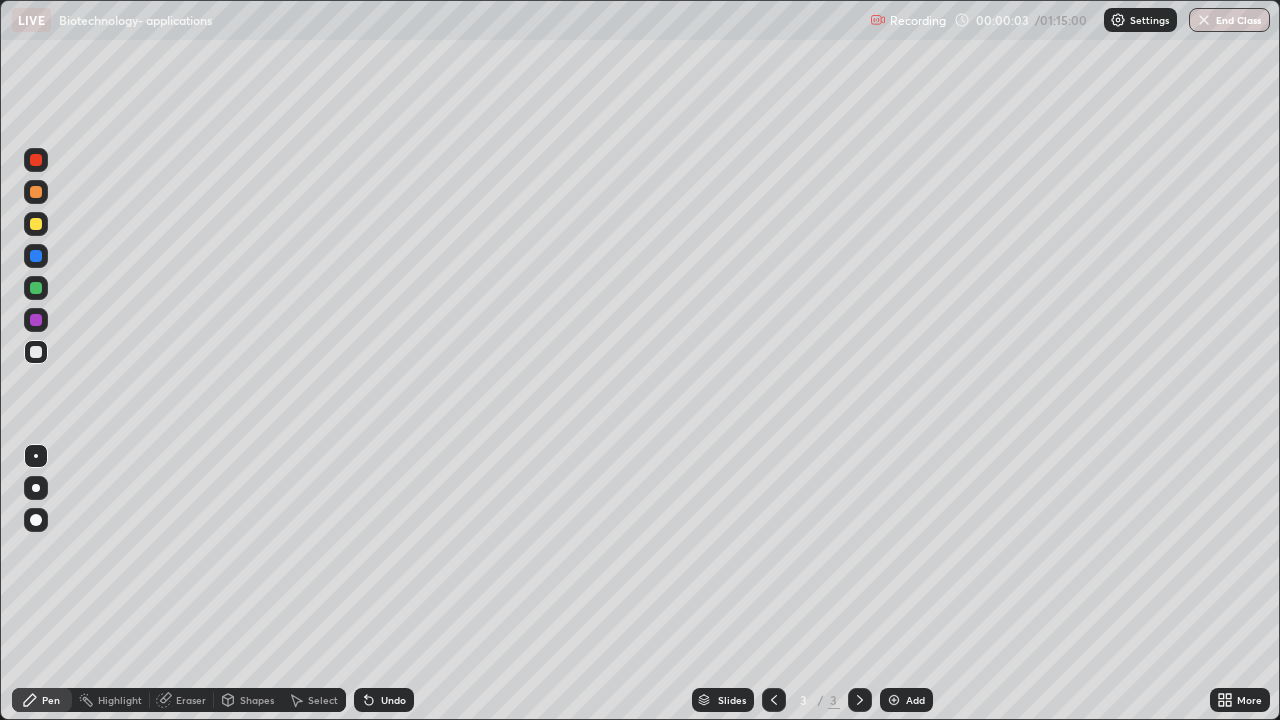 click at bounding box center (36, 488) 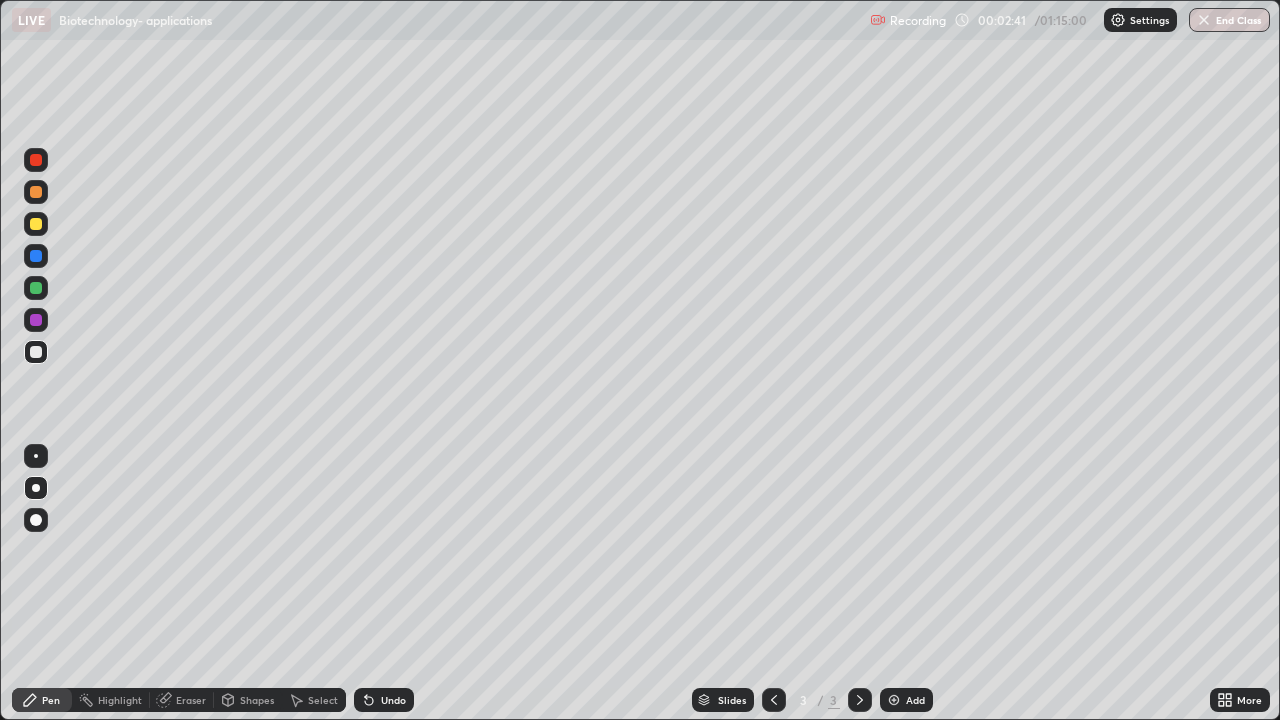 click at bounding box center [36, 320] 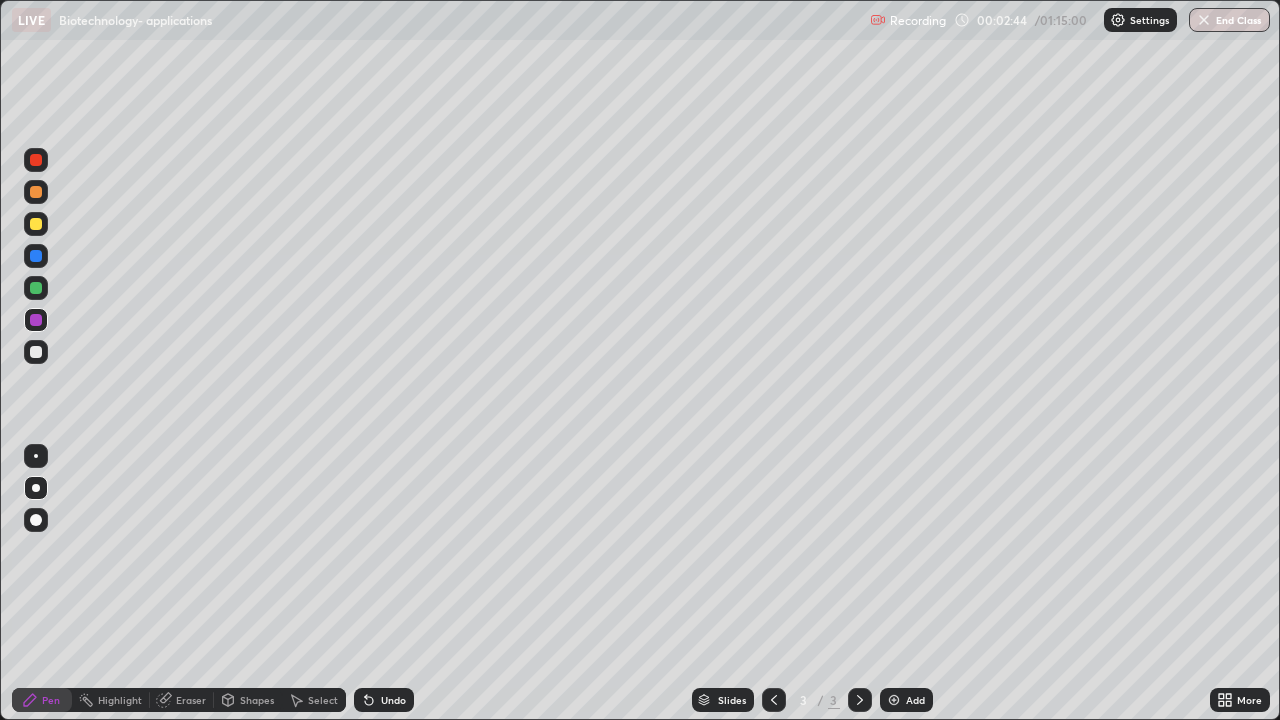 click at bounding box center [36, 288] 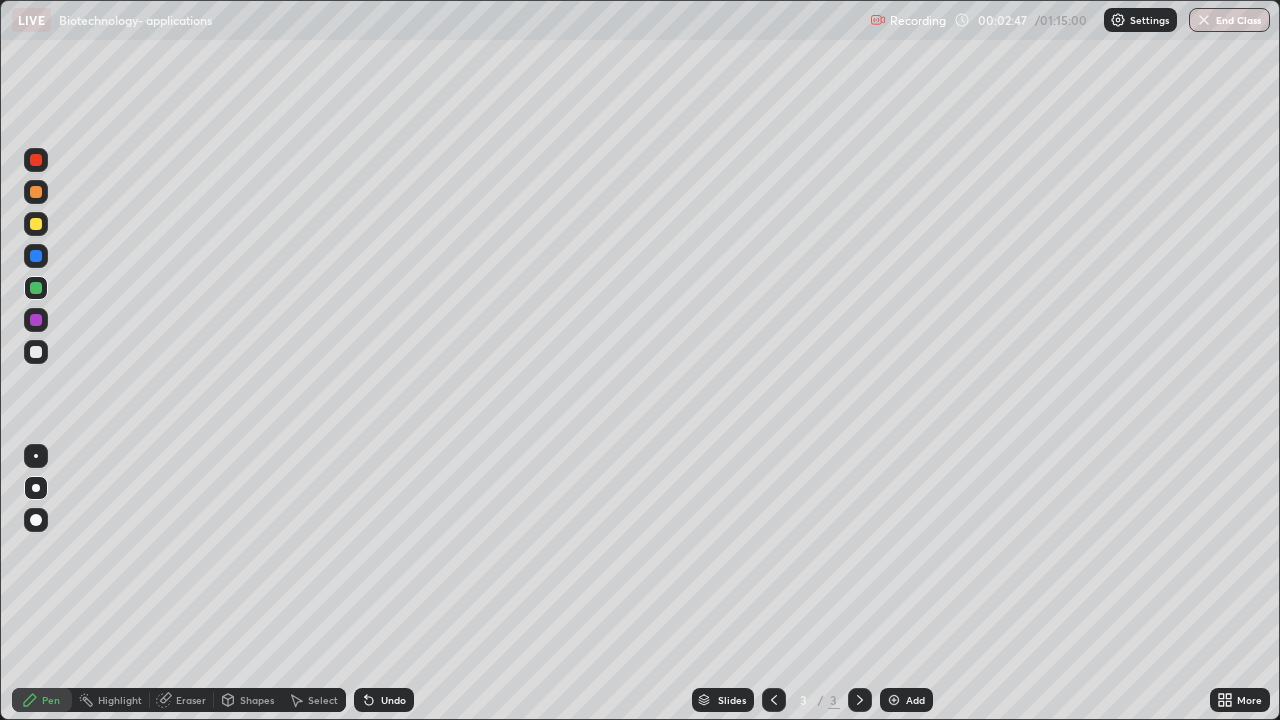 click at bounding box center [36, 256] 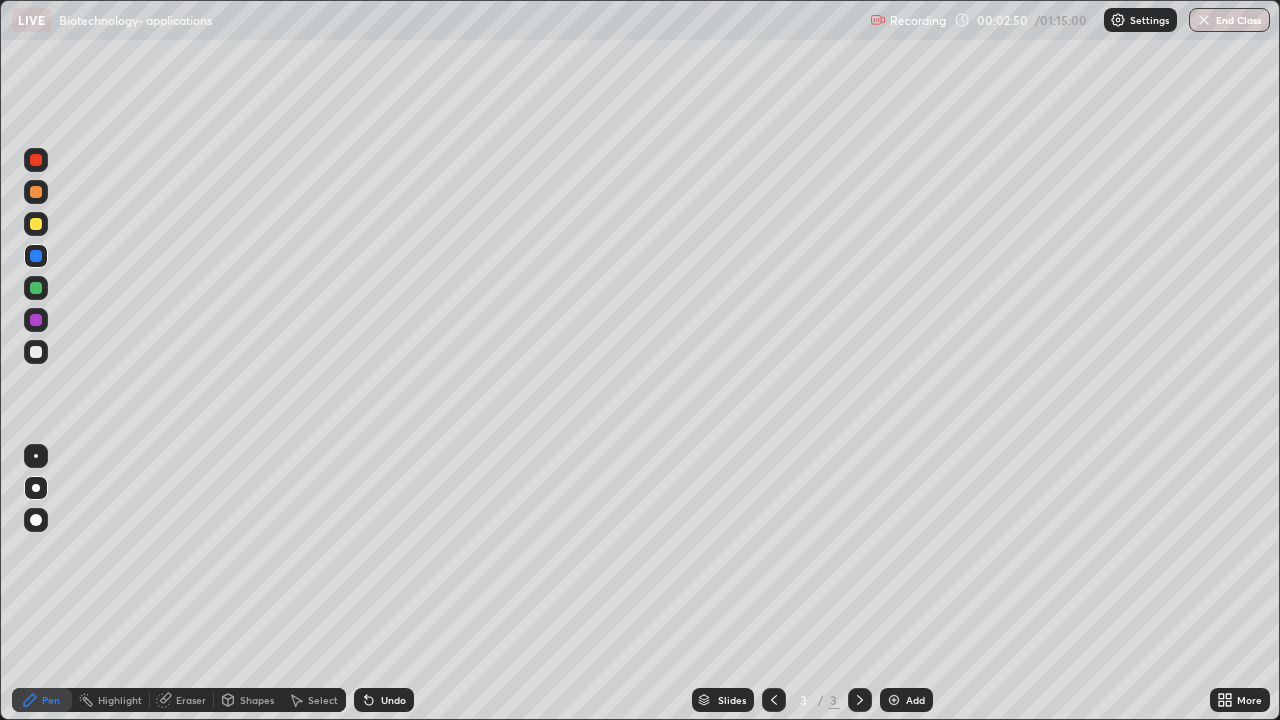 click at bounding box center [36, 224] 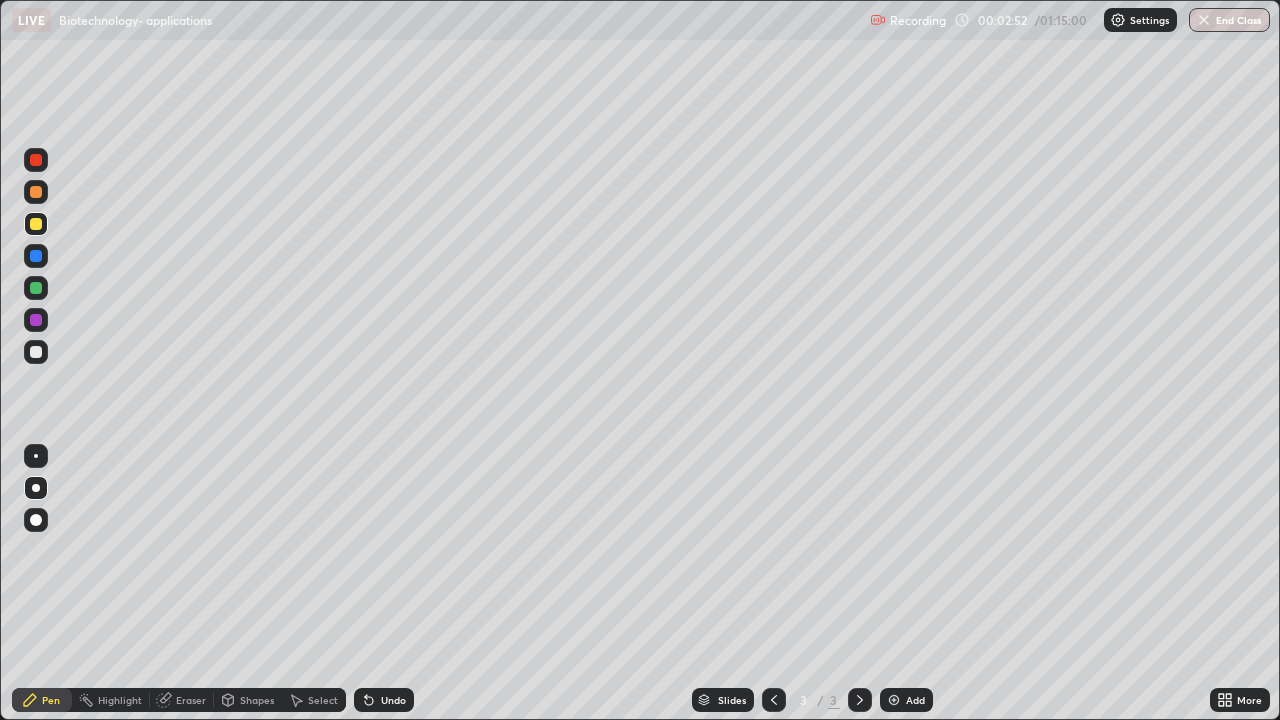 click at bounding box center [36, 520] 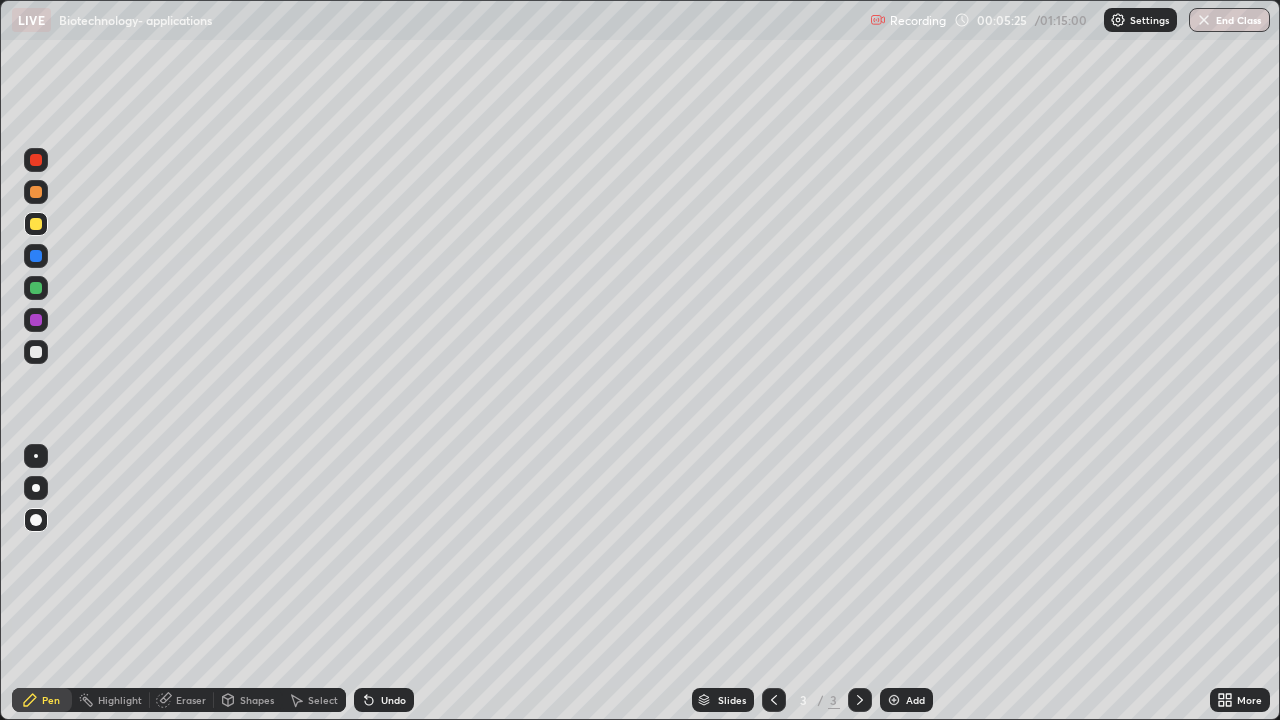 click on "Add" at bounding box center [906, 700] 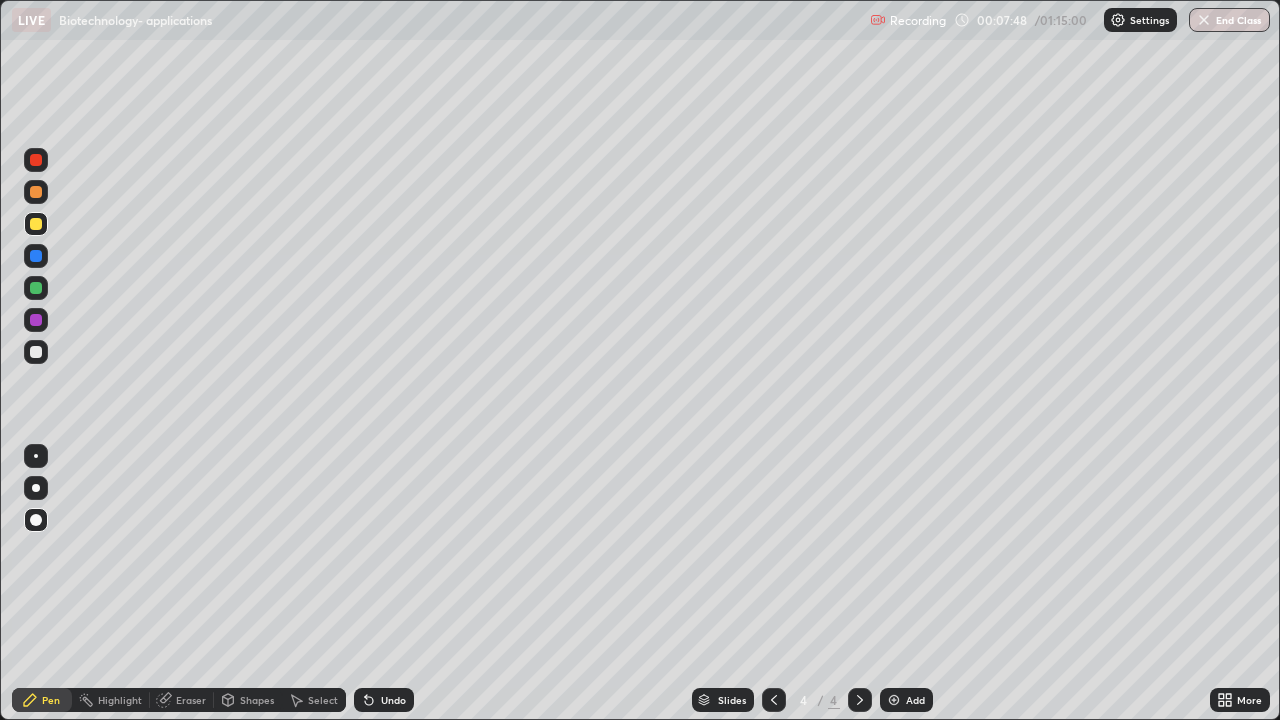 click at bounding box center [894, 700] 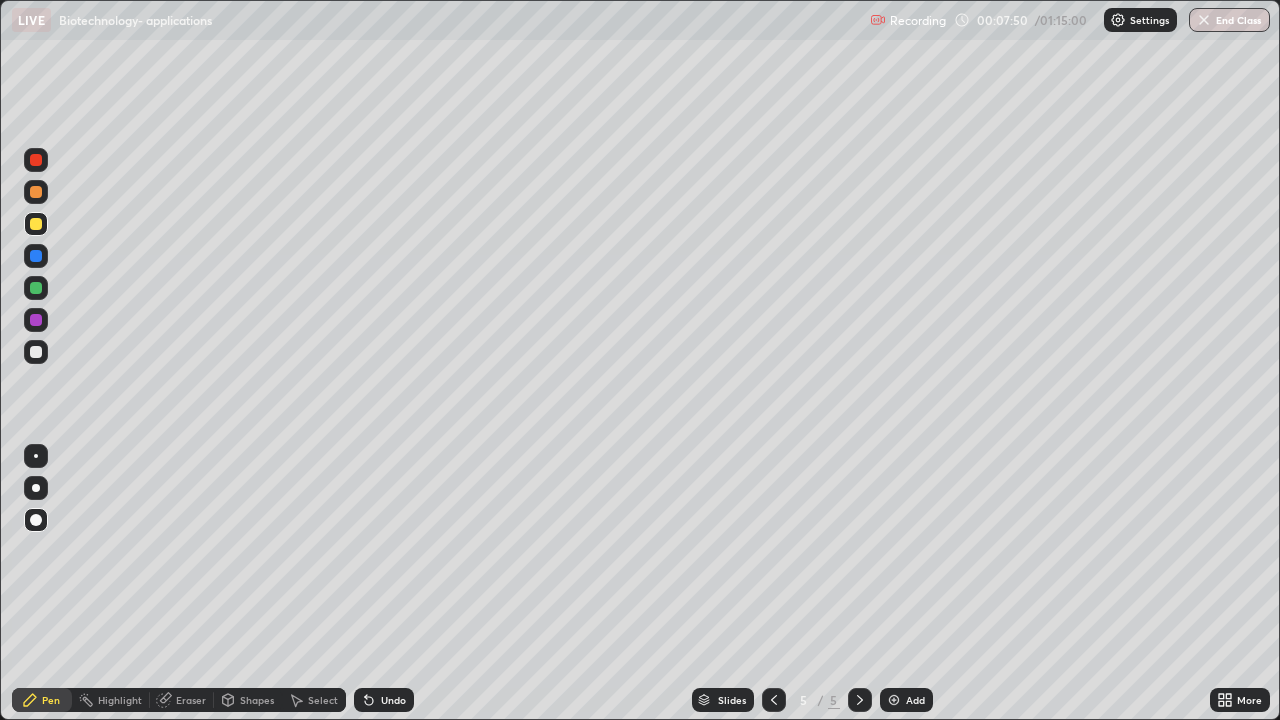 click at bounding box center (36, 352) 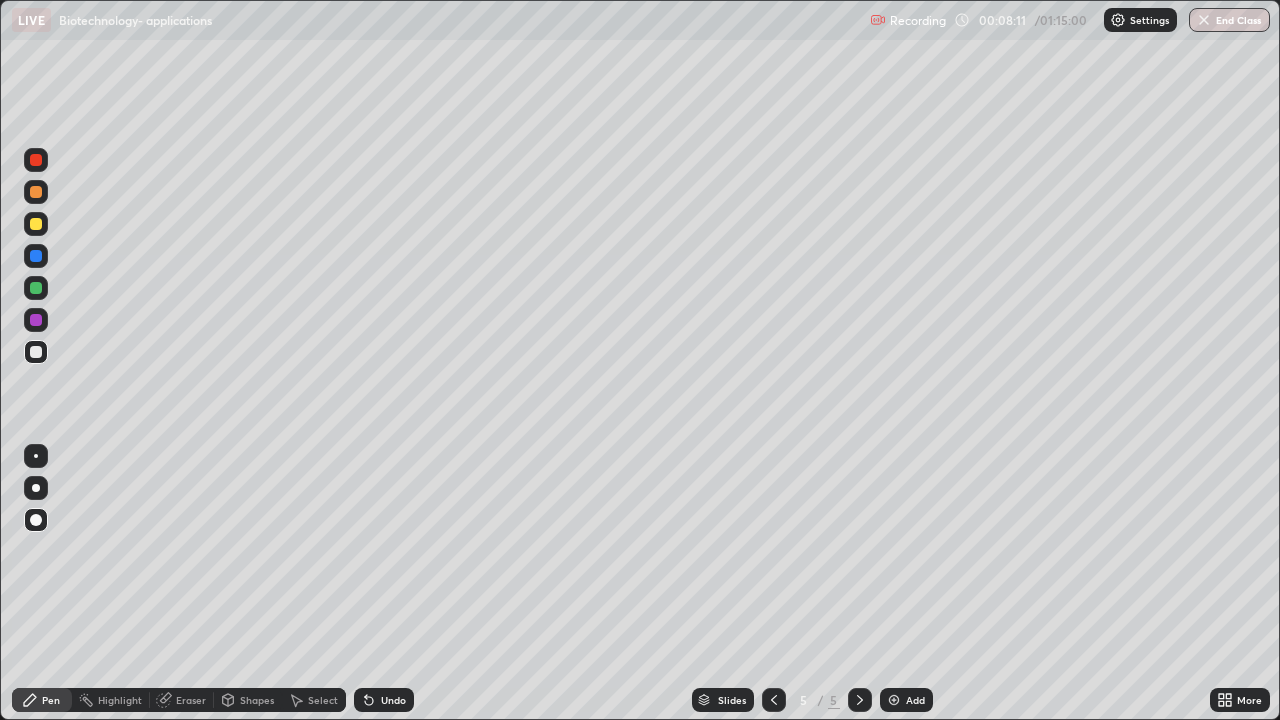 click at bounding box center (36, 320) 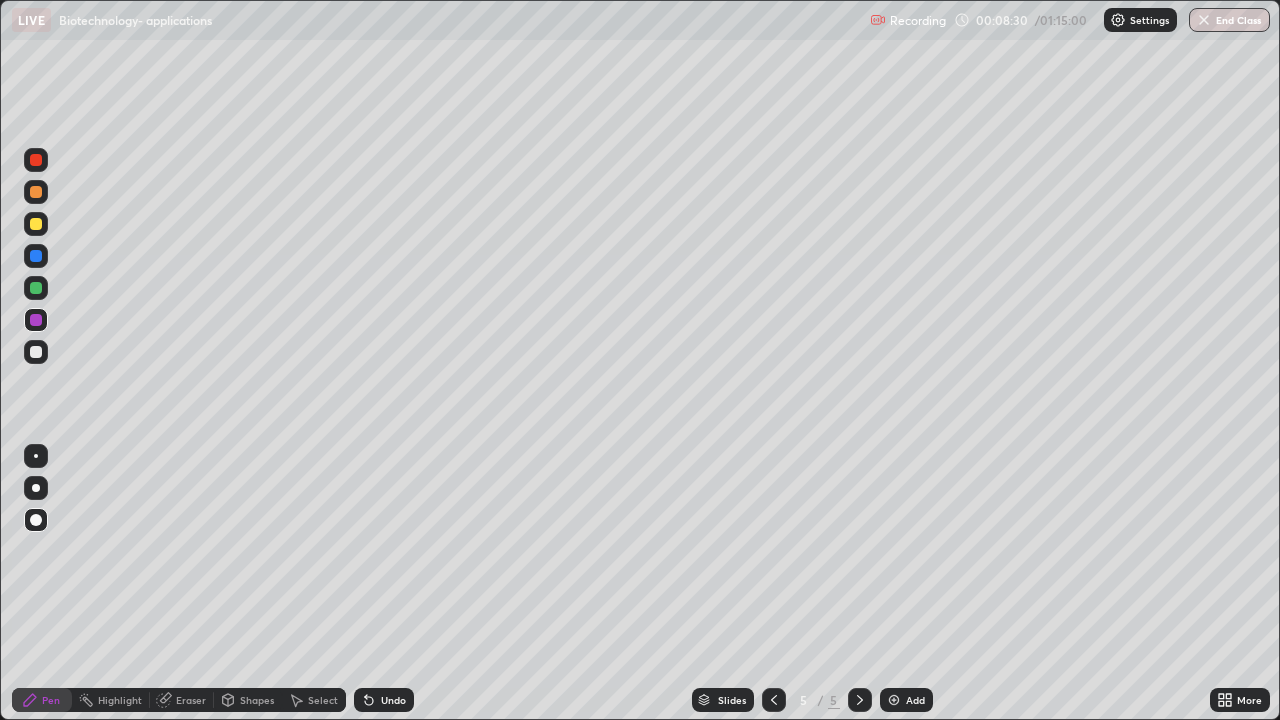 click at bounding box center [36, 288] 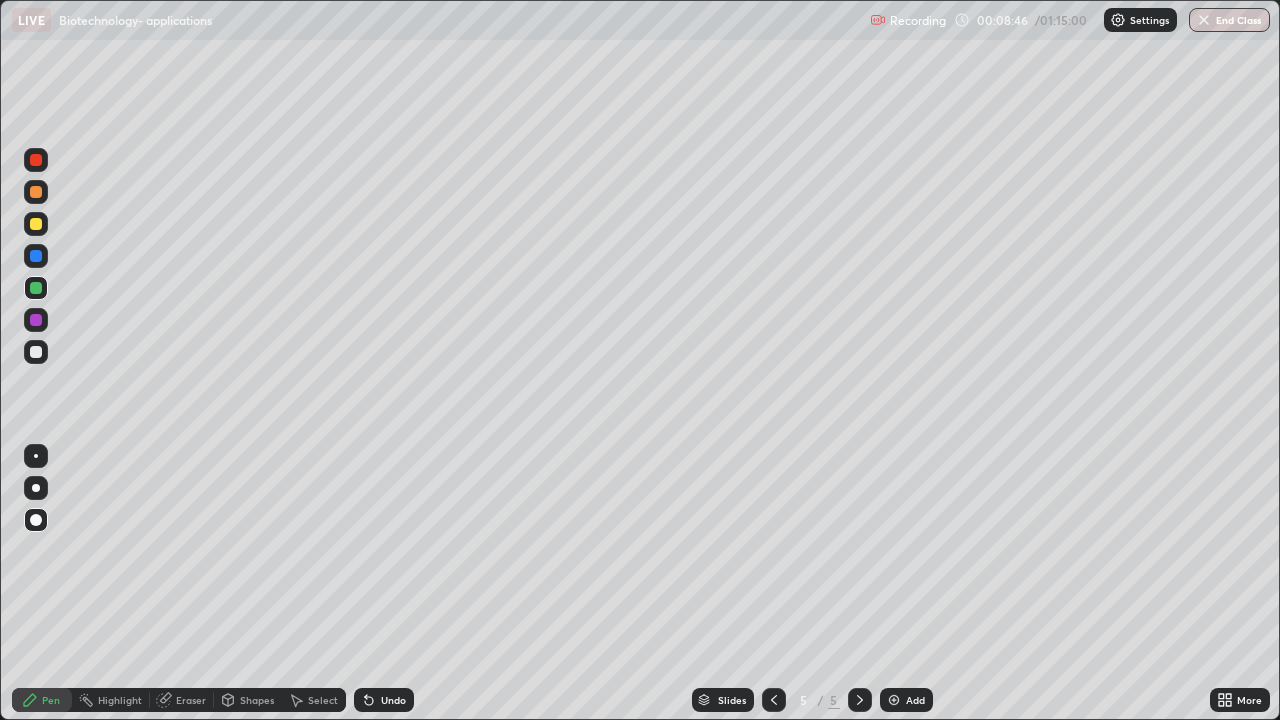 click at bounding box center (36, 320) 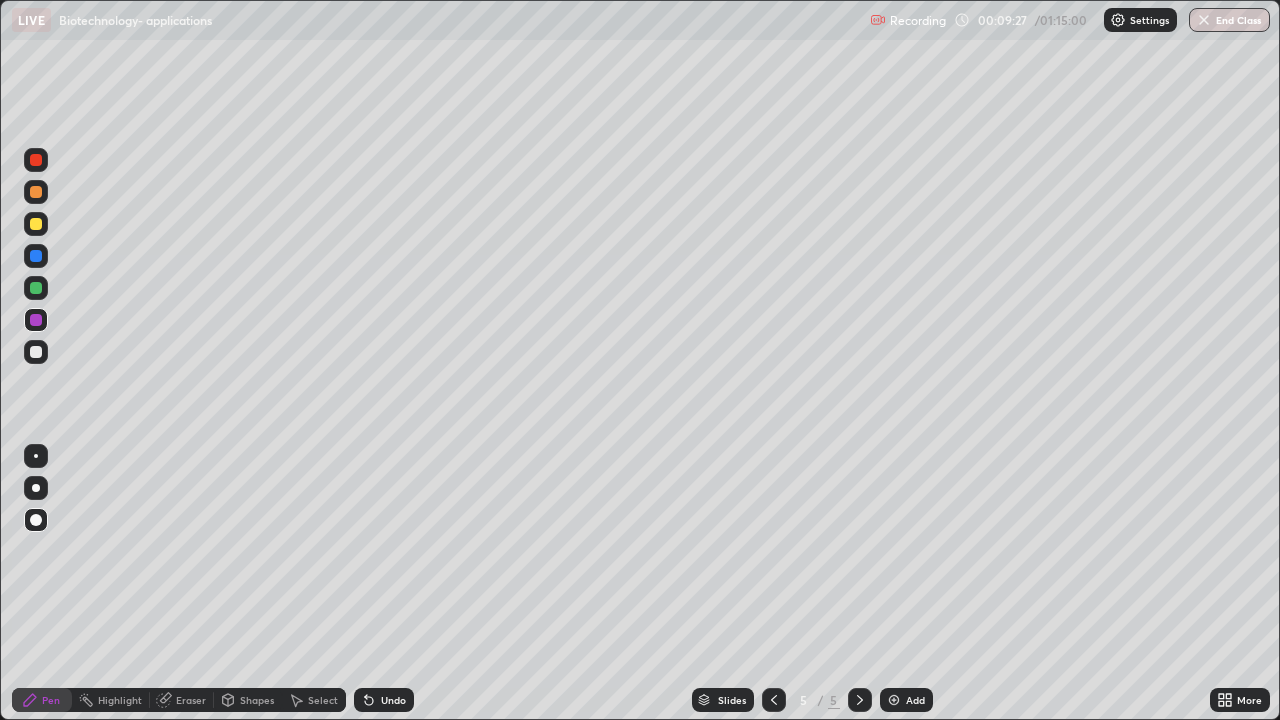 click 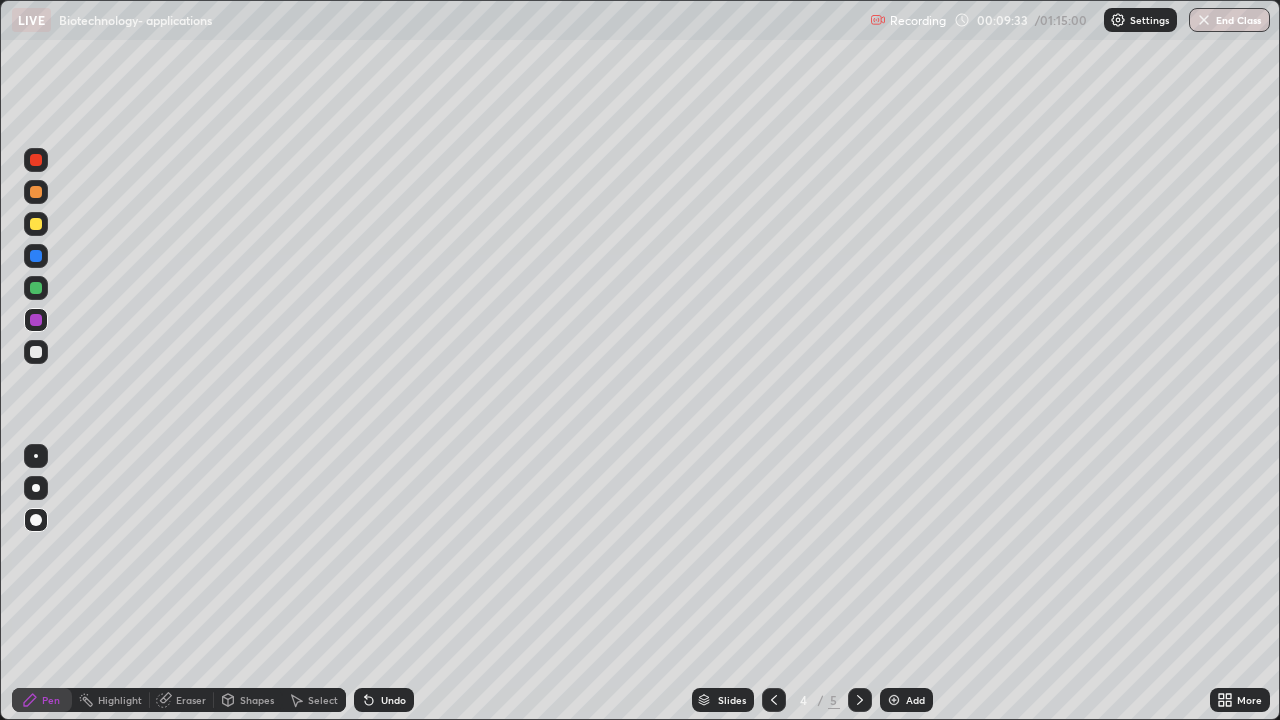 click 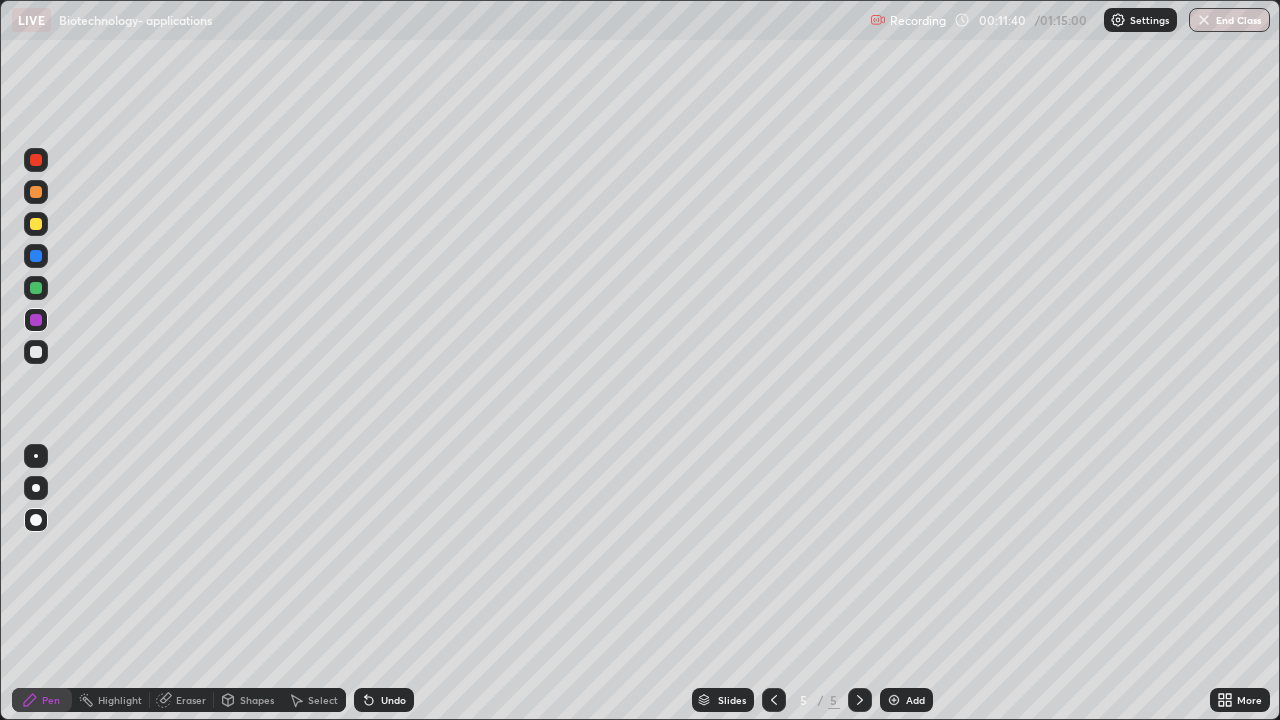 click at bounding box center [36, 352] 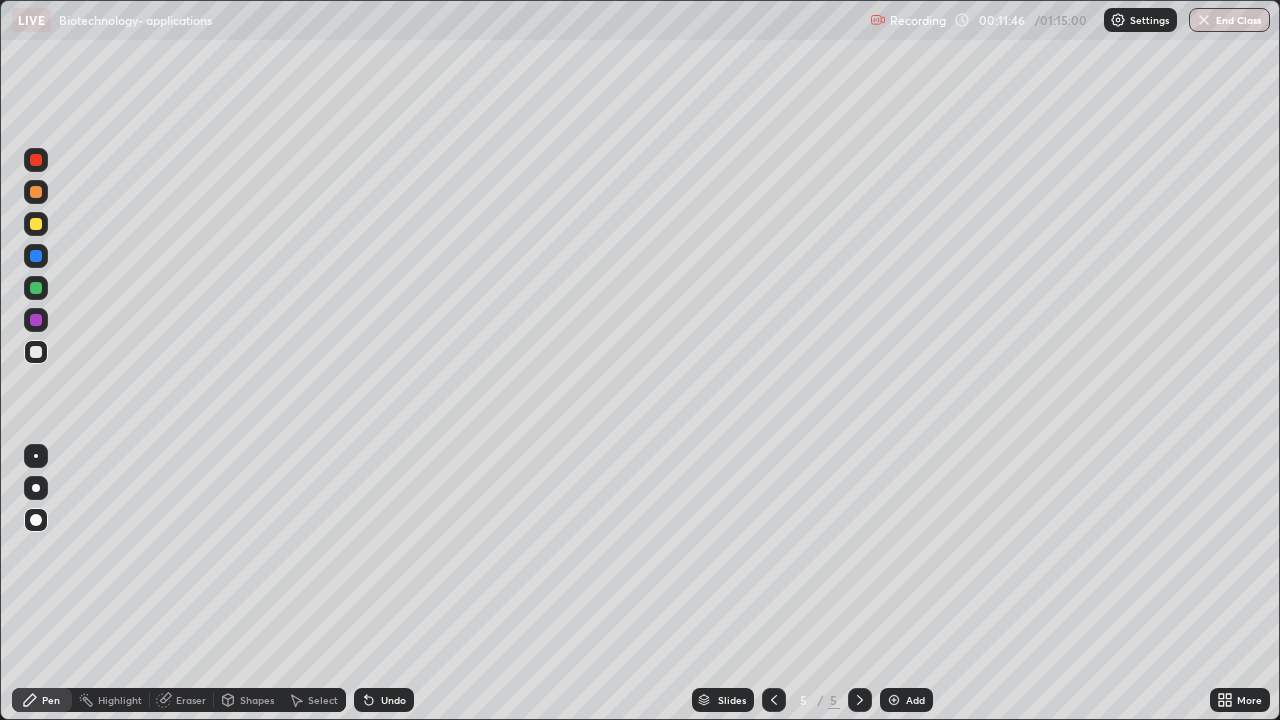 click on "Eraser" at bounding box center [191, 700] 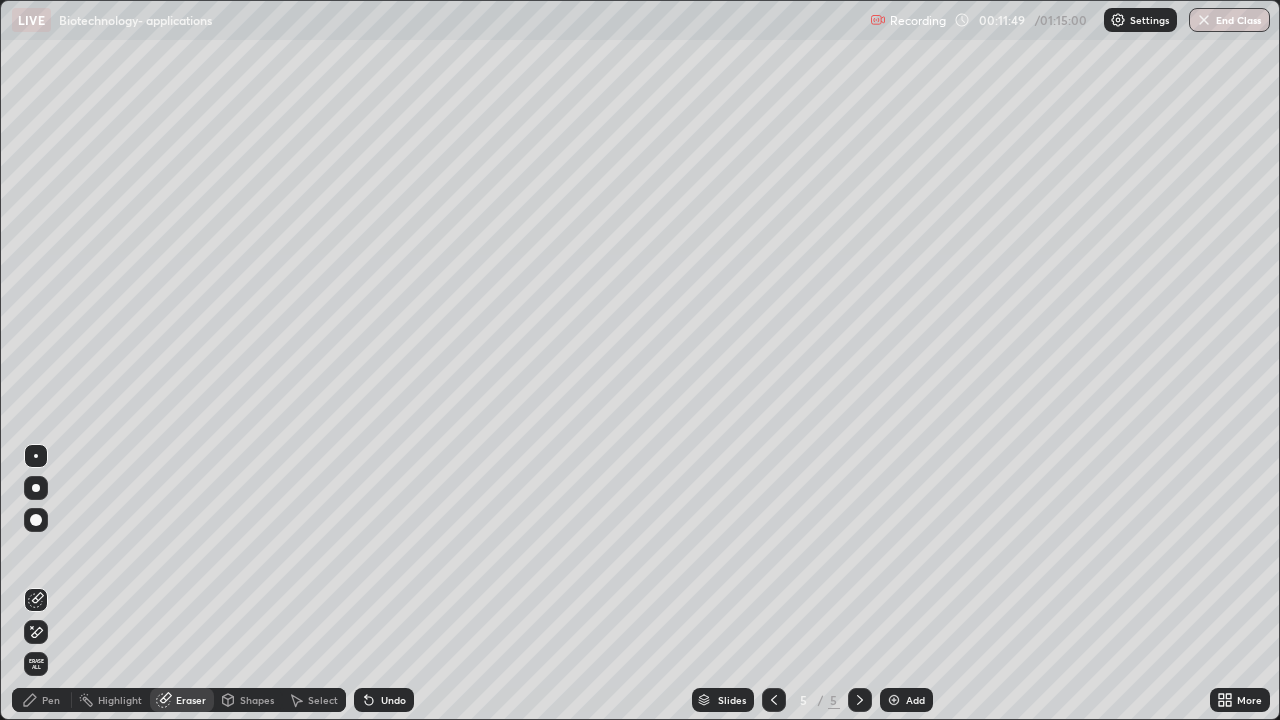 click on "Pen" at bounding box center (51, 700) 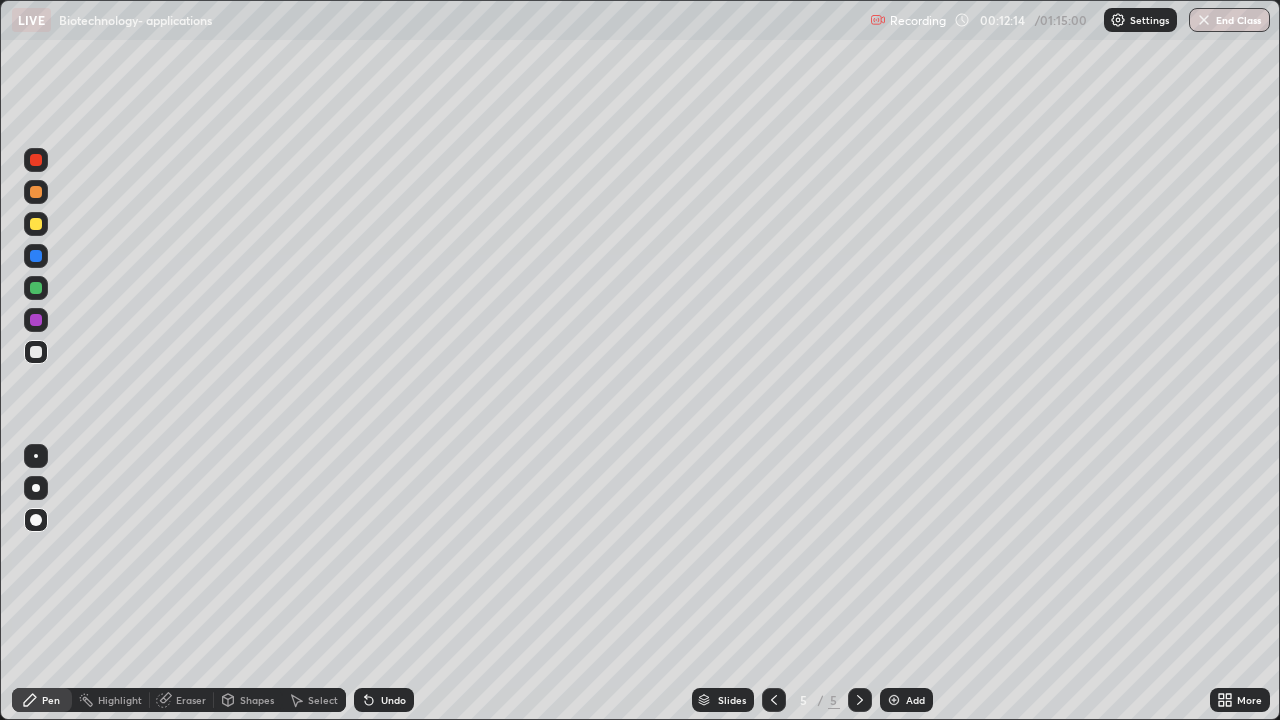 click at bounding box center (36, 288) 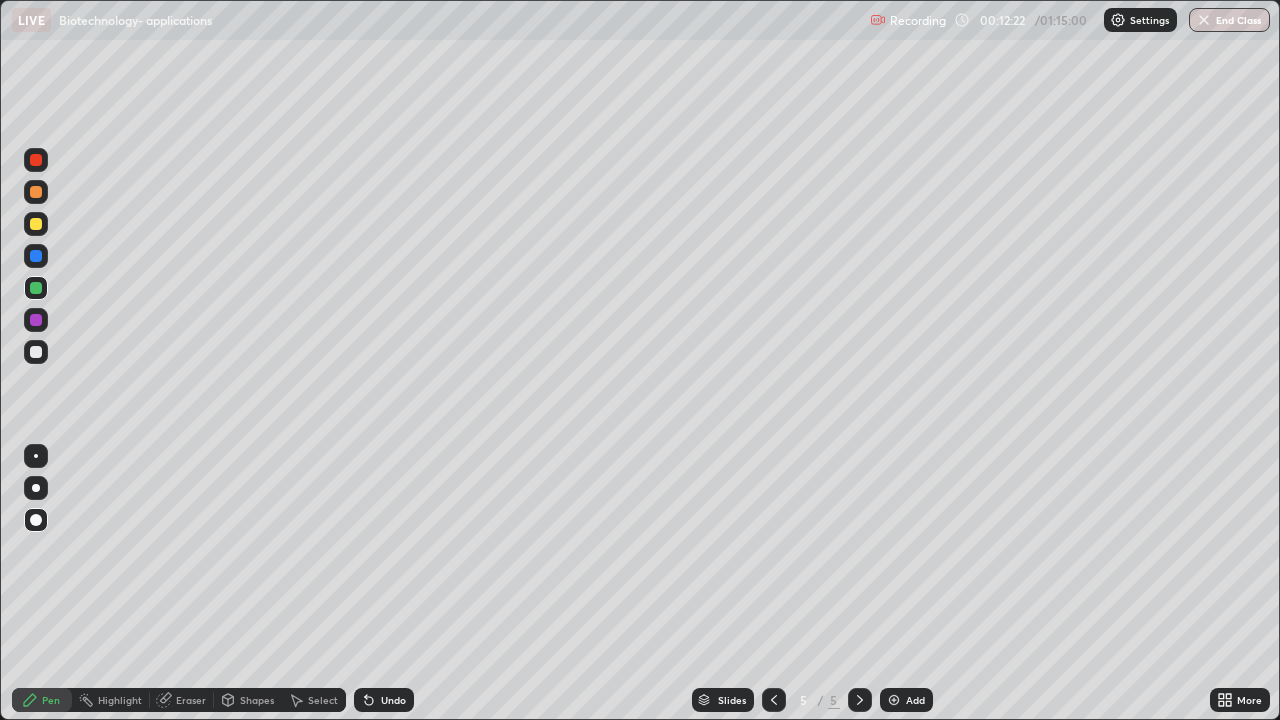 click at bounding box center (36, 320) 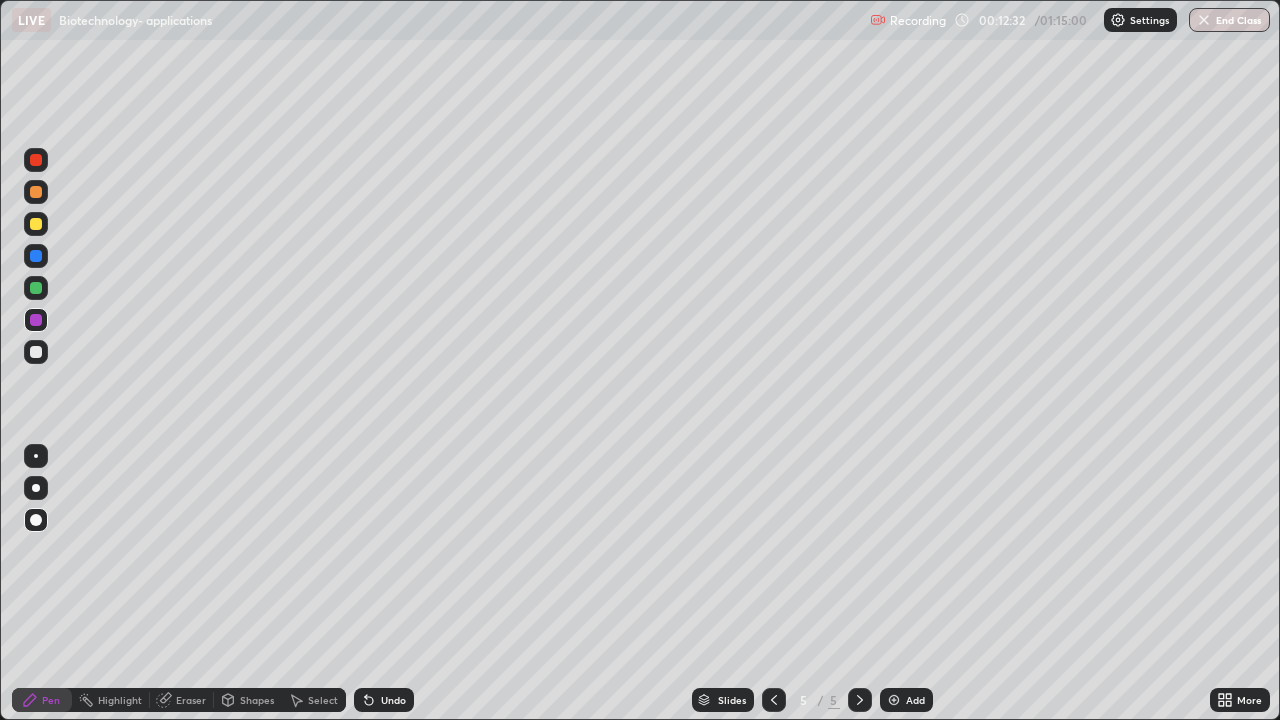 click at bounding box center [36, 352] 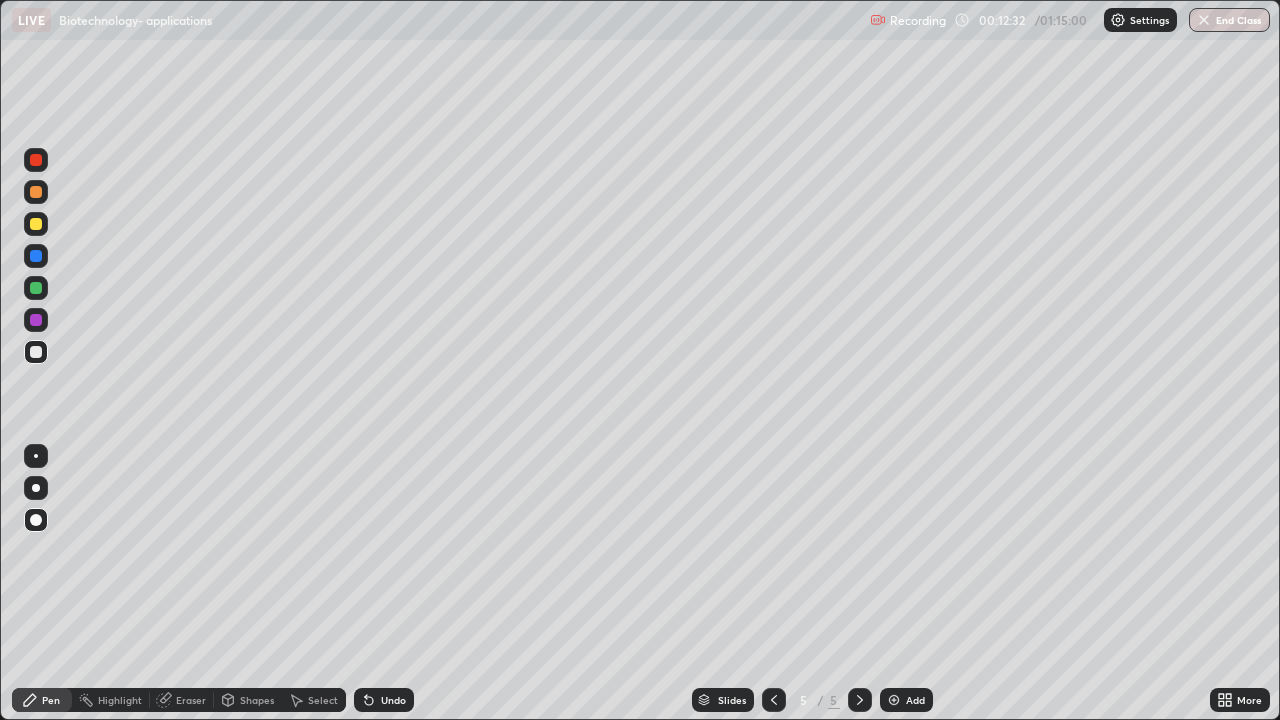click at bounding box center [36, 488] 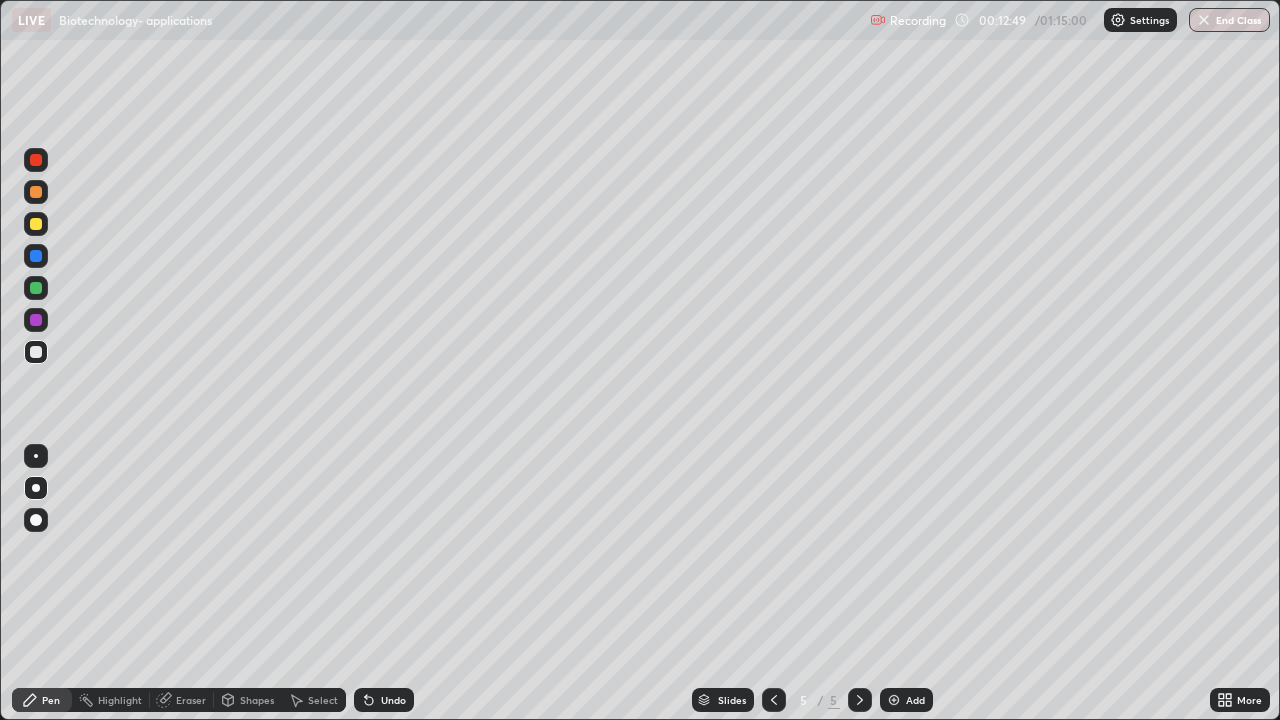click at bounding box center [36, 288] 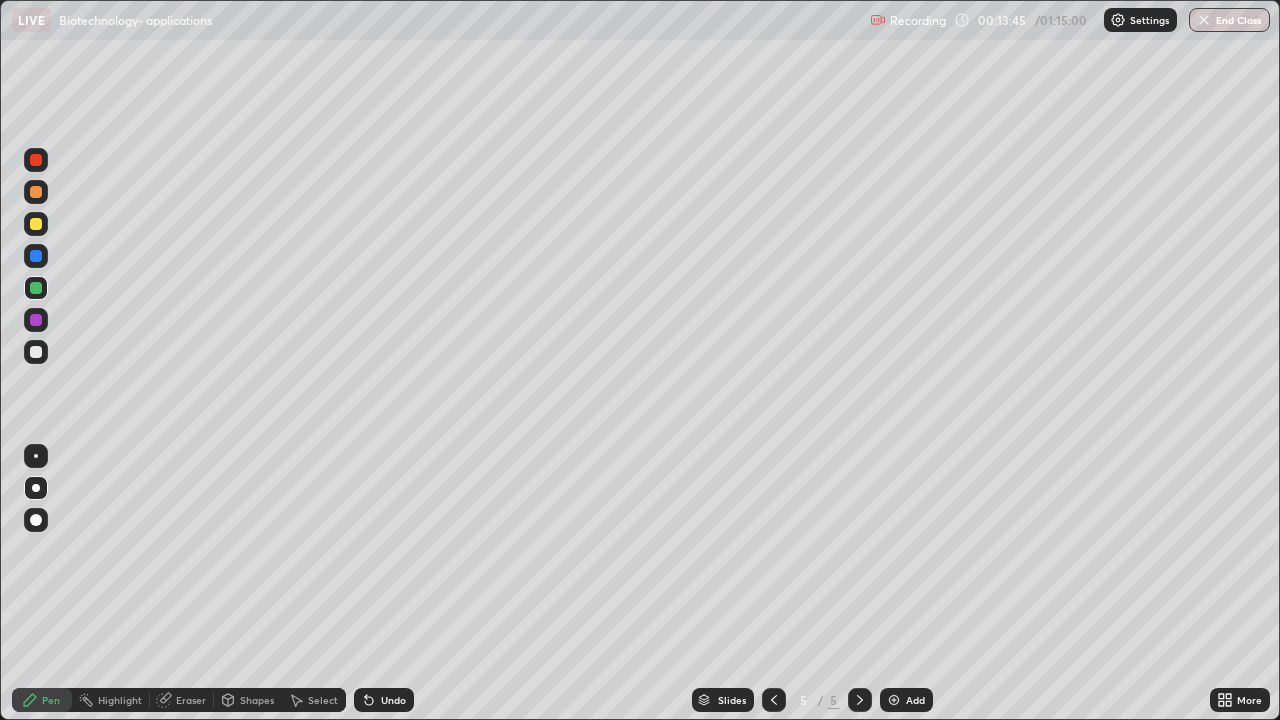 click at bounding box center [36, 256] 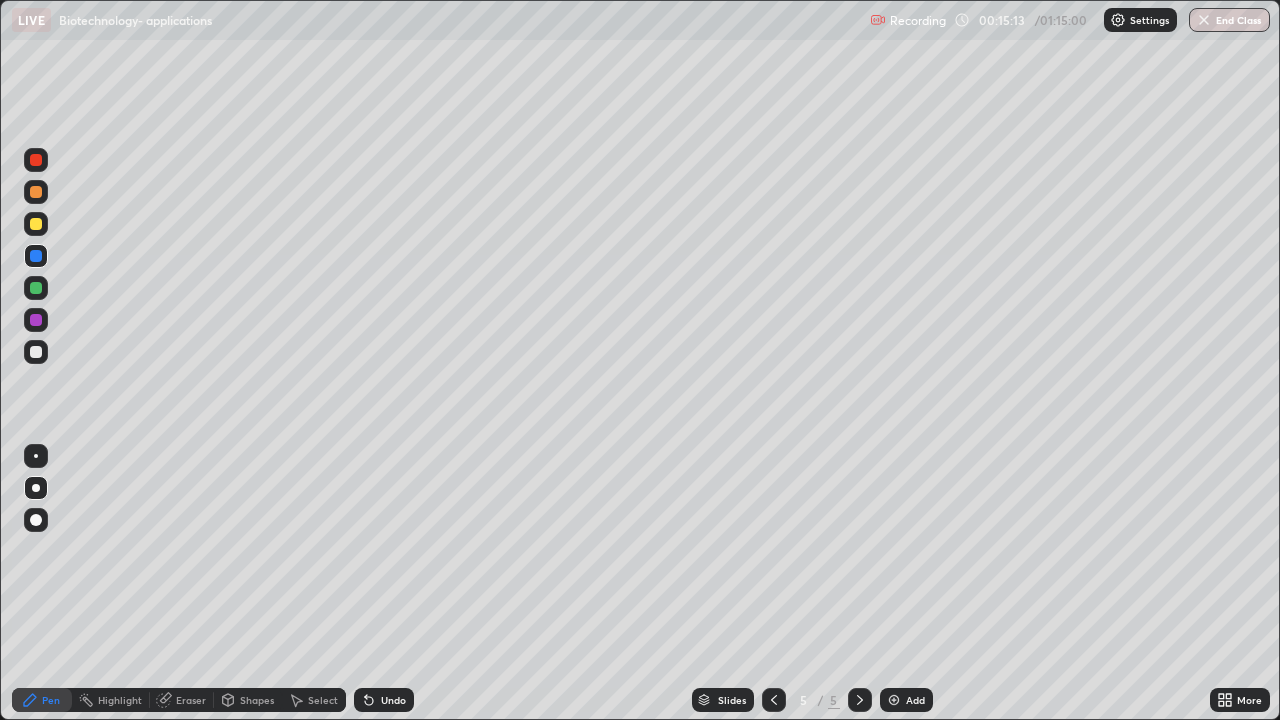 click on "Eraser" at bounding box center [191, 700] 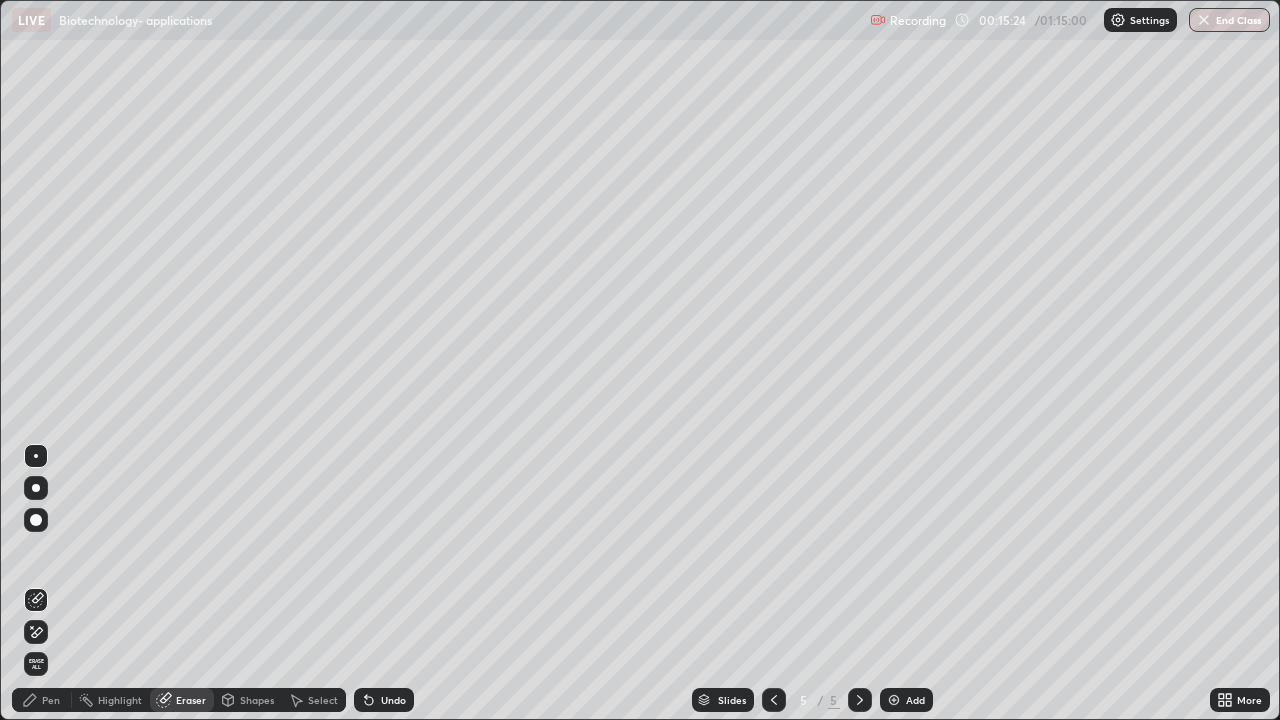 click on "Pen" at bounding box center (51, 700) 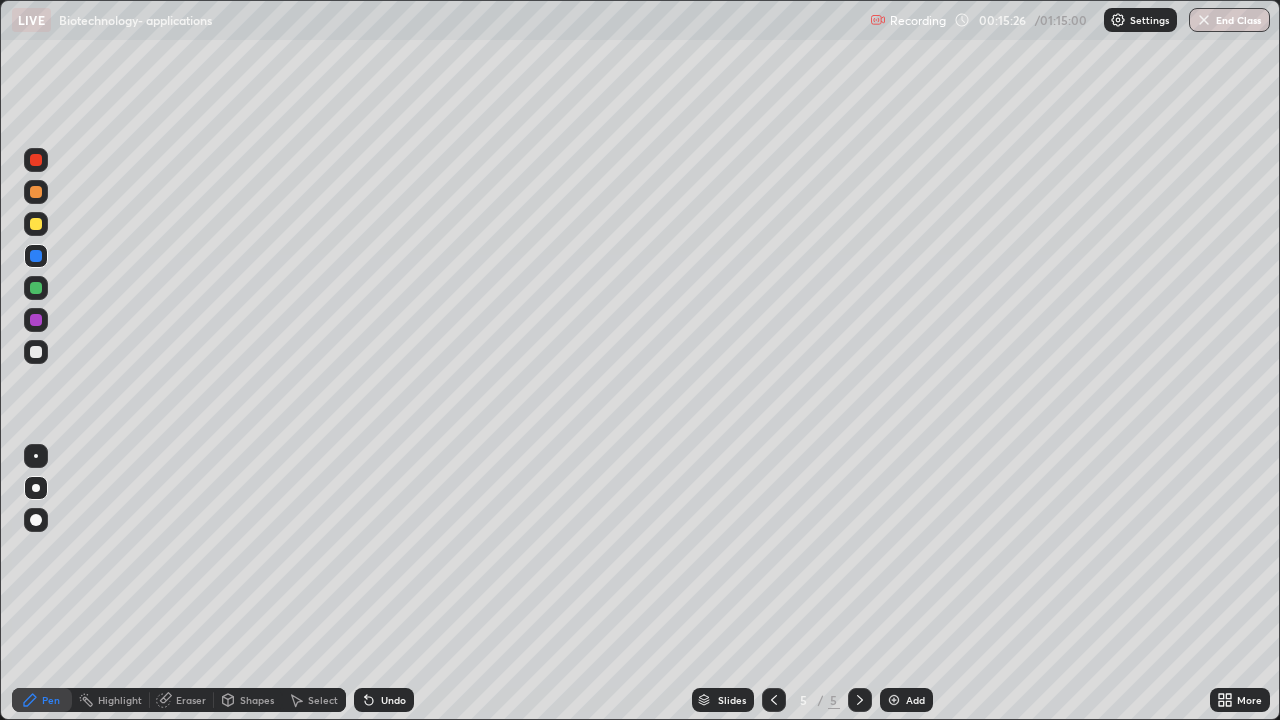click at bounding box center (36, 192) 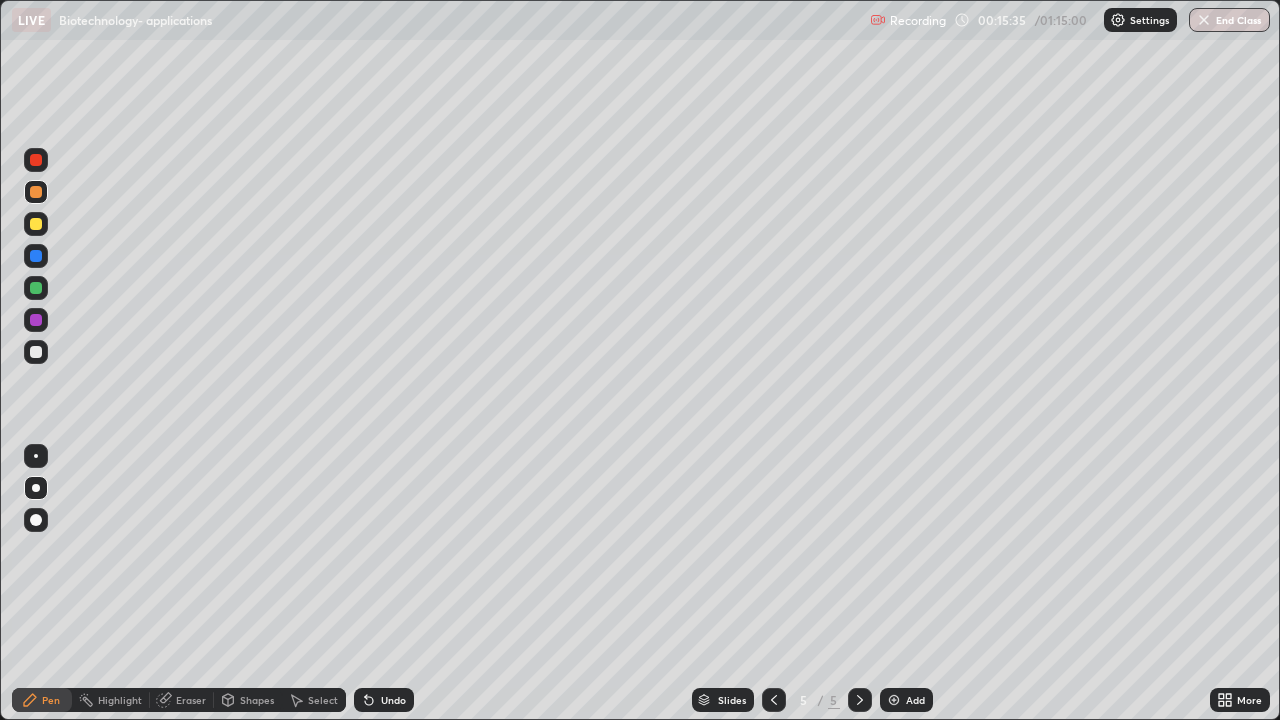 click at bounding box center (894, 700) 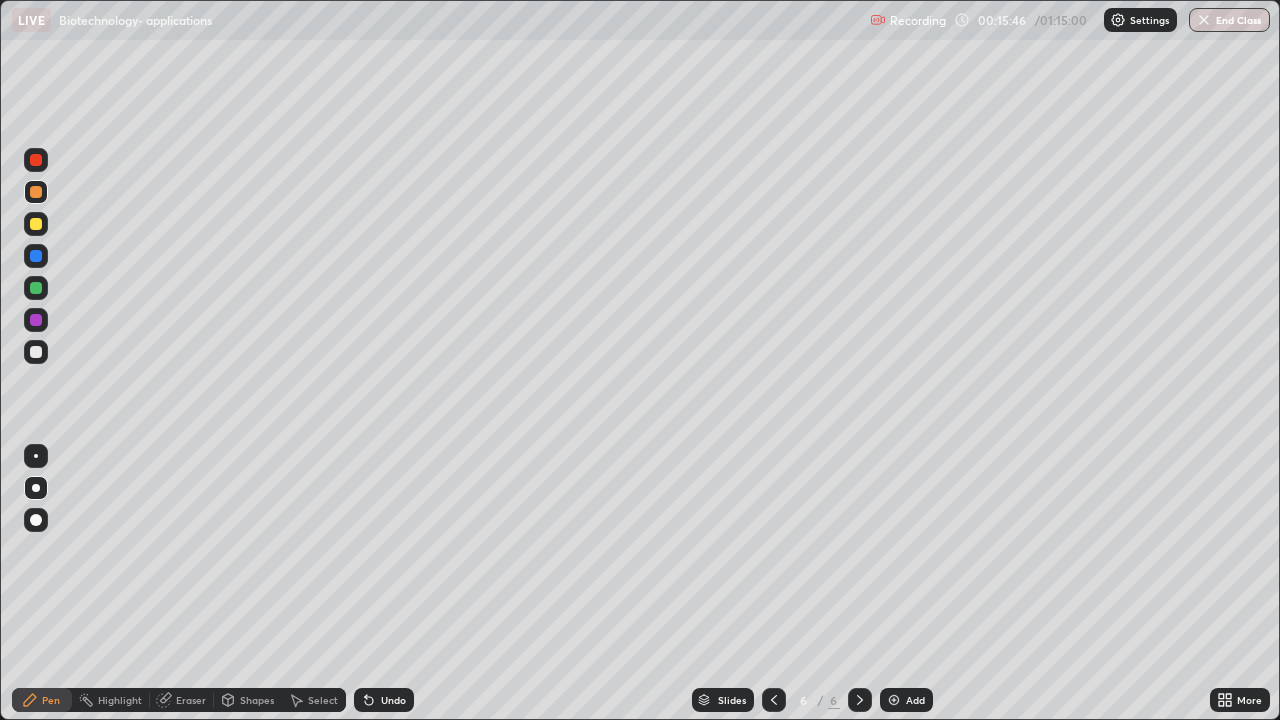 click at bounding box center [36, 224] 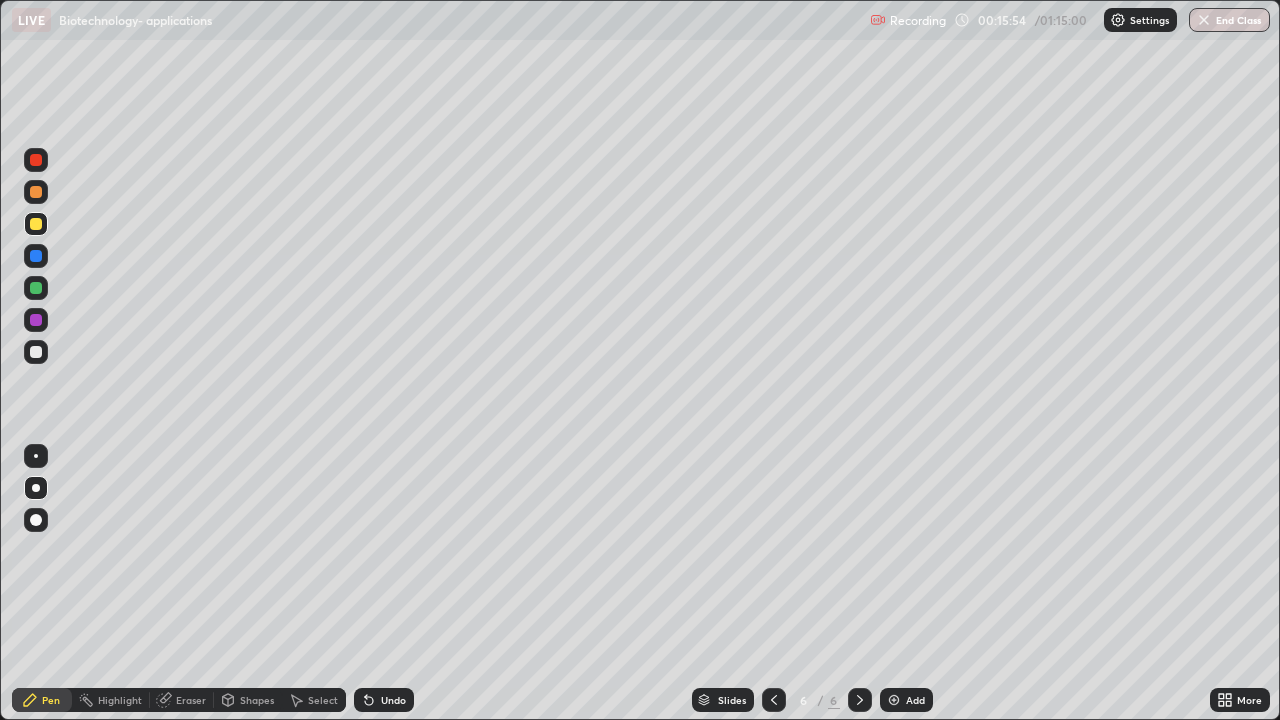 click at bounding box center [36, 192] 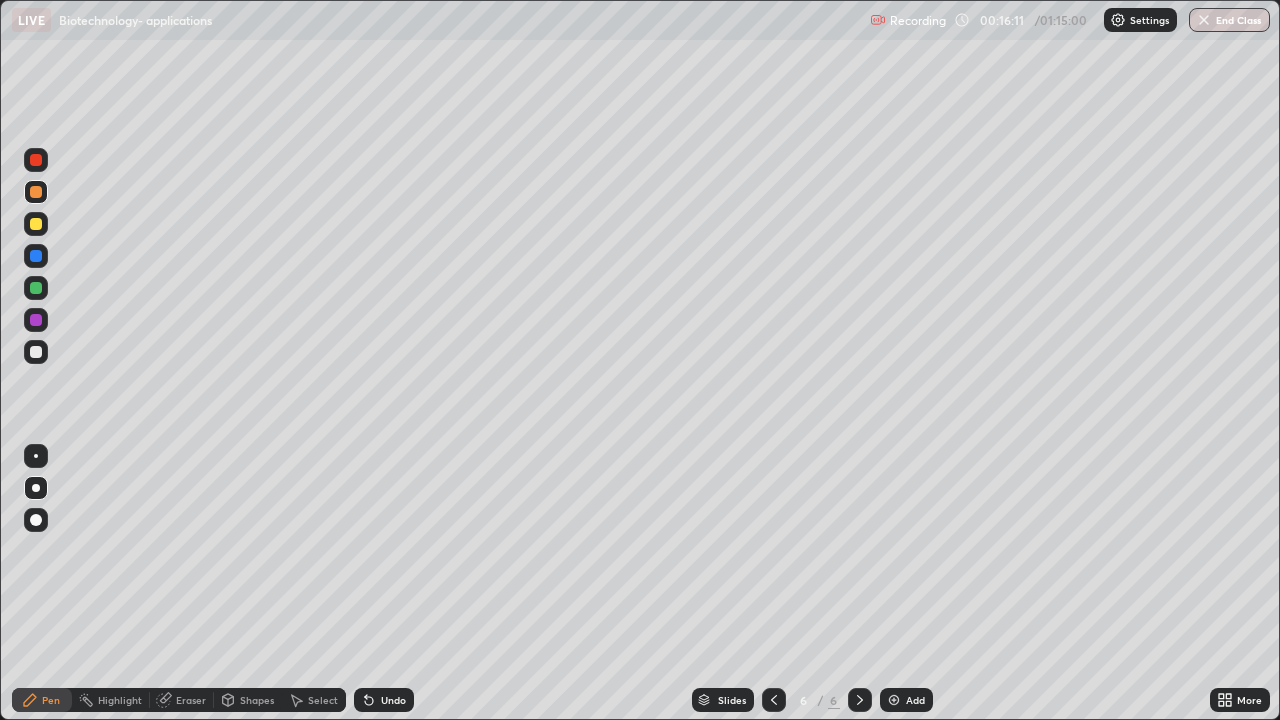 click at bounding box center [36, 352] 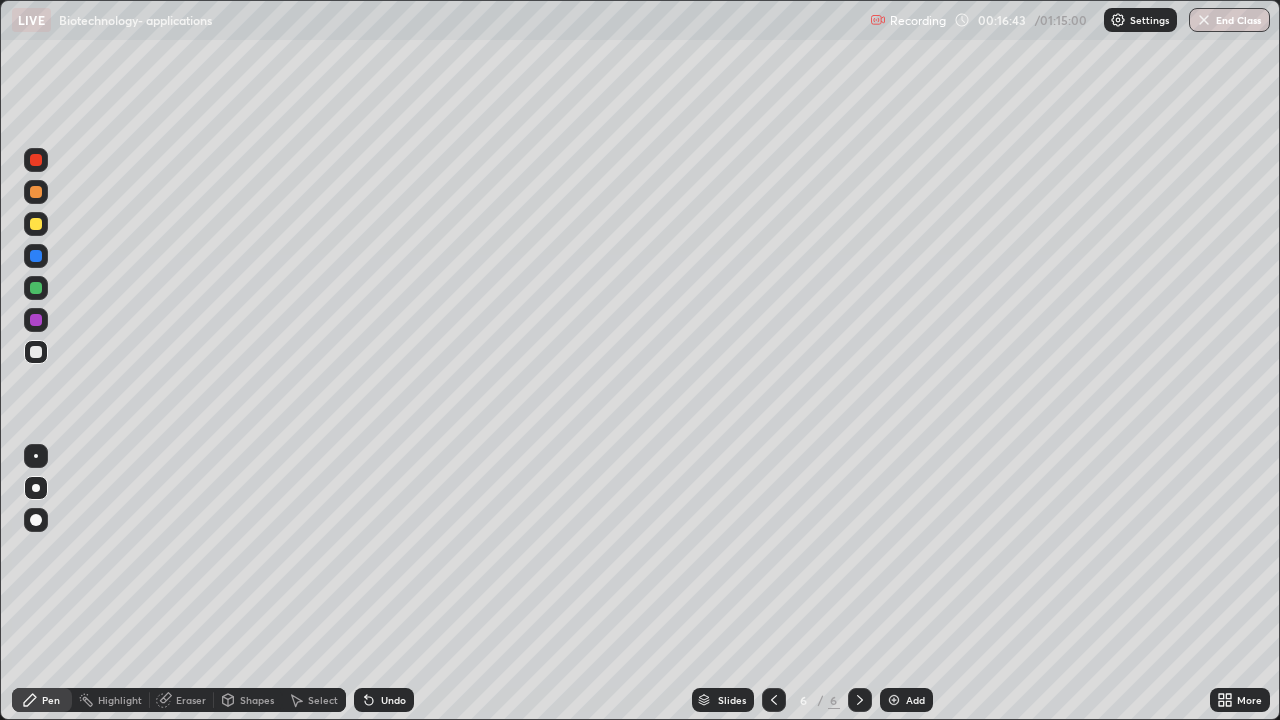 click at bounding box center (36, 224) 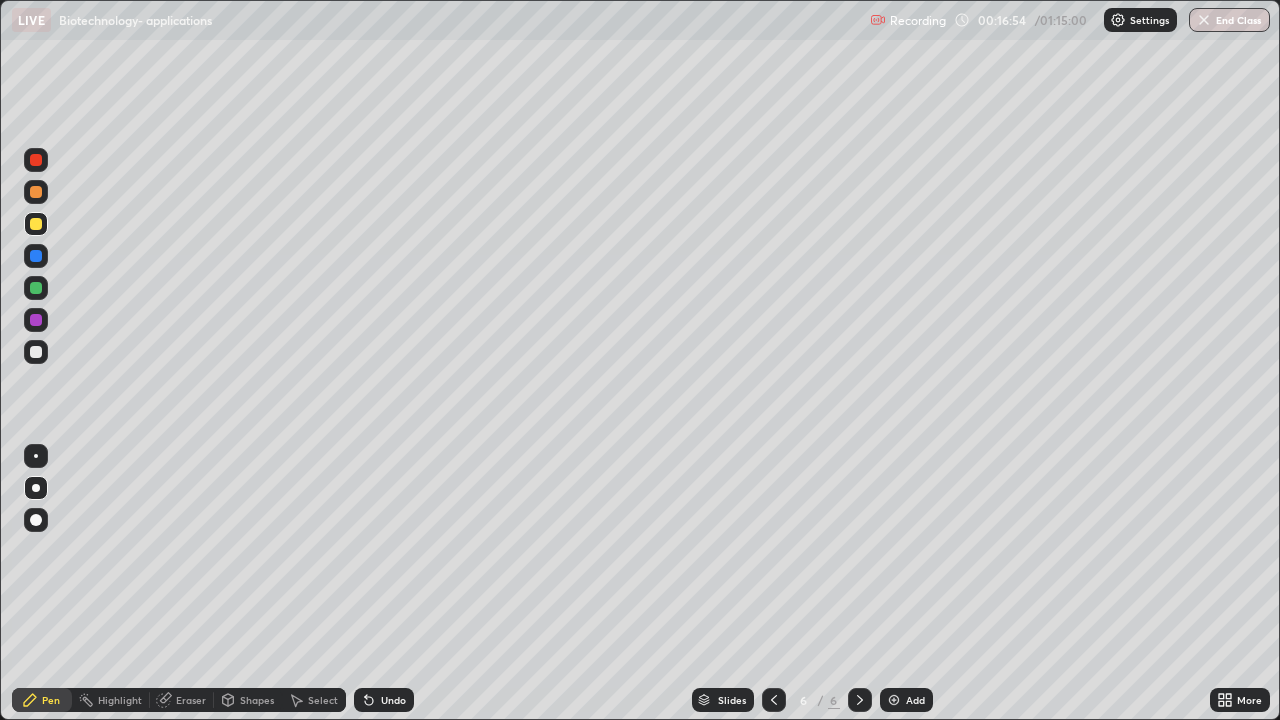 click at bounding box center [36, 352] 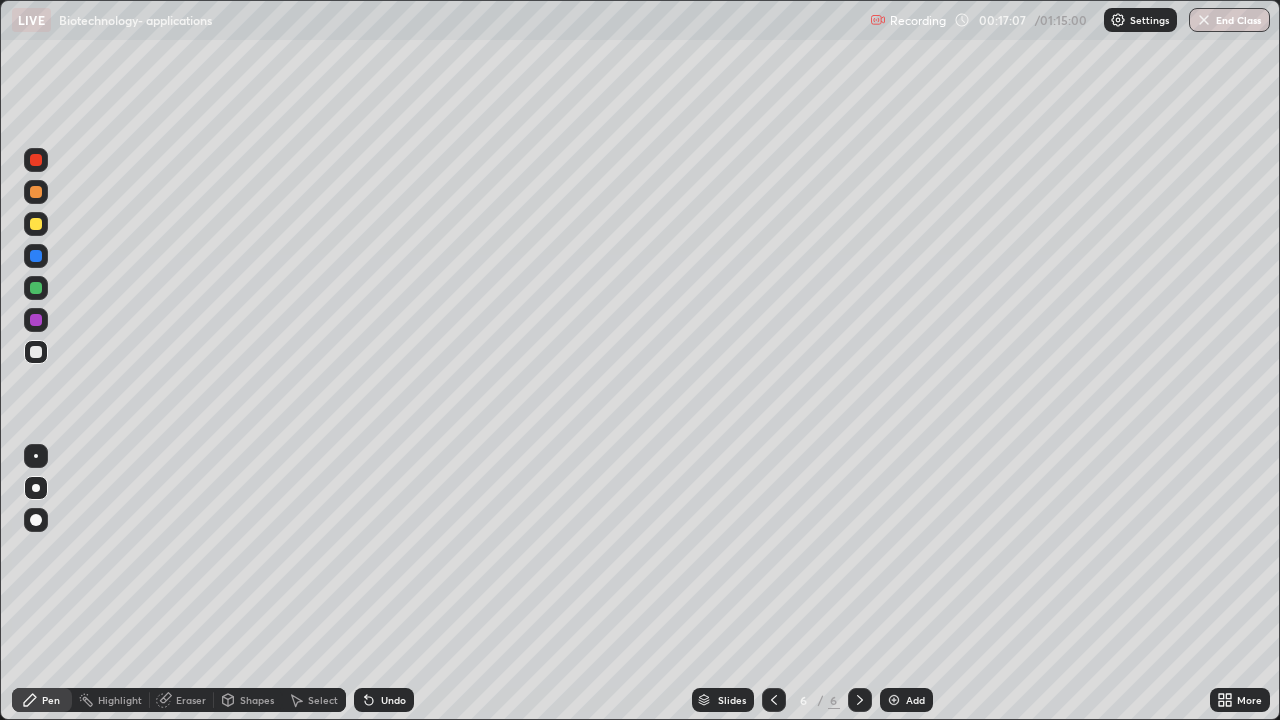 click at bounding box center (36, 192) 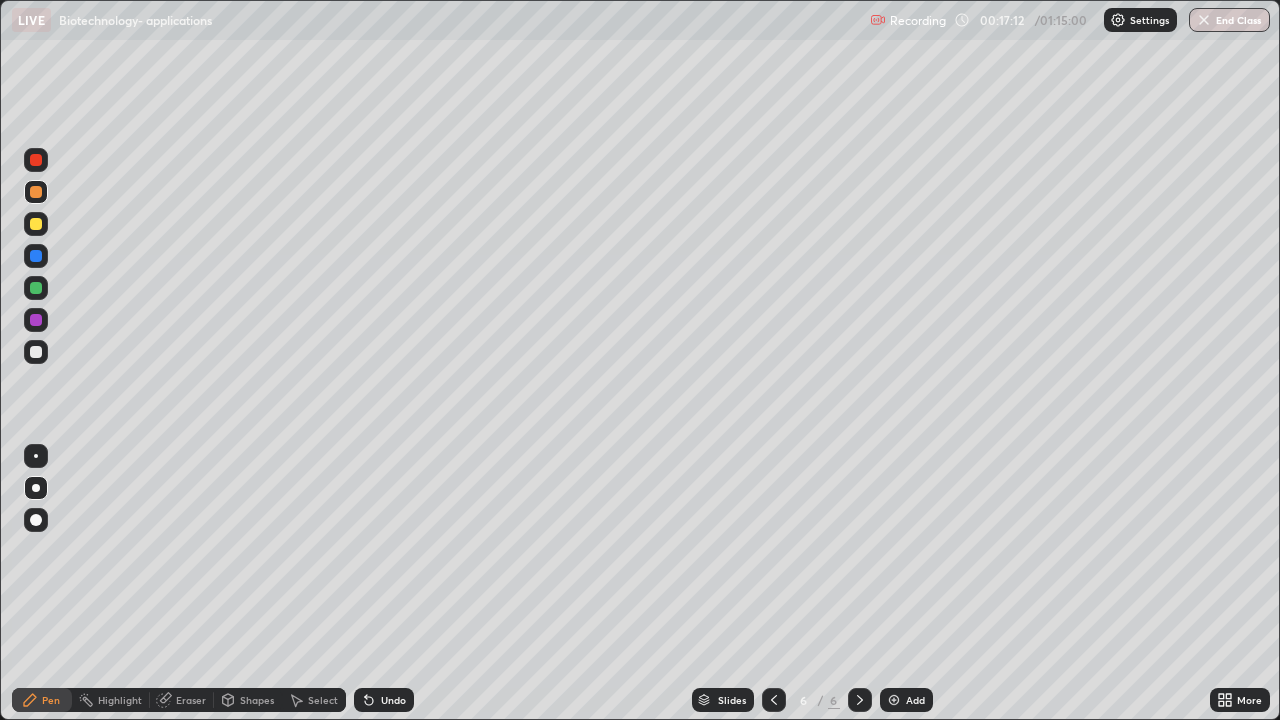click on "Eraser" at bounding box center (191, 700) 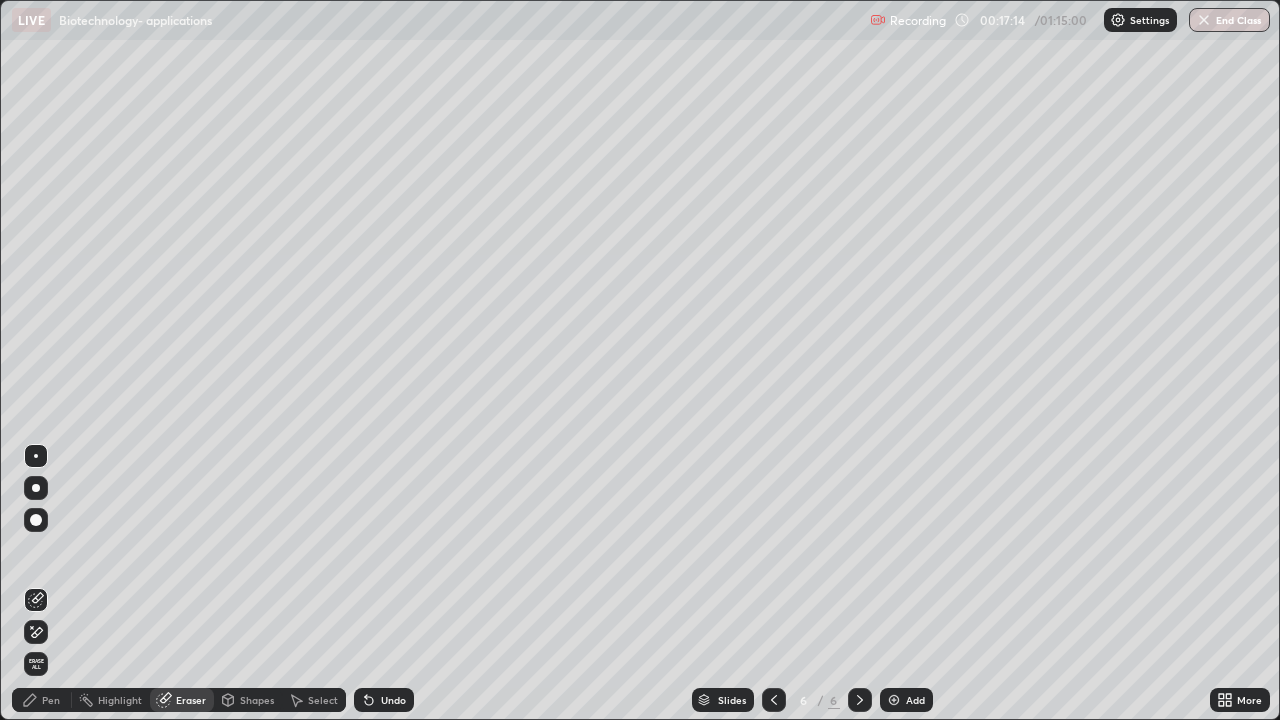 click on "Pen" at bounding box center [42, 700] 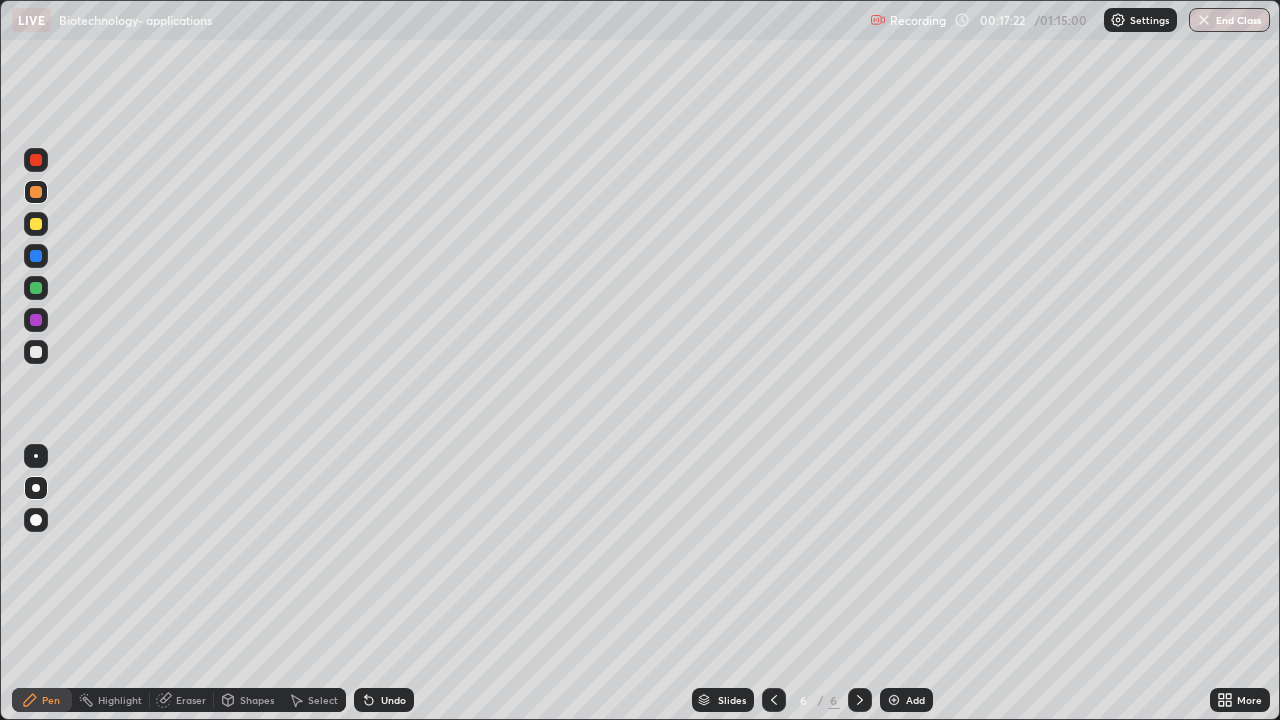 click at bounding box center (36, 320) 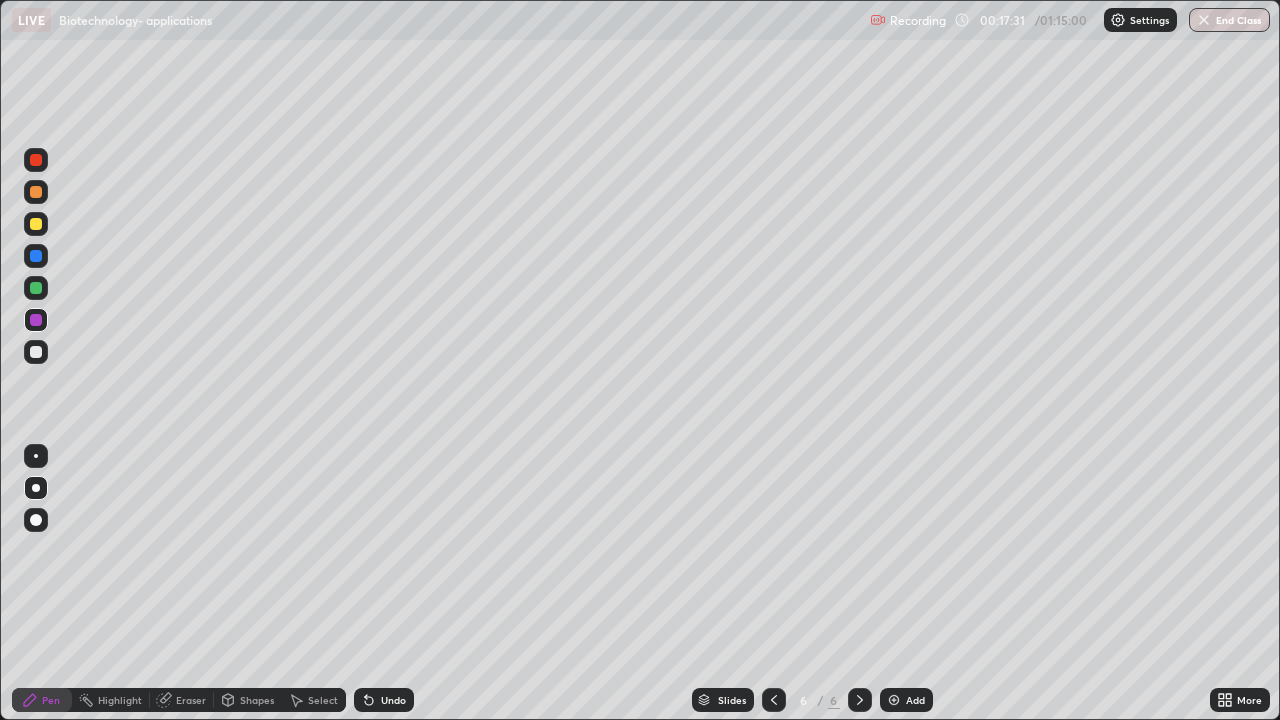click at bounding box center [36, 288] 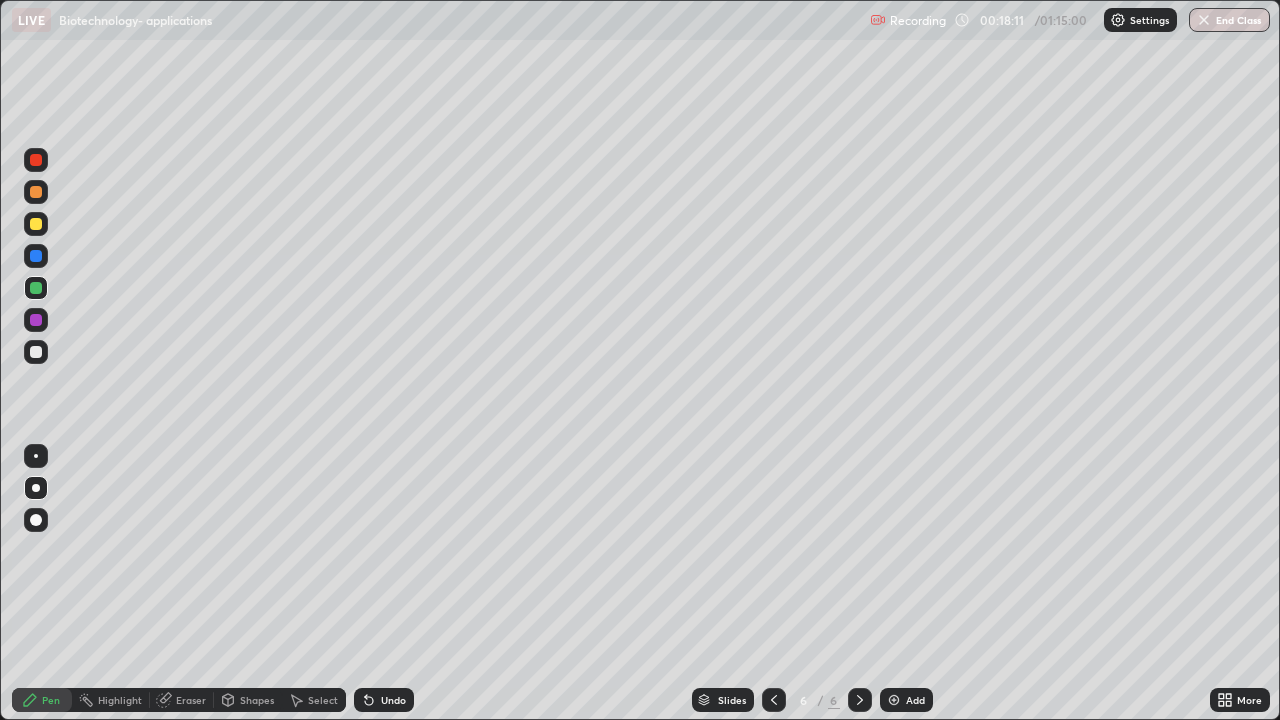 click at bounding box center [894, 700] 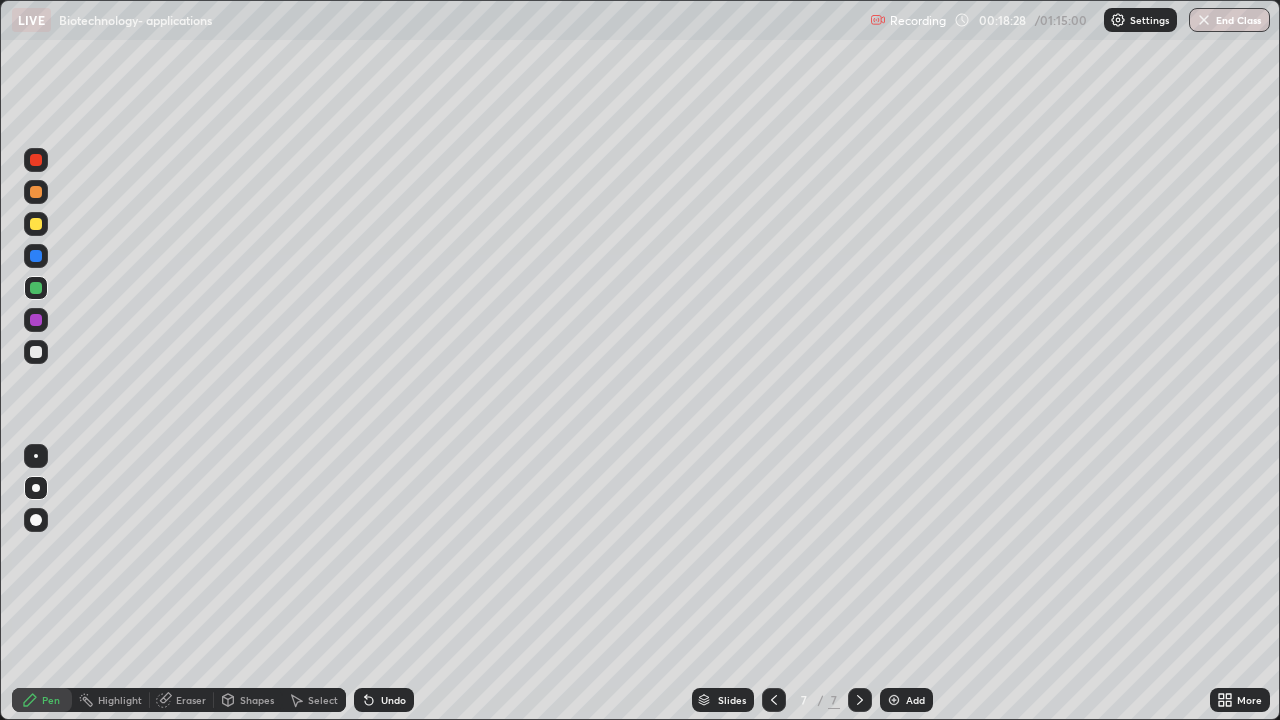 click at bounding box center (36, 320) 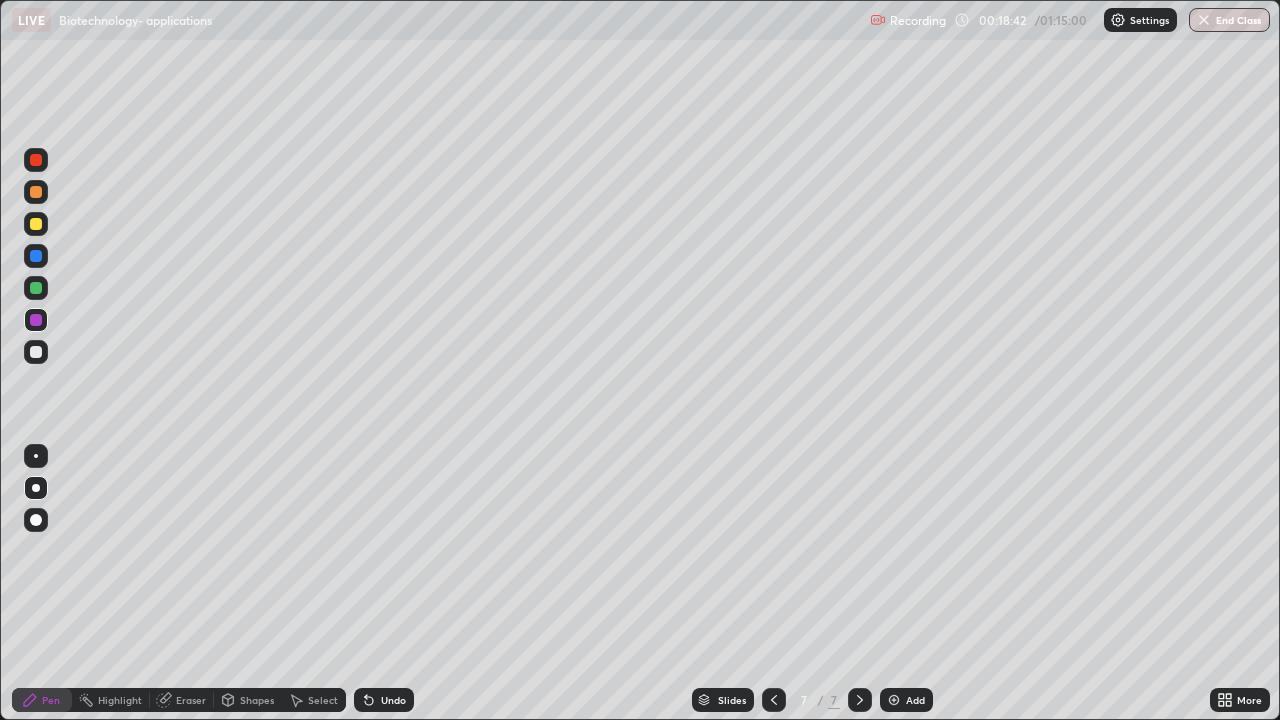 click at bounding box center (36, 352) 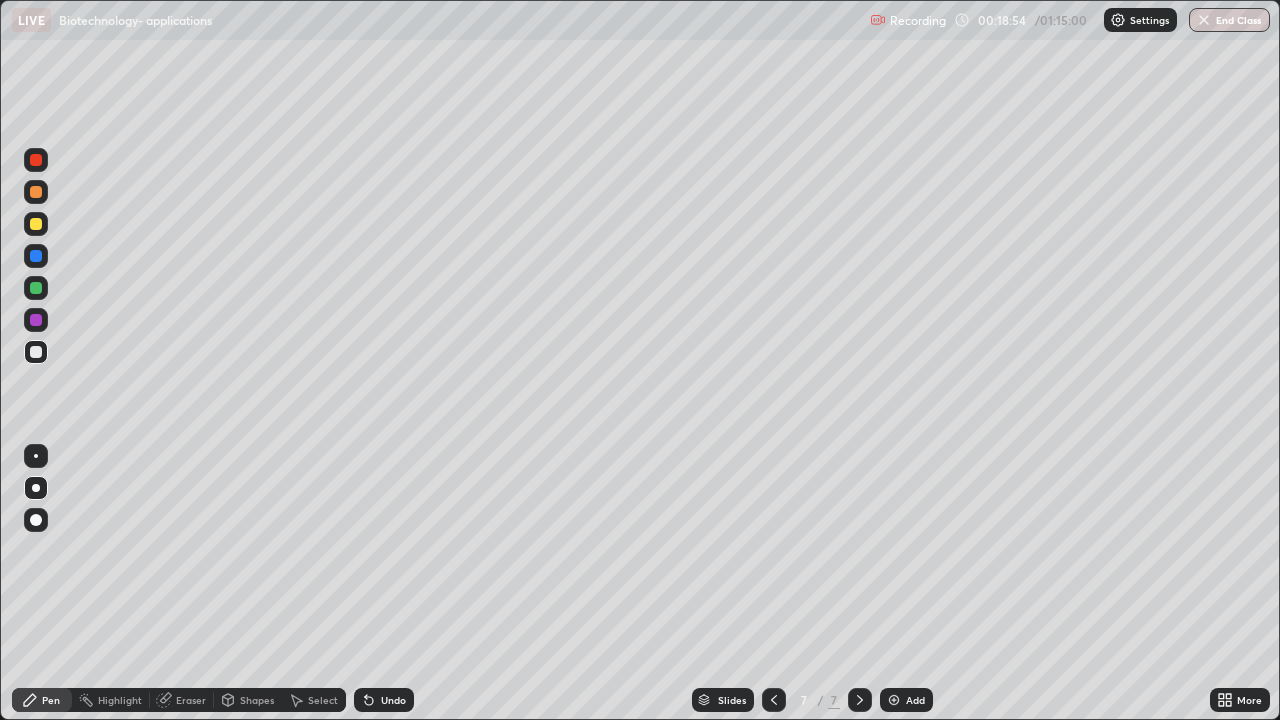 click at bounding box center [36, 256] 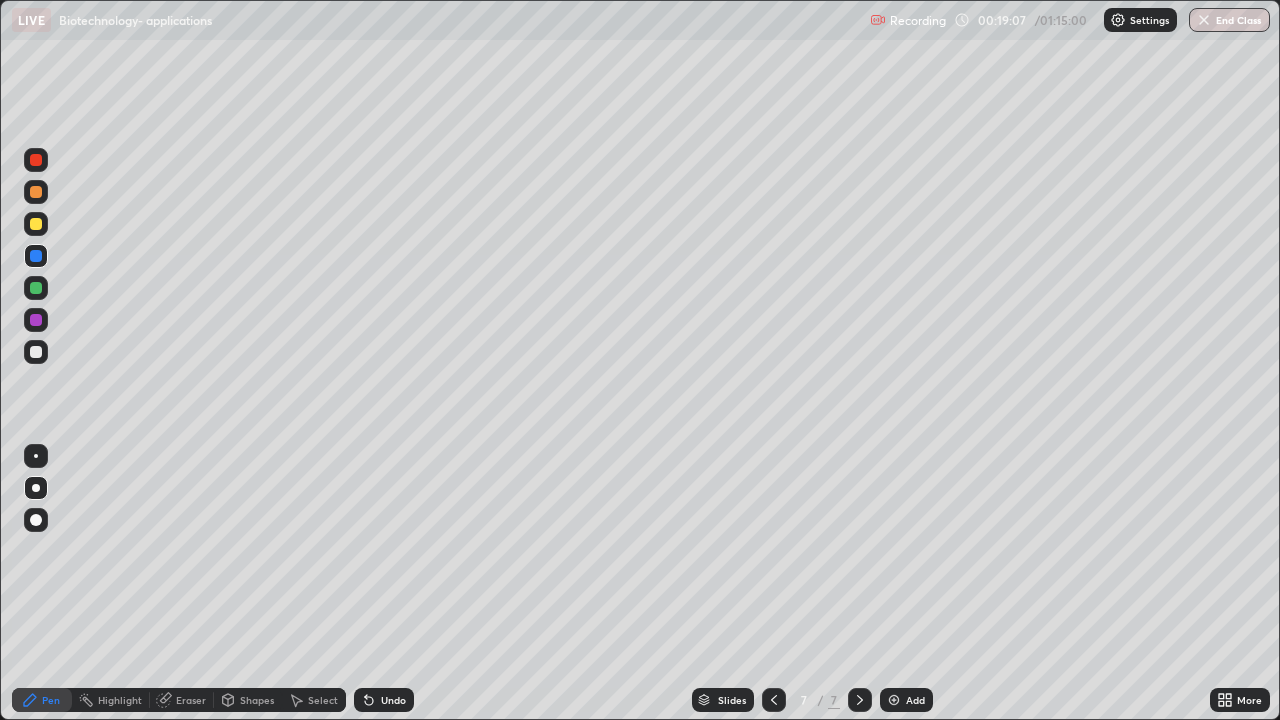 click on "Eraser" at bounding box center [191, 700] 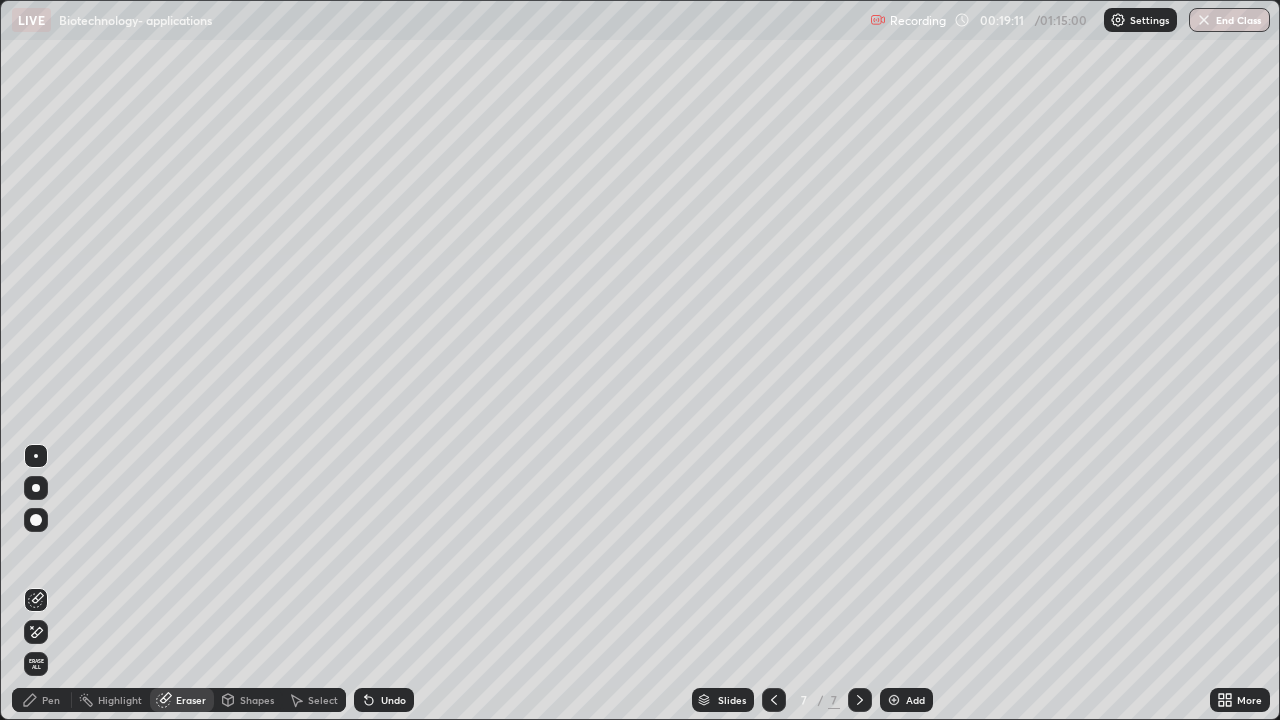 click on "Pen" at bounding box center (51, 700) 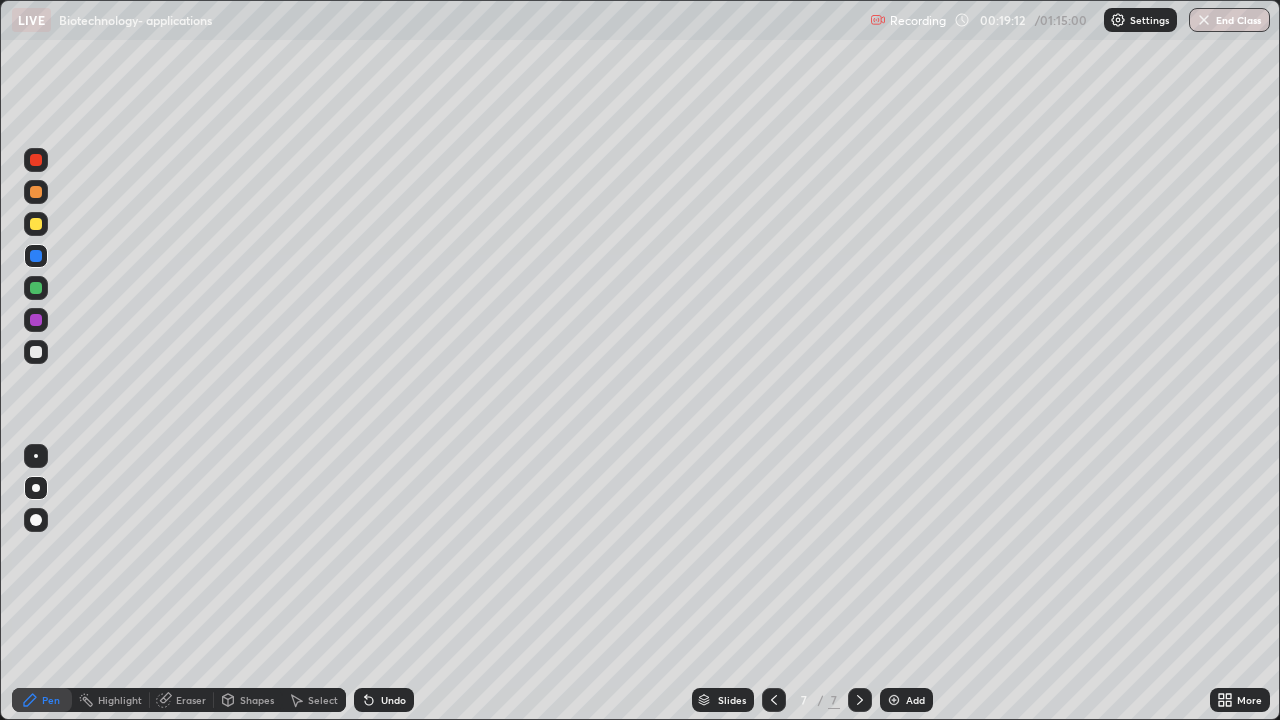 click at bounding box center [36, 192] 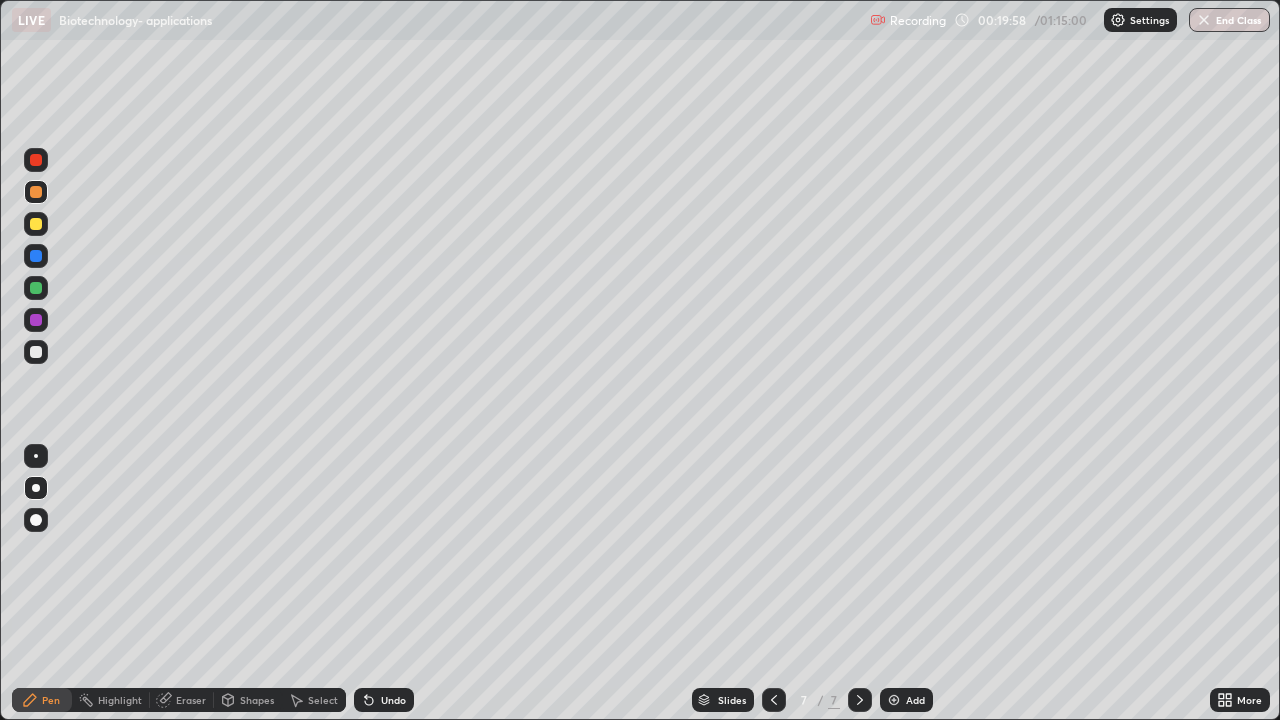 click at bounding box center [36, 352] 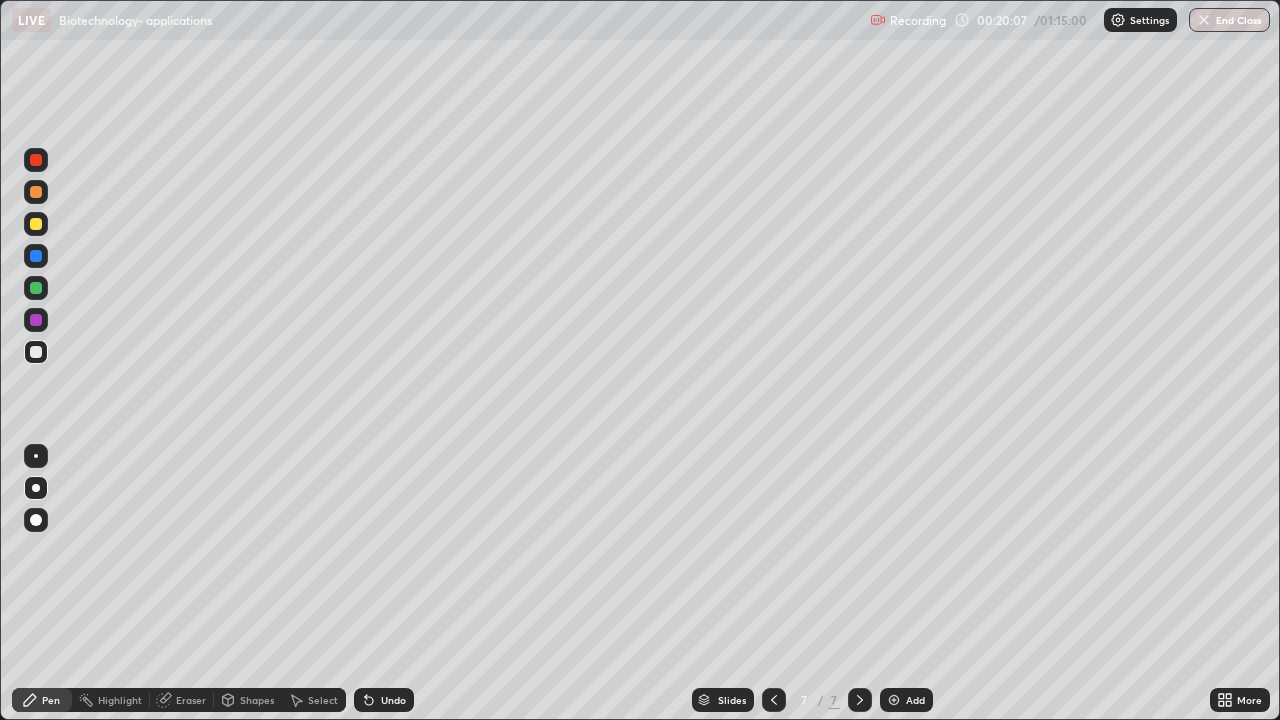 click at bounding box center (36, 192) 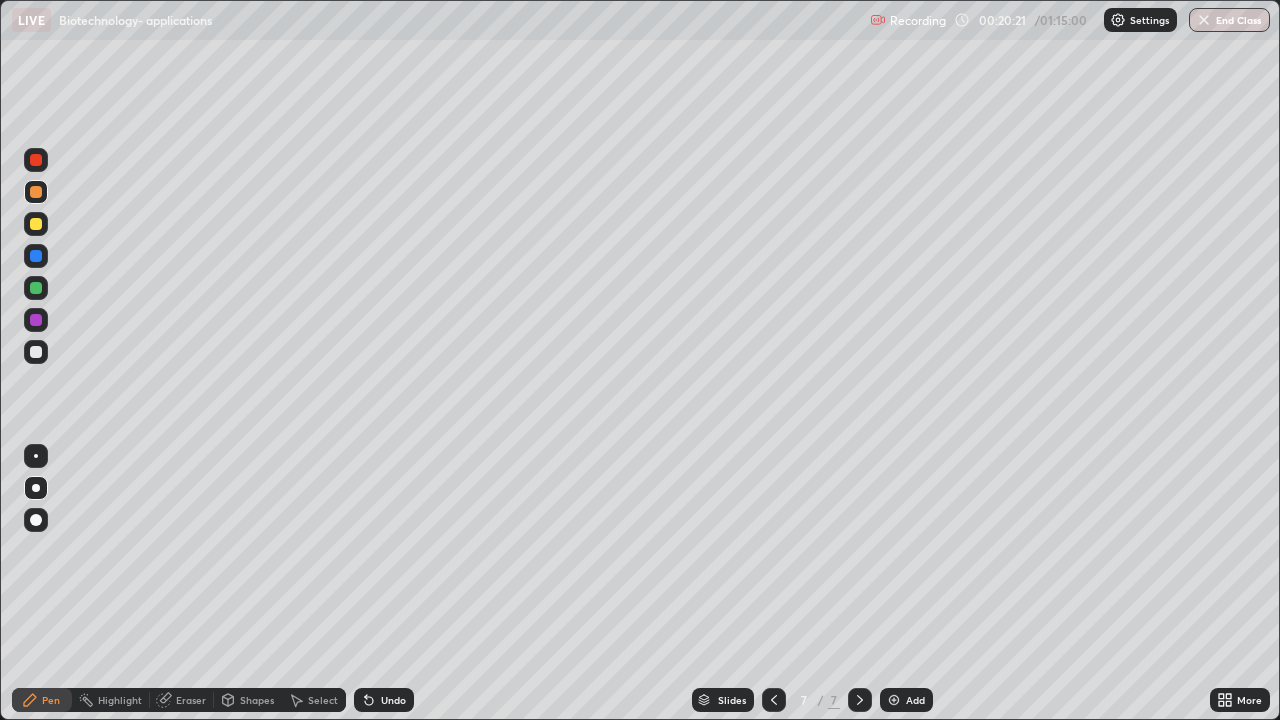 click at bounding box center [36, 288] 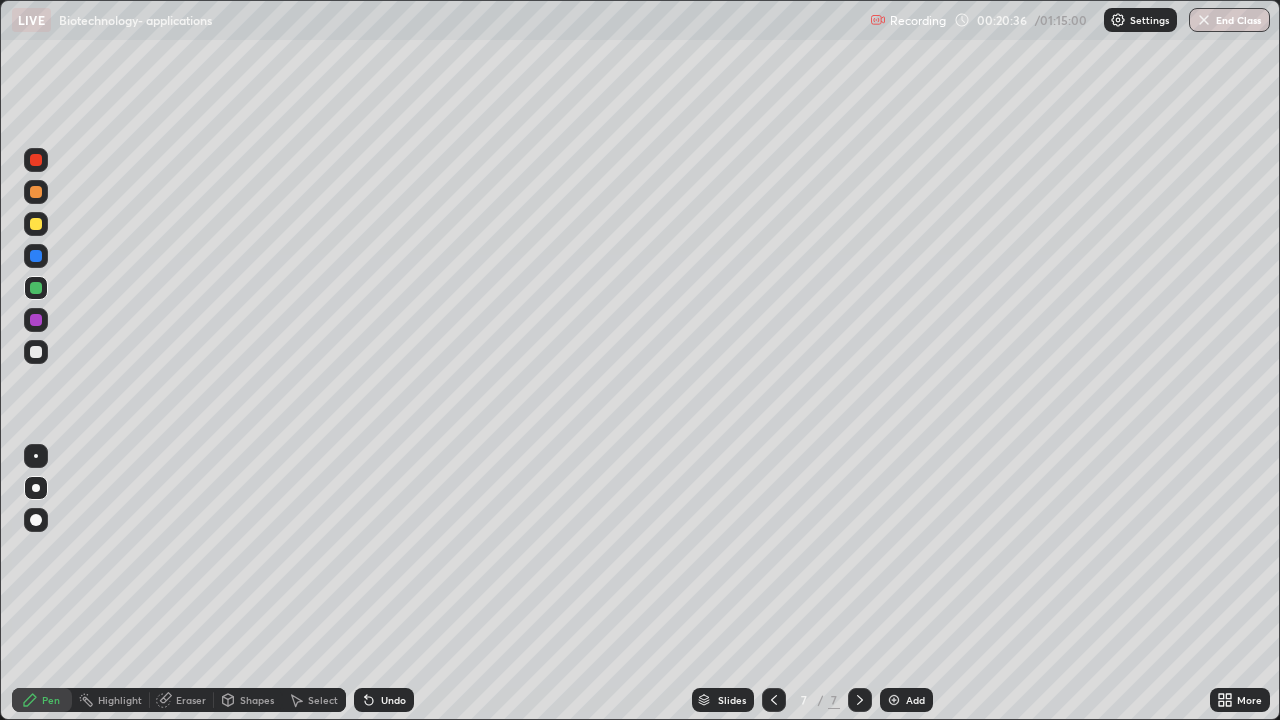 click at bounding box center (36, 320) 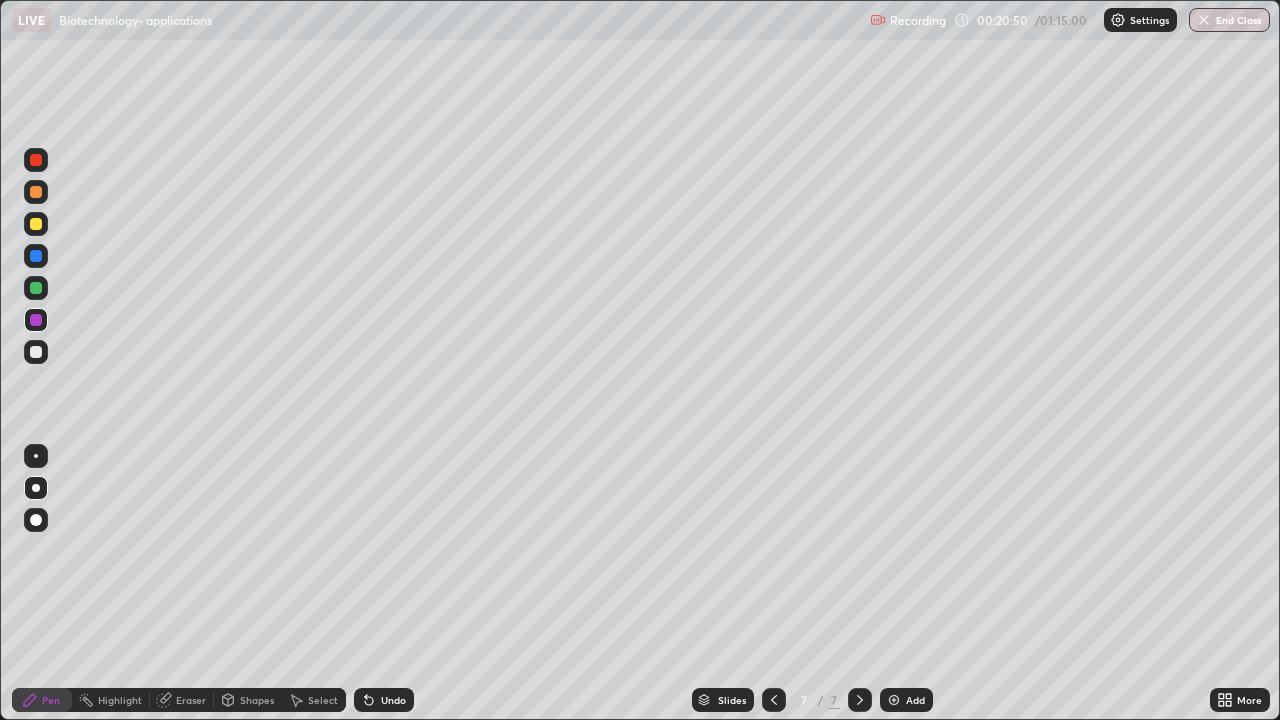 click at bounding box center (36, 352) 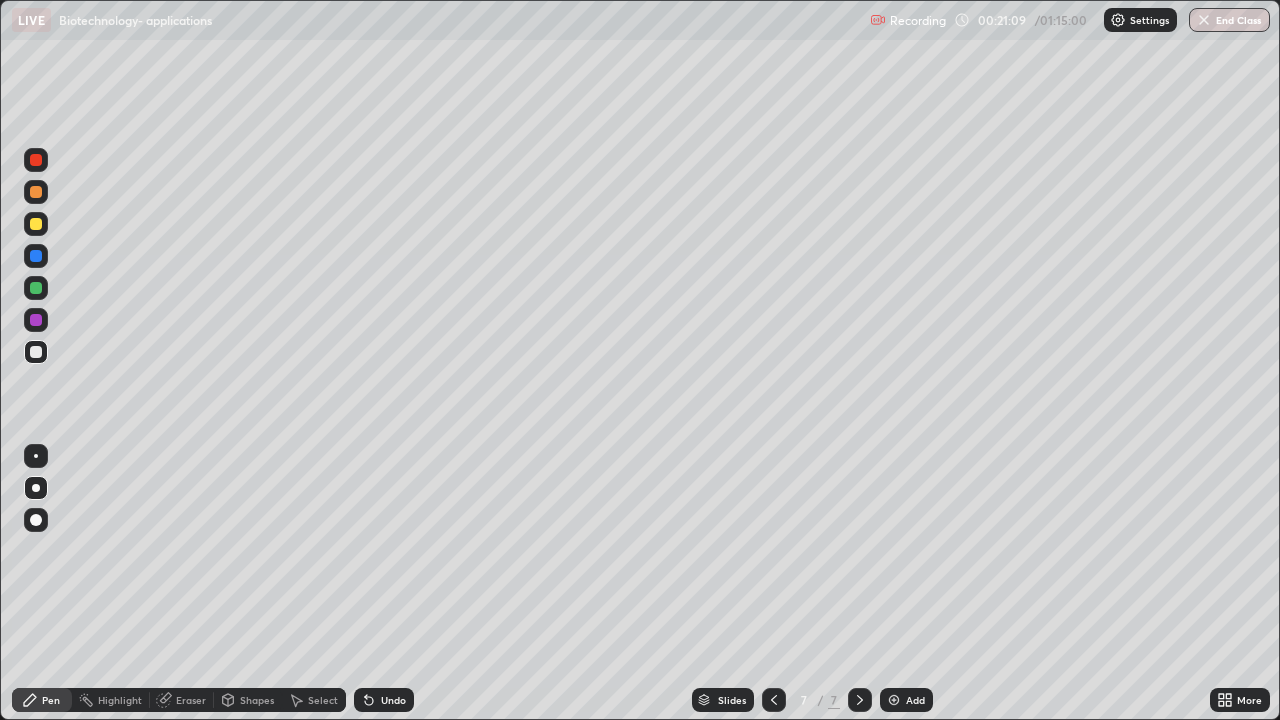 click at bounding box center (36, 256) 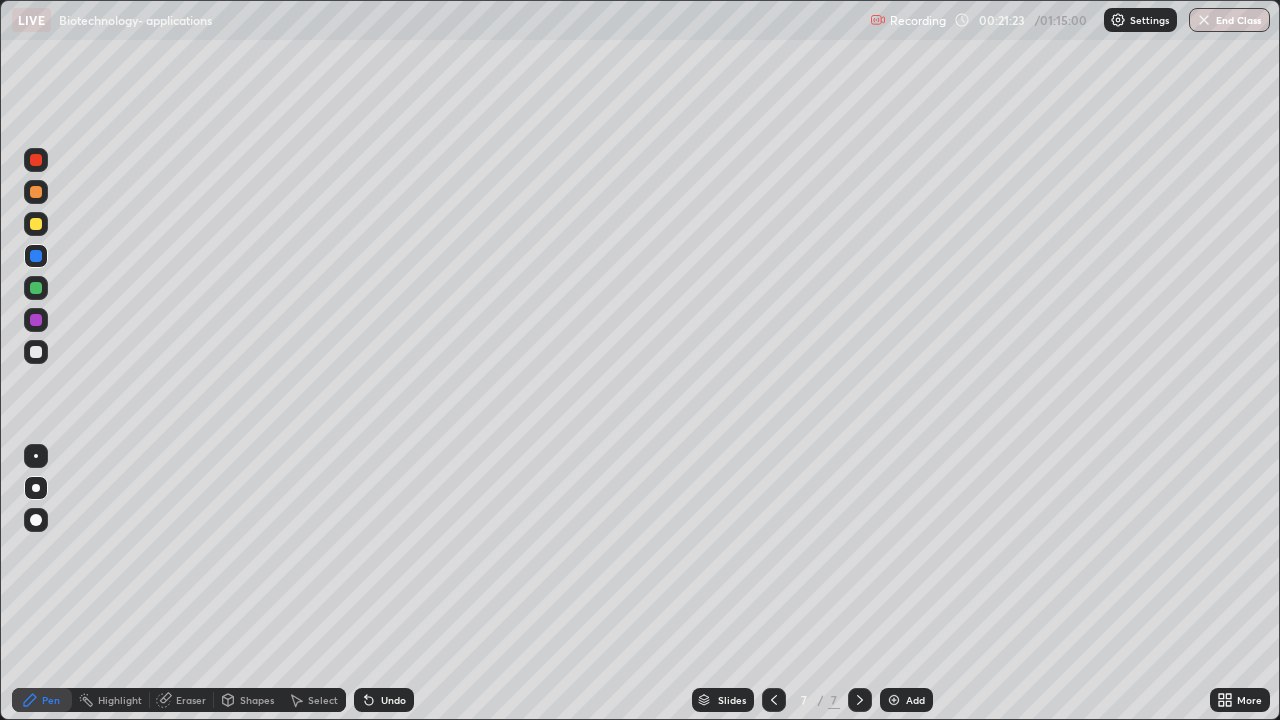 click at bounding box center [36, 352] 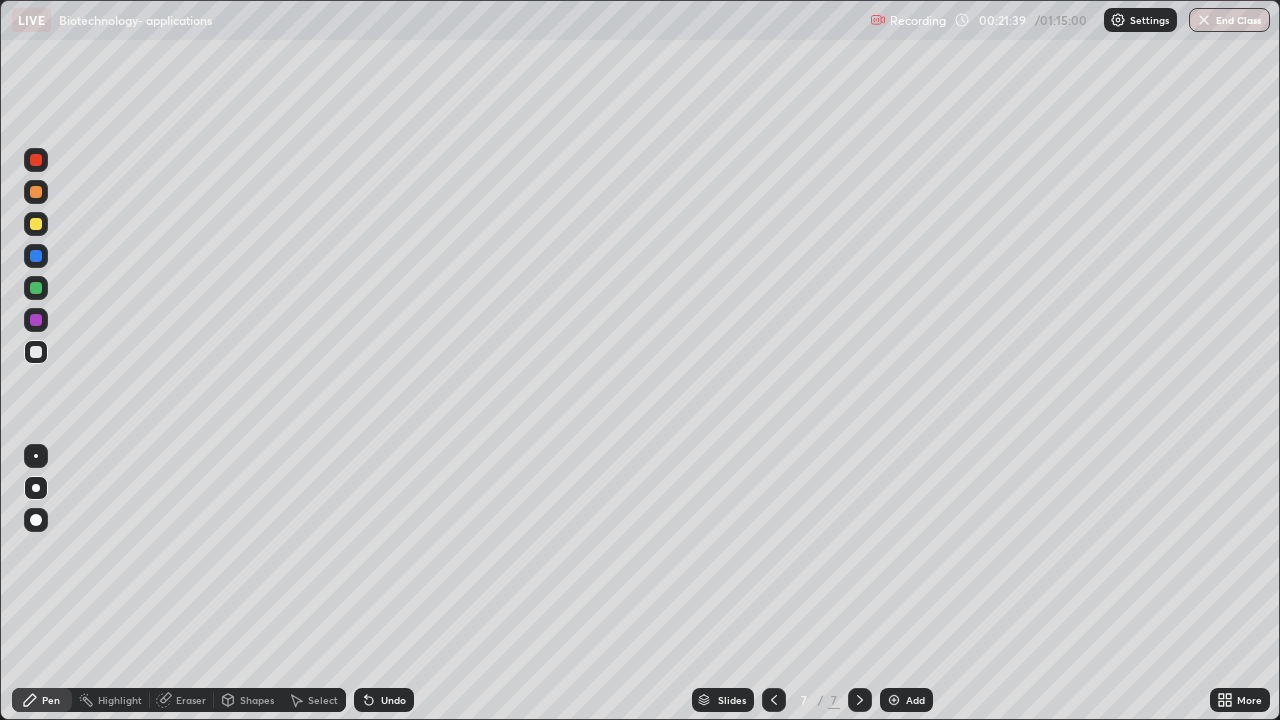 click at bounding box center (36, 224) 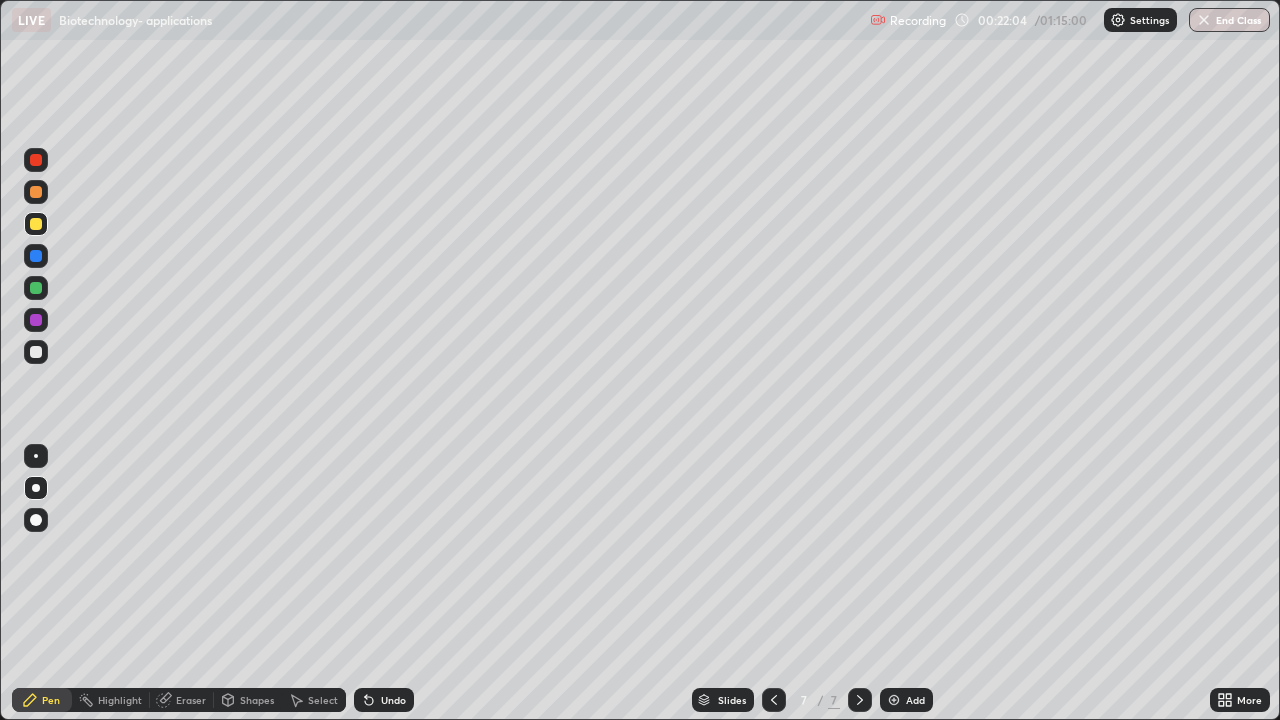 click on "Eraser" at bounding box center (191, 700) 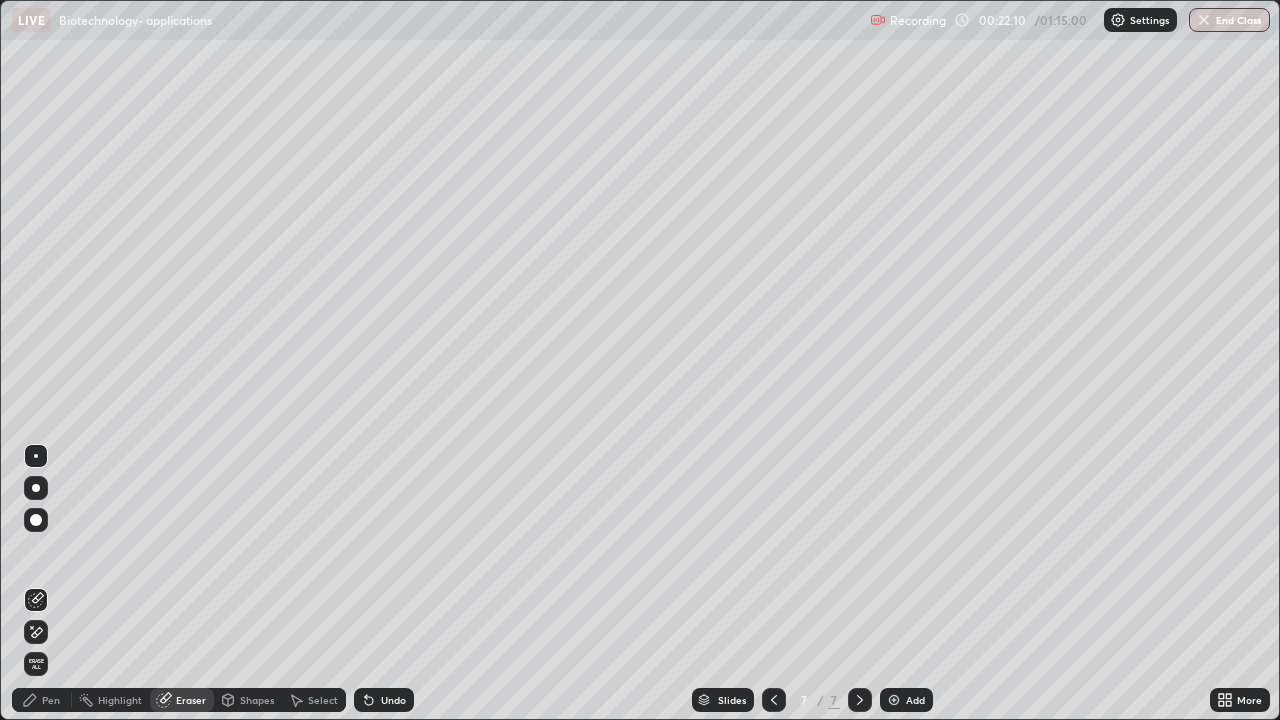 click on "Pen" at bounding box center (51, 700) 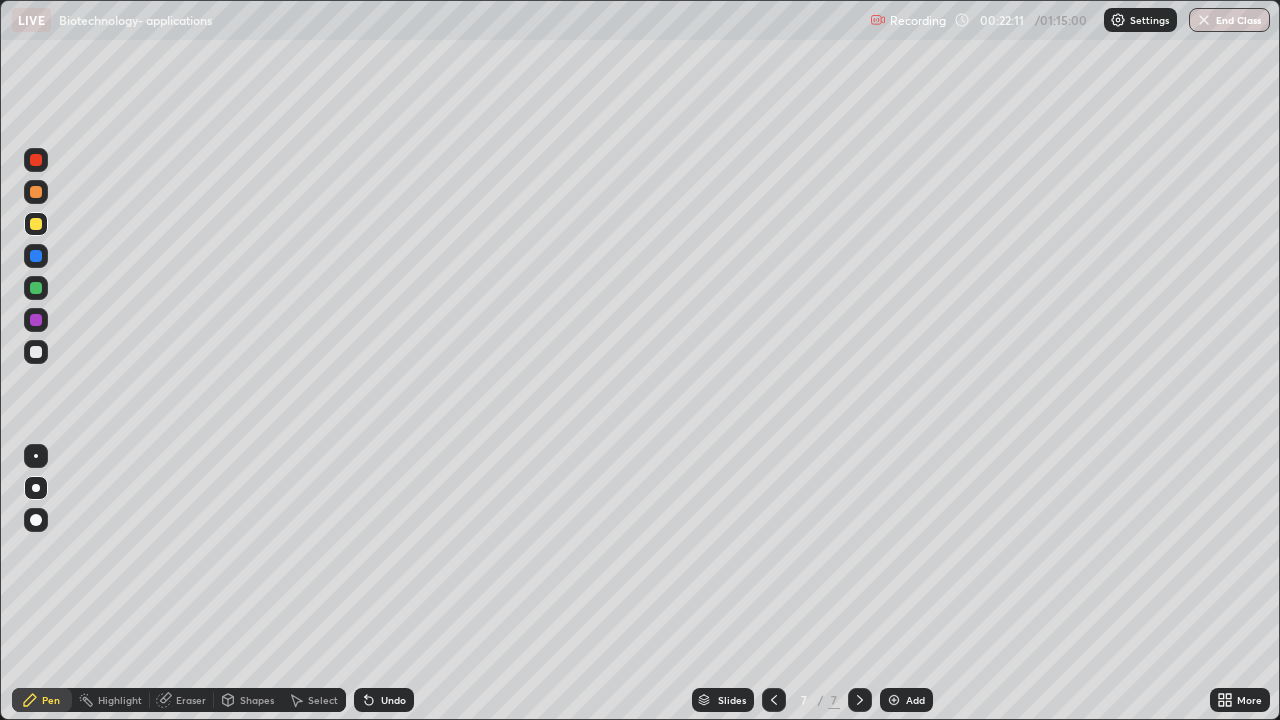 click at bounding box center [36, 192] 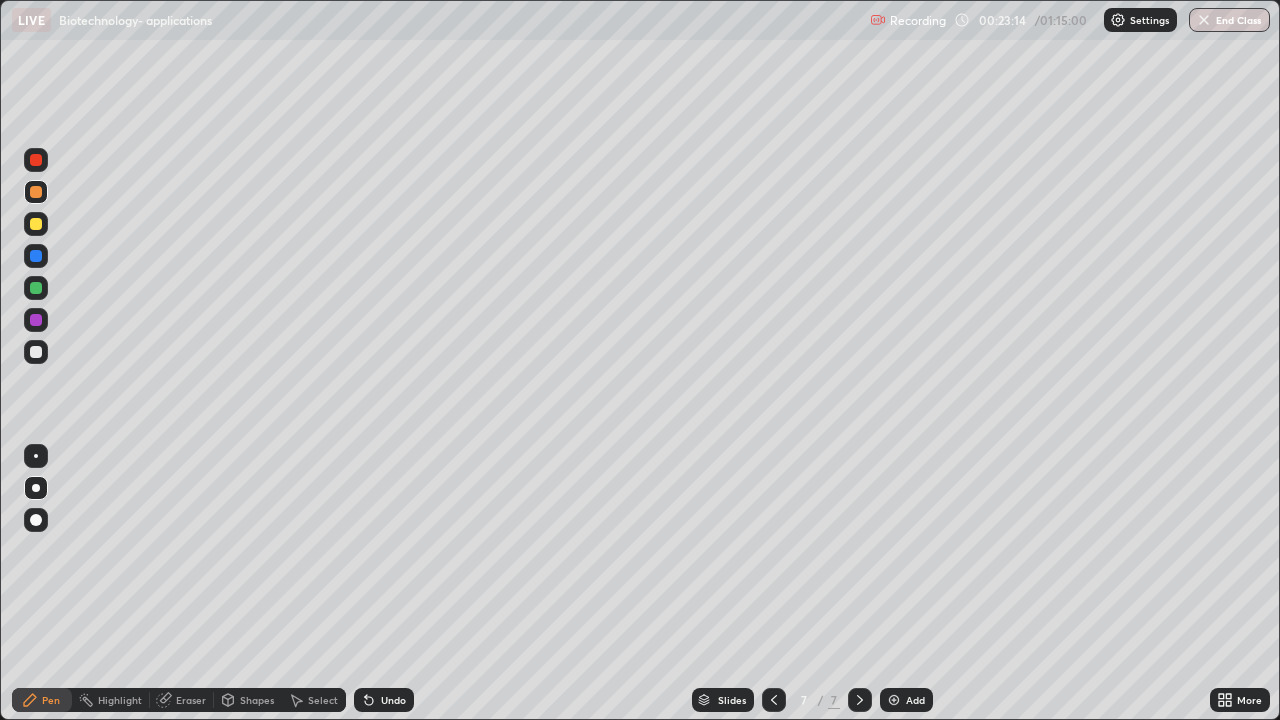 click at bounding box center [36, 288] 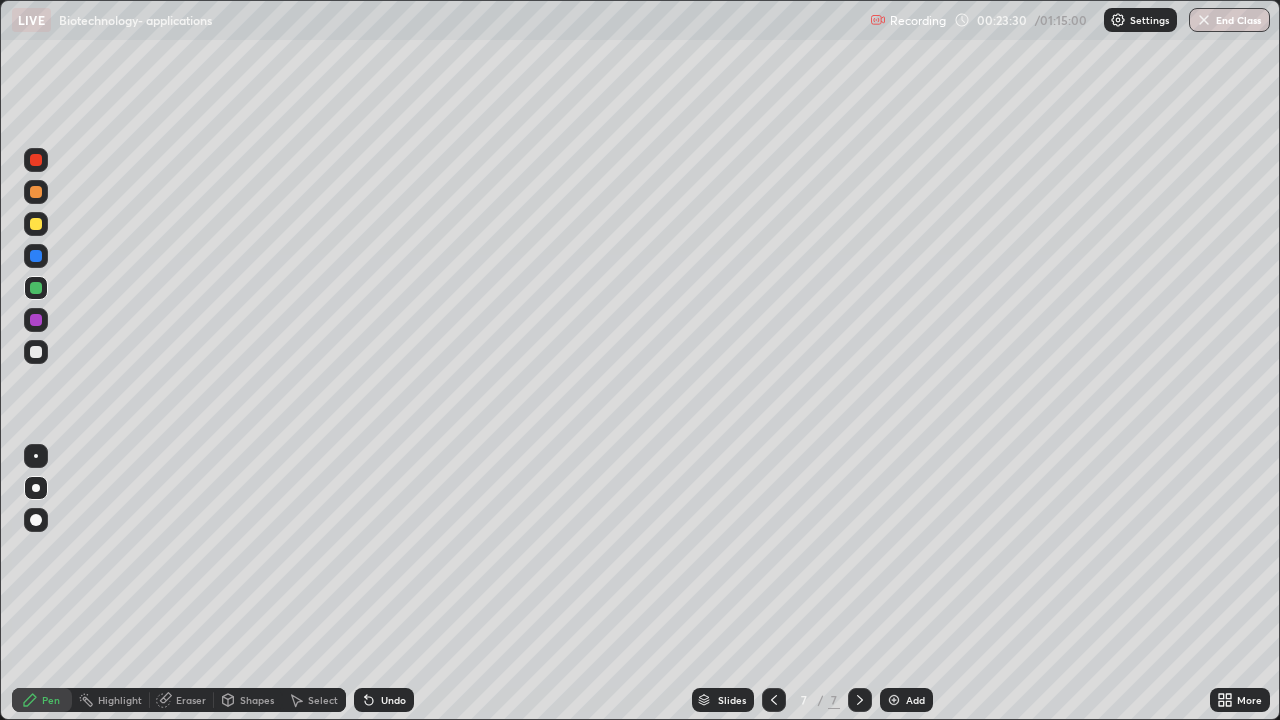 click at bounding box center (36, 320) 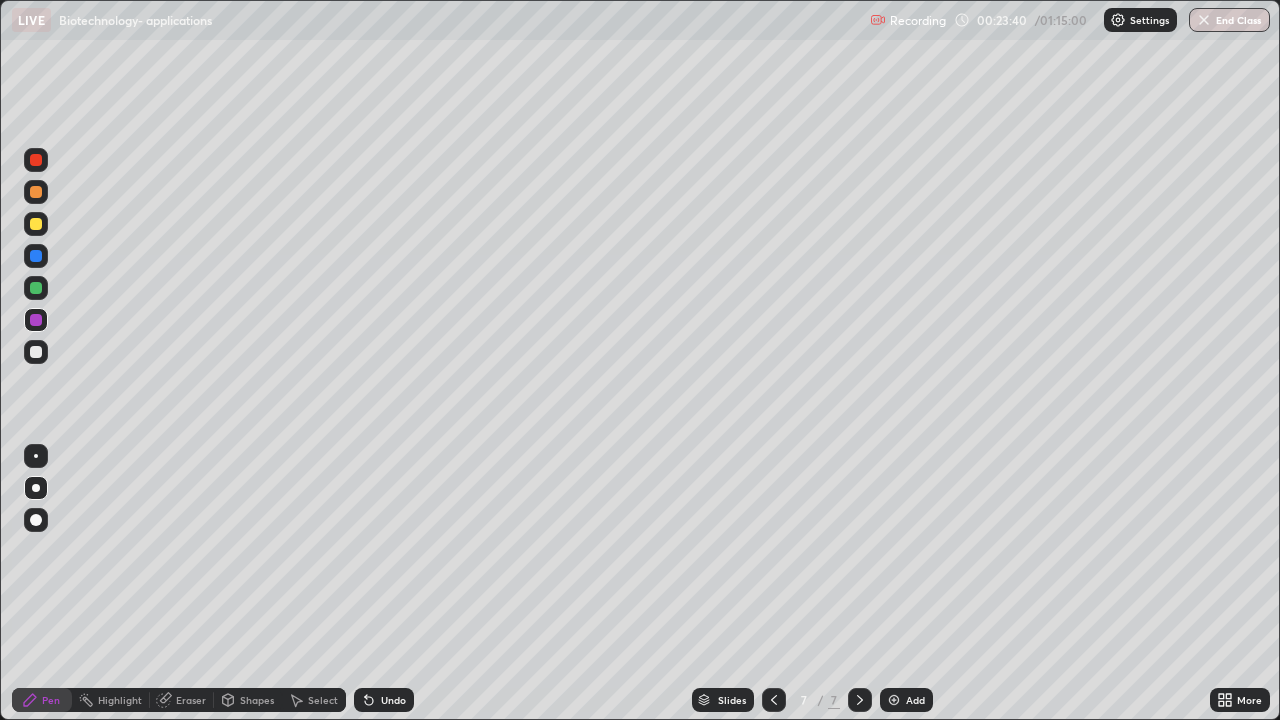 click at bounding box center (36, 352) 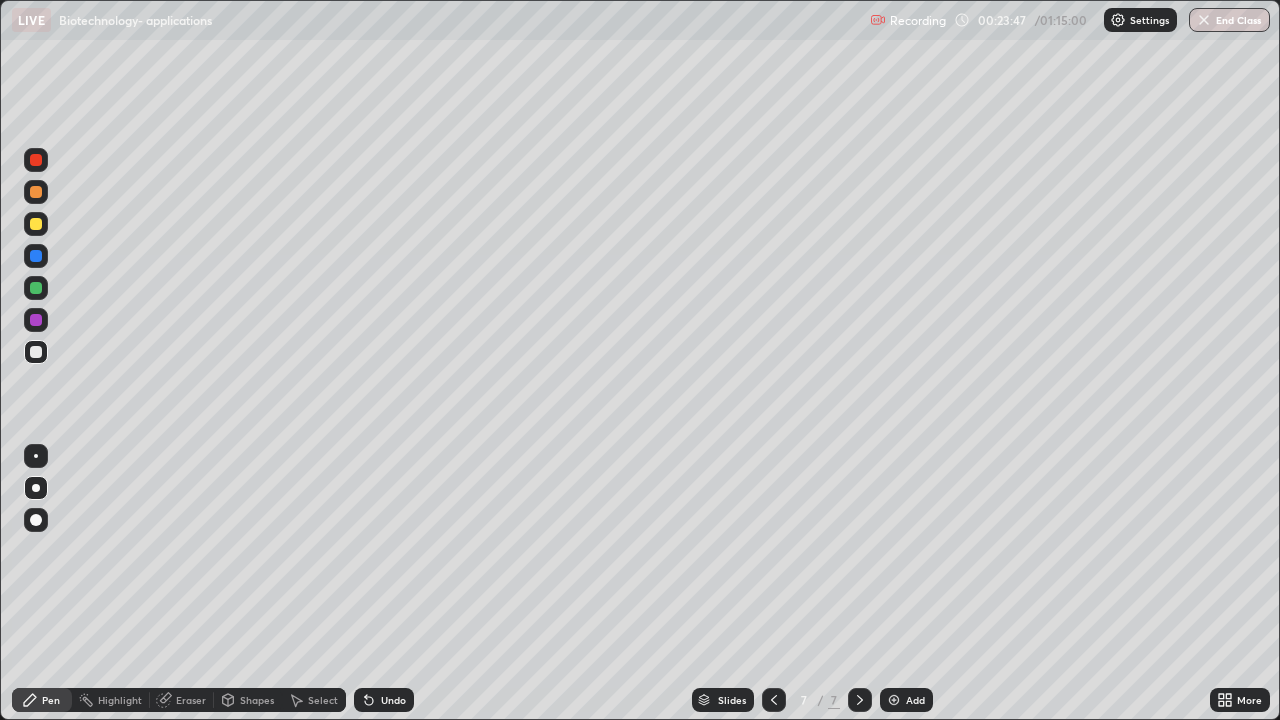 click at bounding box center [36, 256] 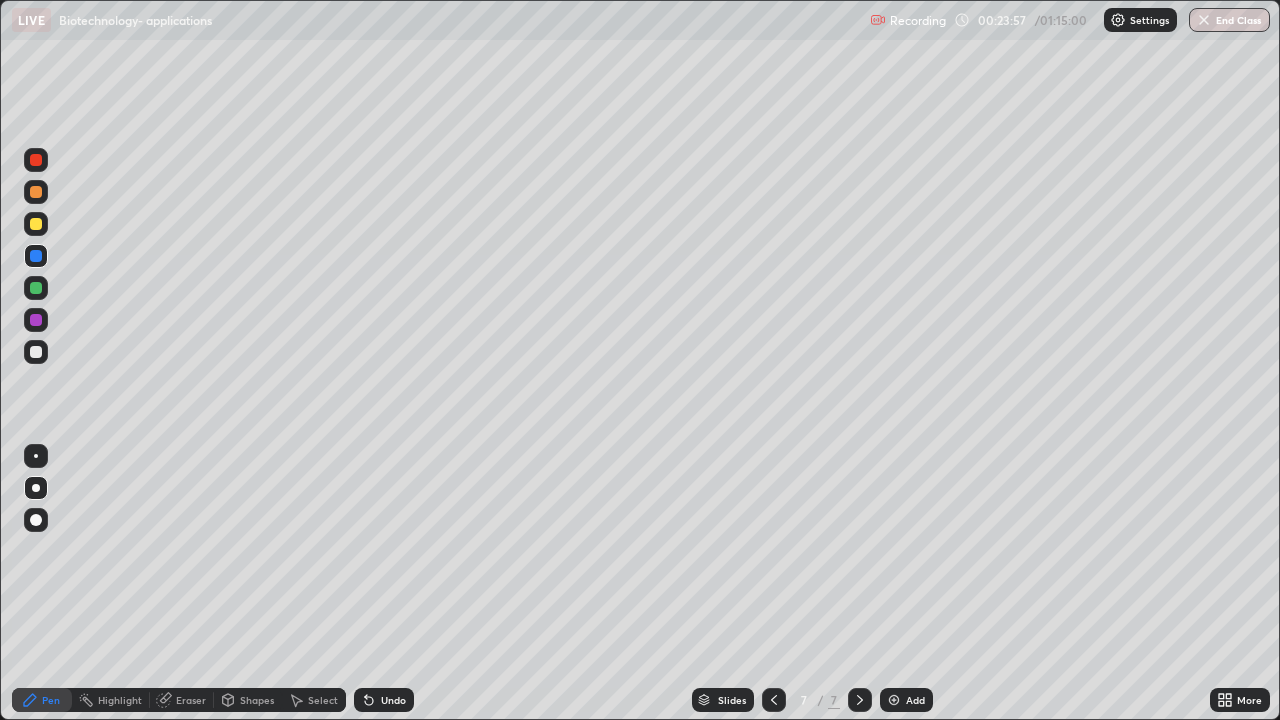 click at bounding box center (36, 224) 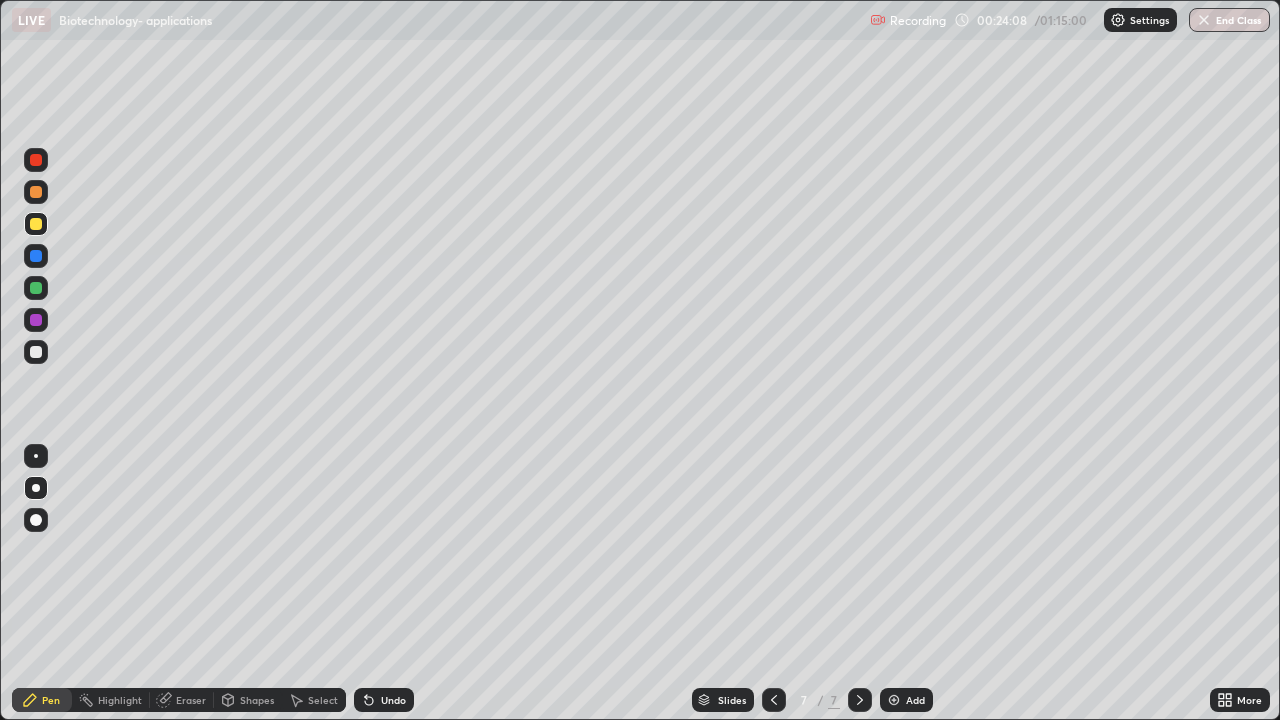 click at bounding box center (36, 256) 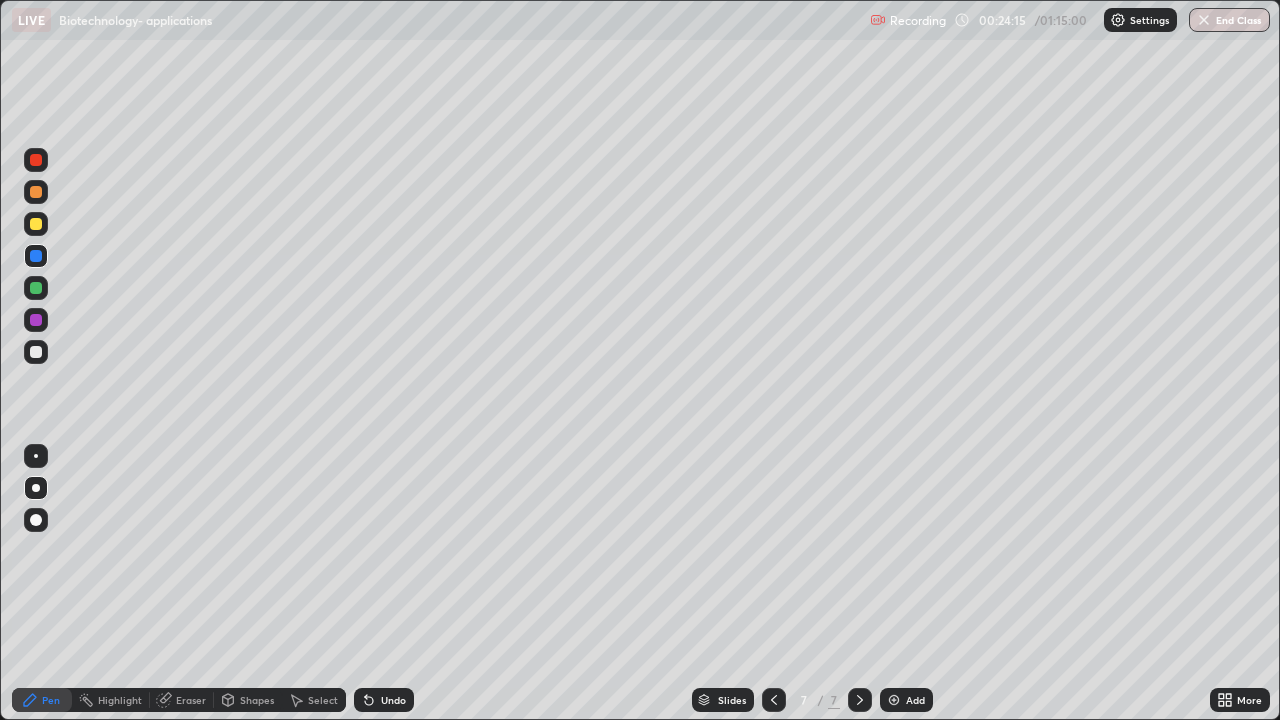 click at bounding box center [36, 288] 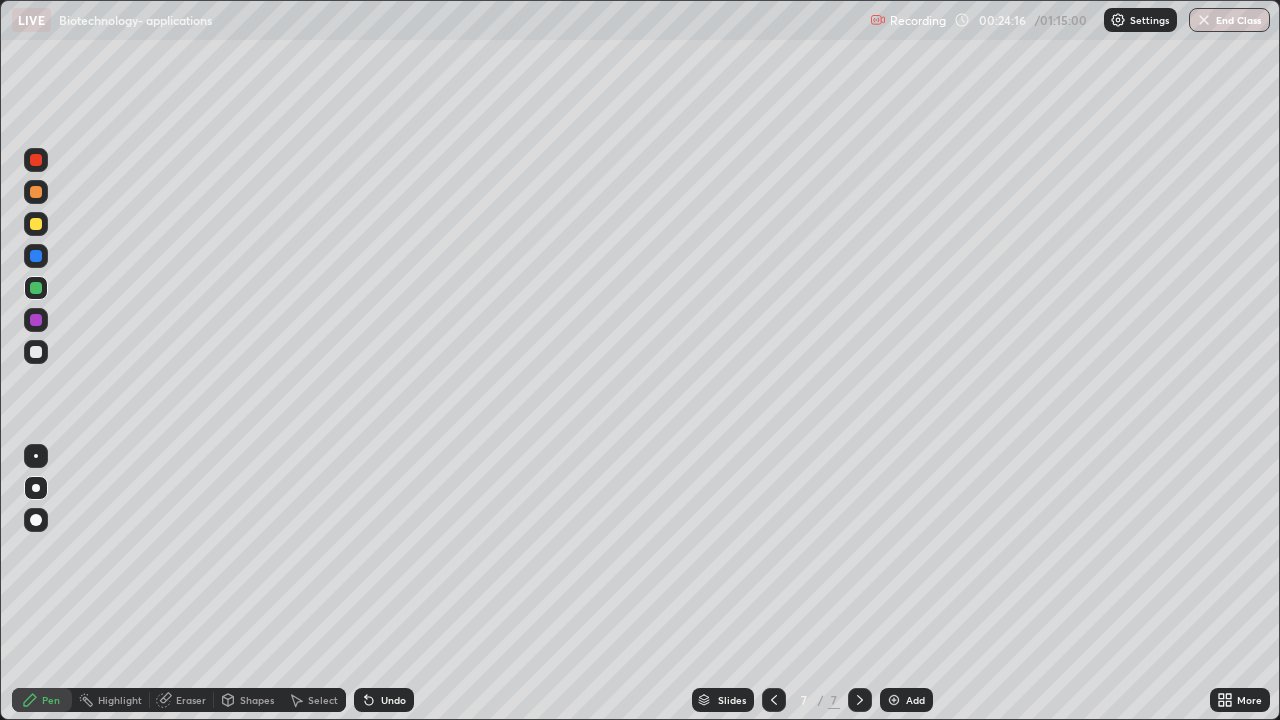 click at bounding box center (36, 352) 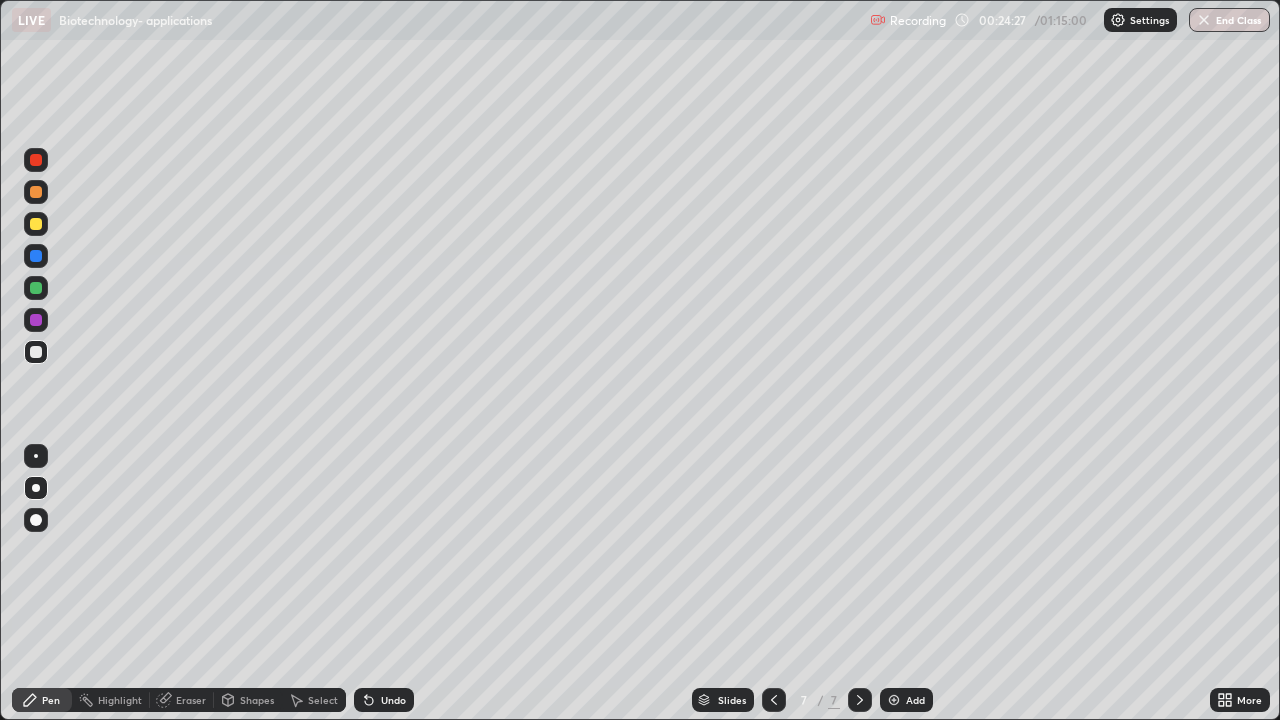 click at bounding box center [36, 320] 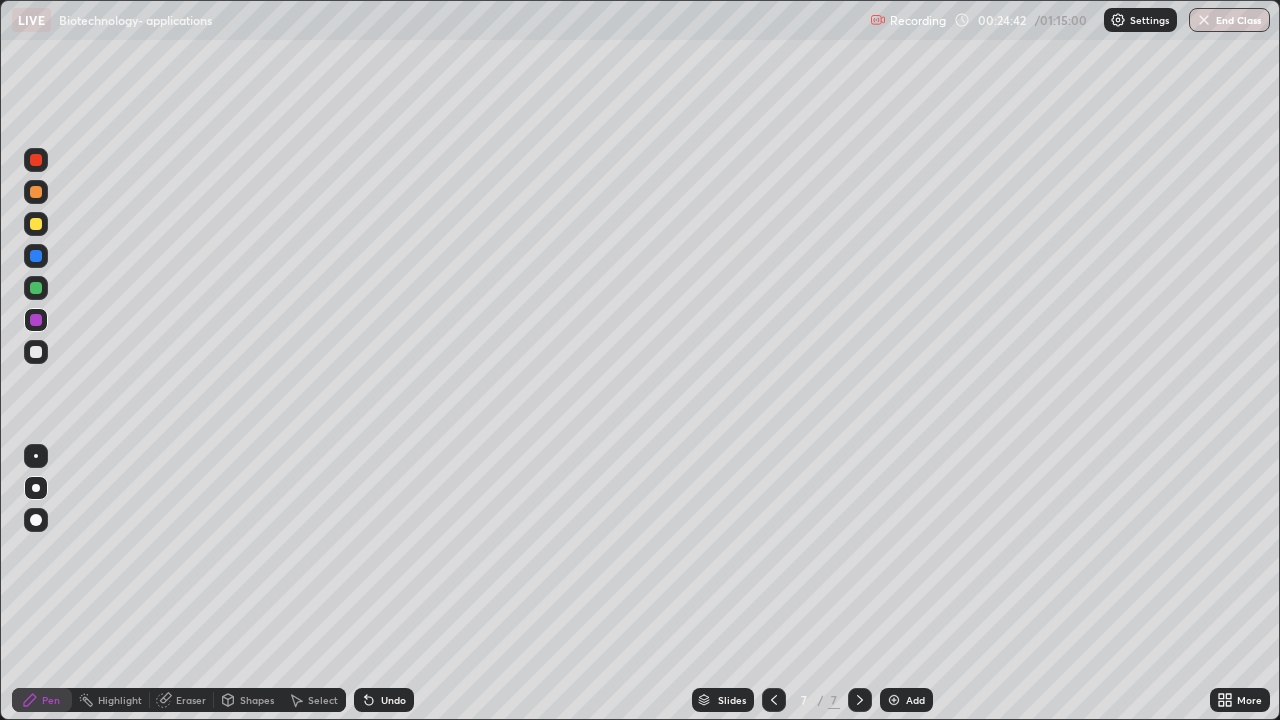 click on "Eraser" at bounding box center (191, 700) 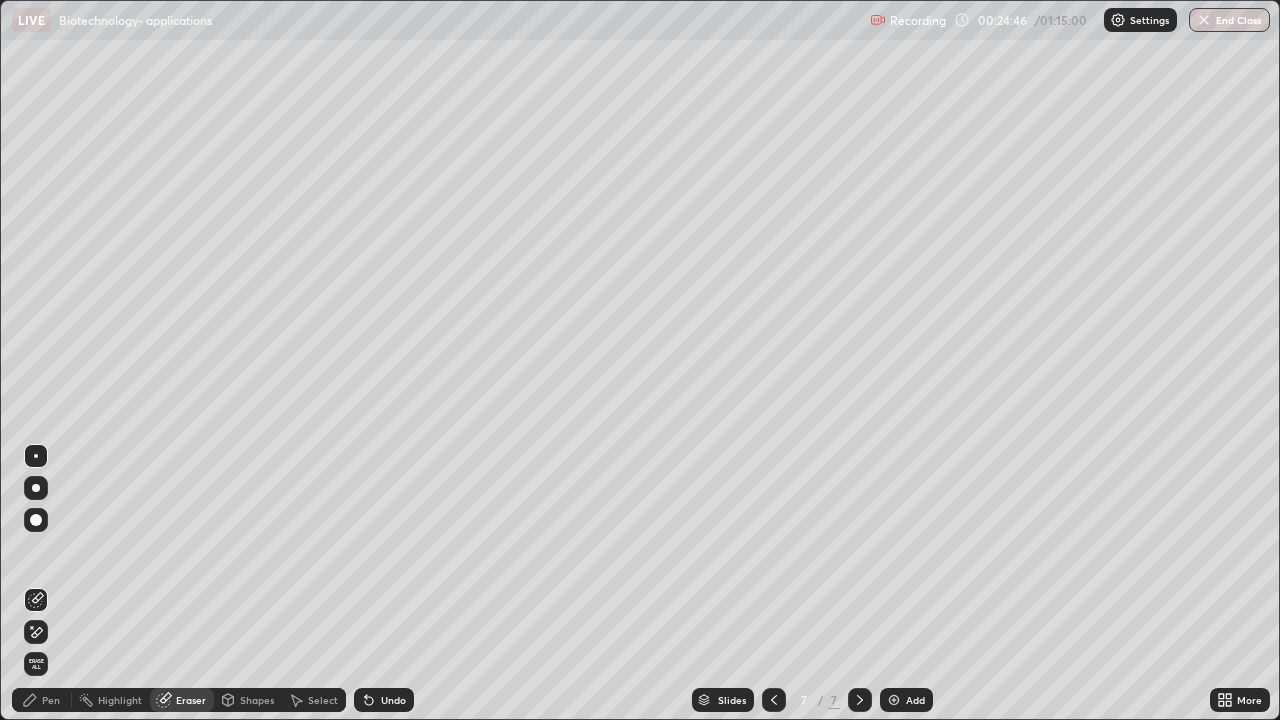click on "Pen" at bounding box center (42, 700) 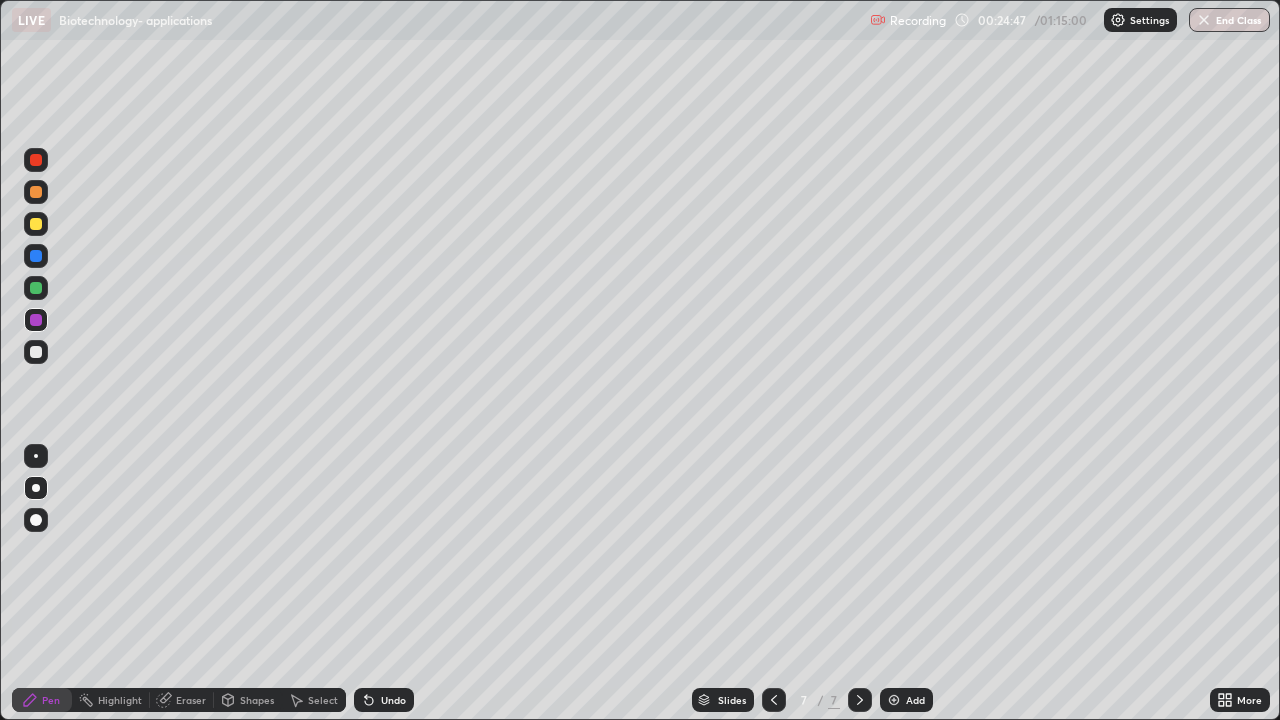 click at bounding box center (36, 192) 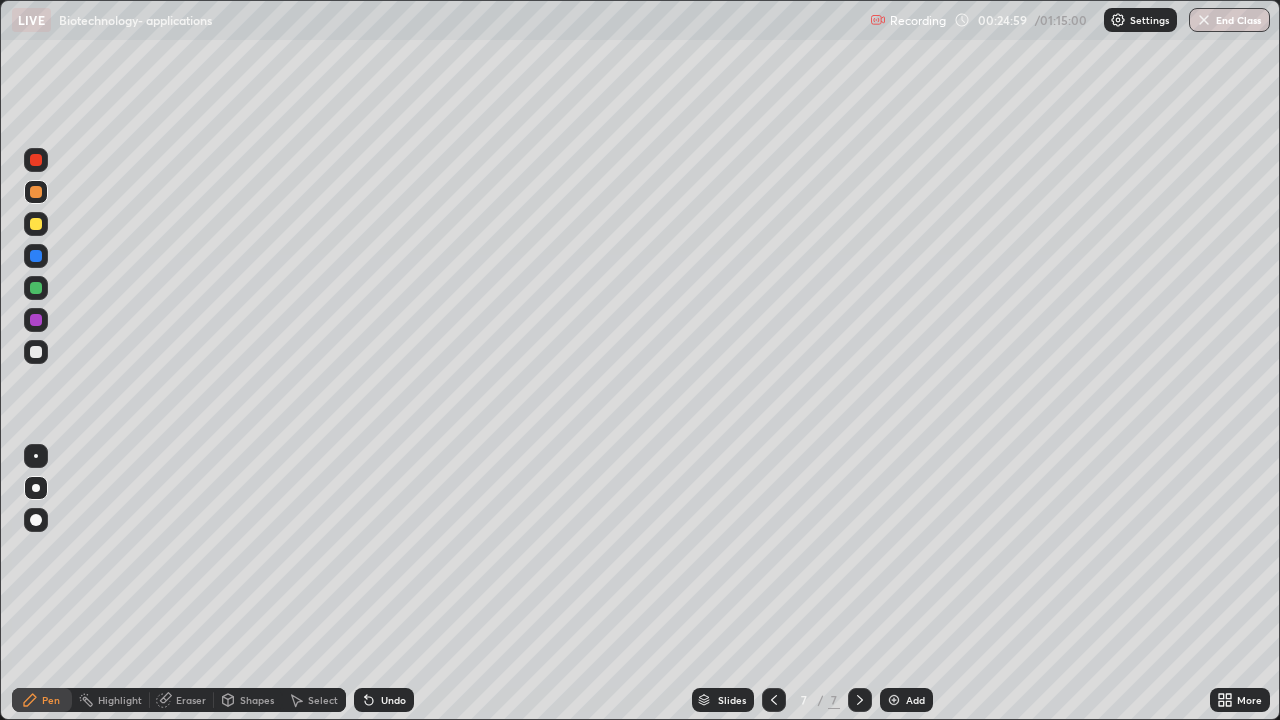 click at bounding box center [36, 288] 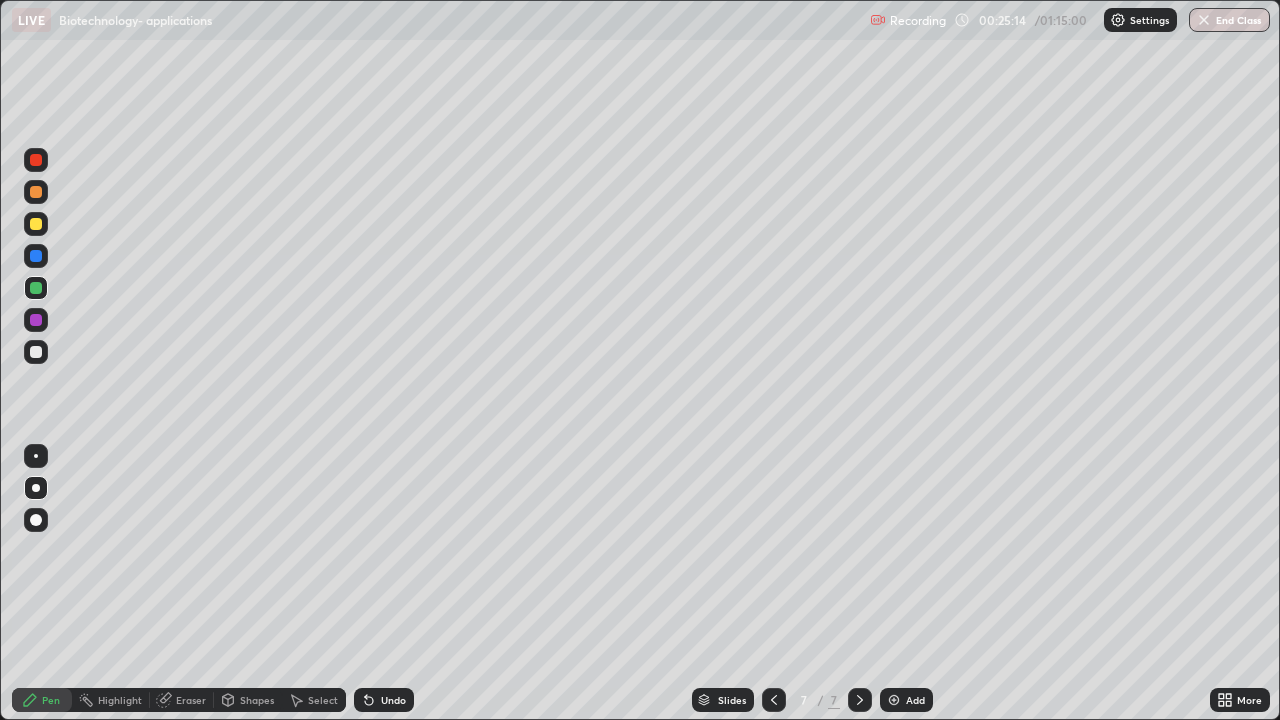 click at bounding box center [36, 320] 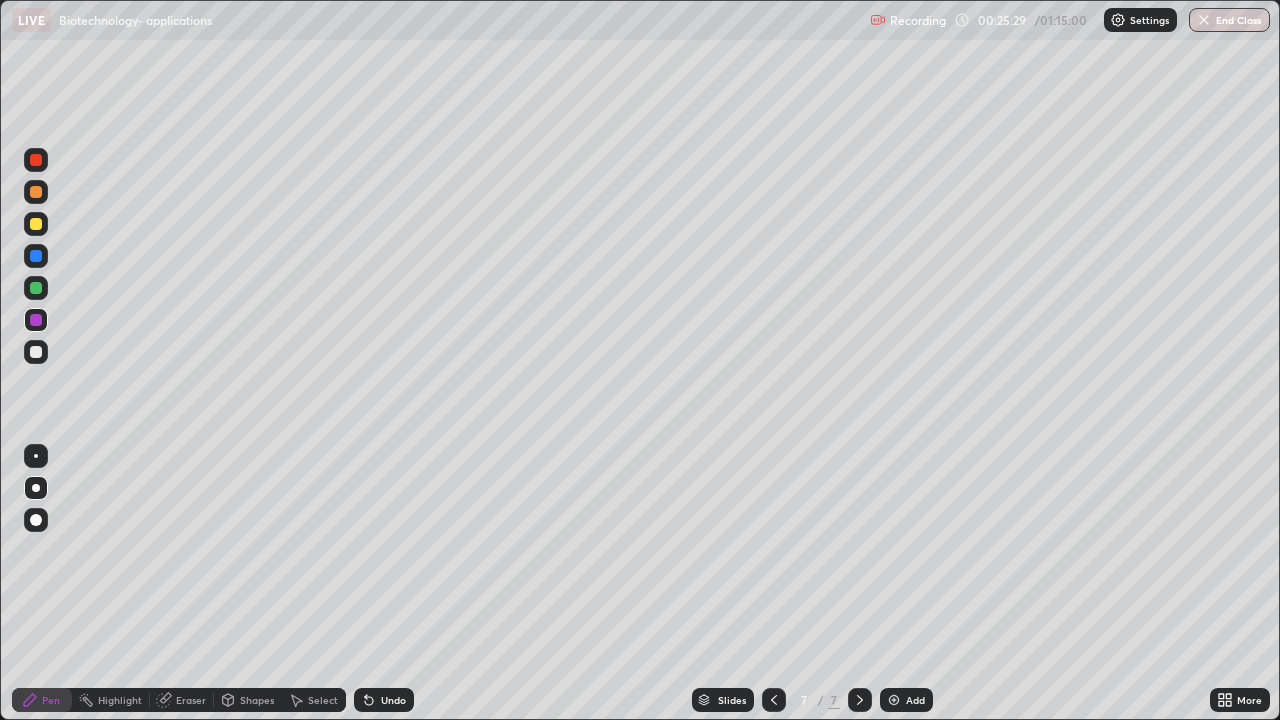click at bounding box center (36, 352) 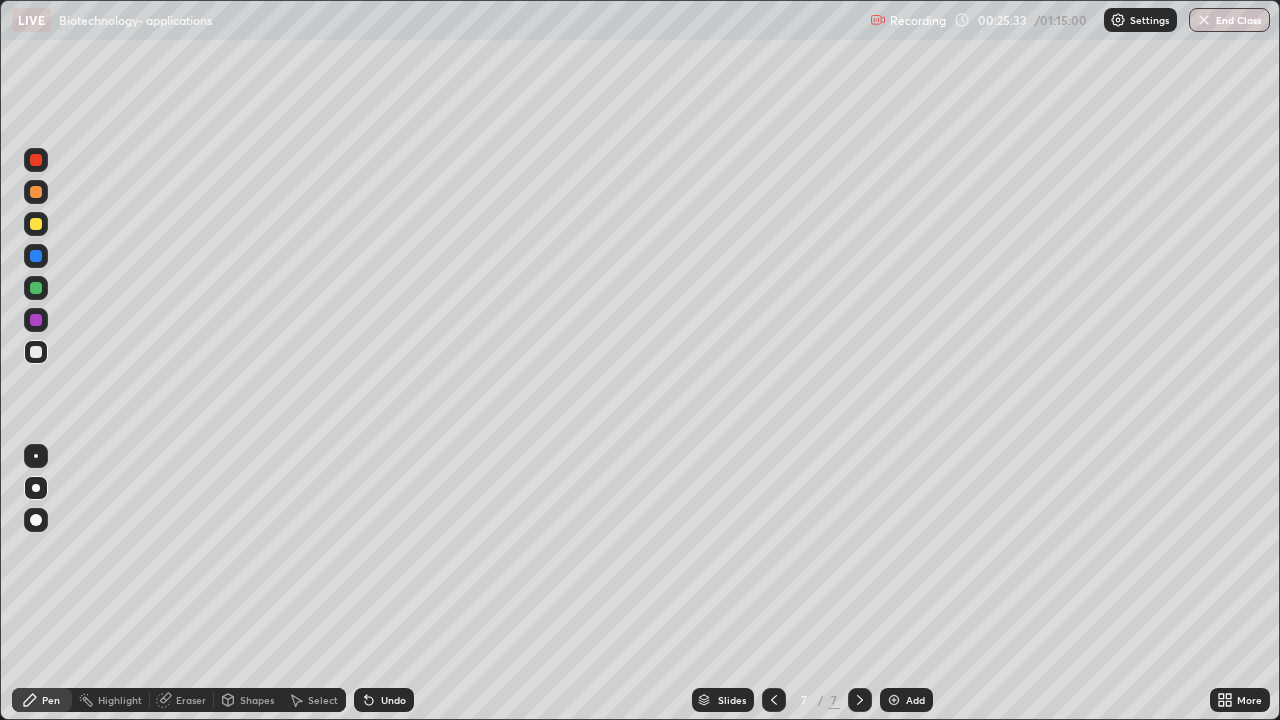 click at bounding box center [36, 256] 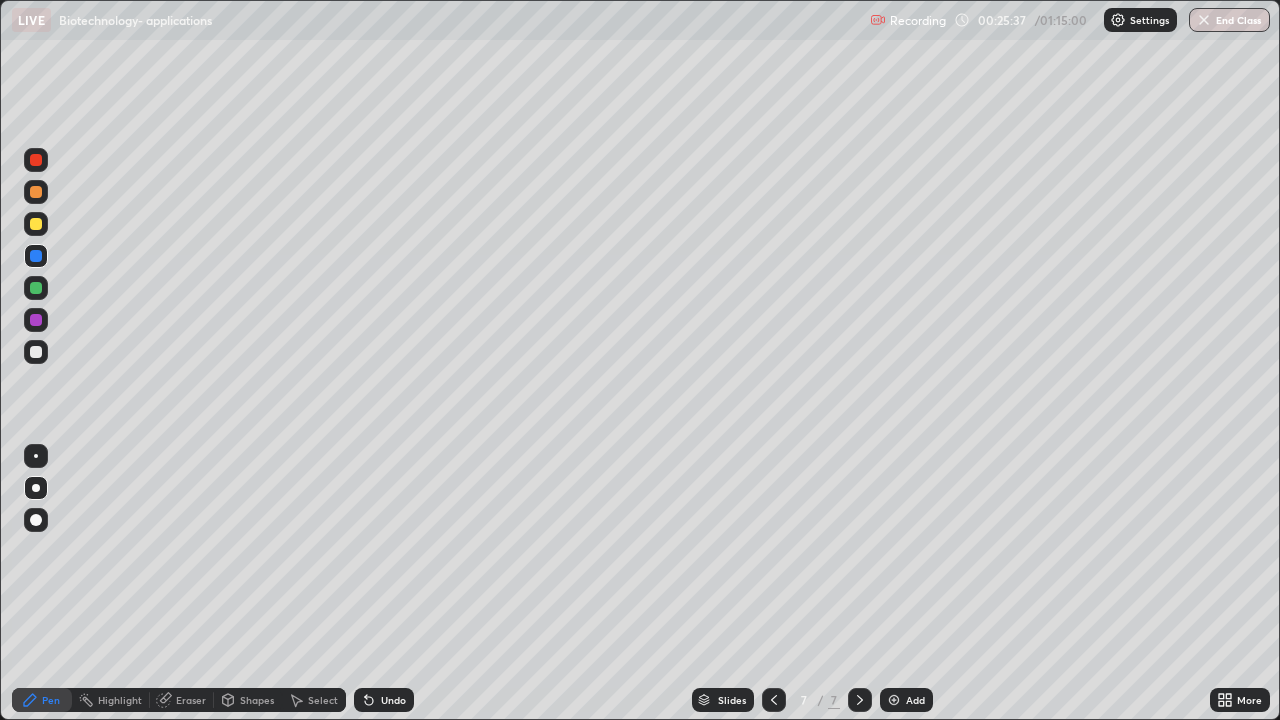 click at bounding box center [36, 224] 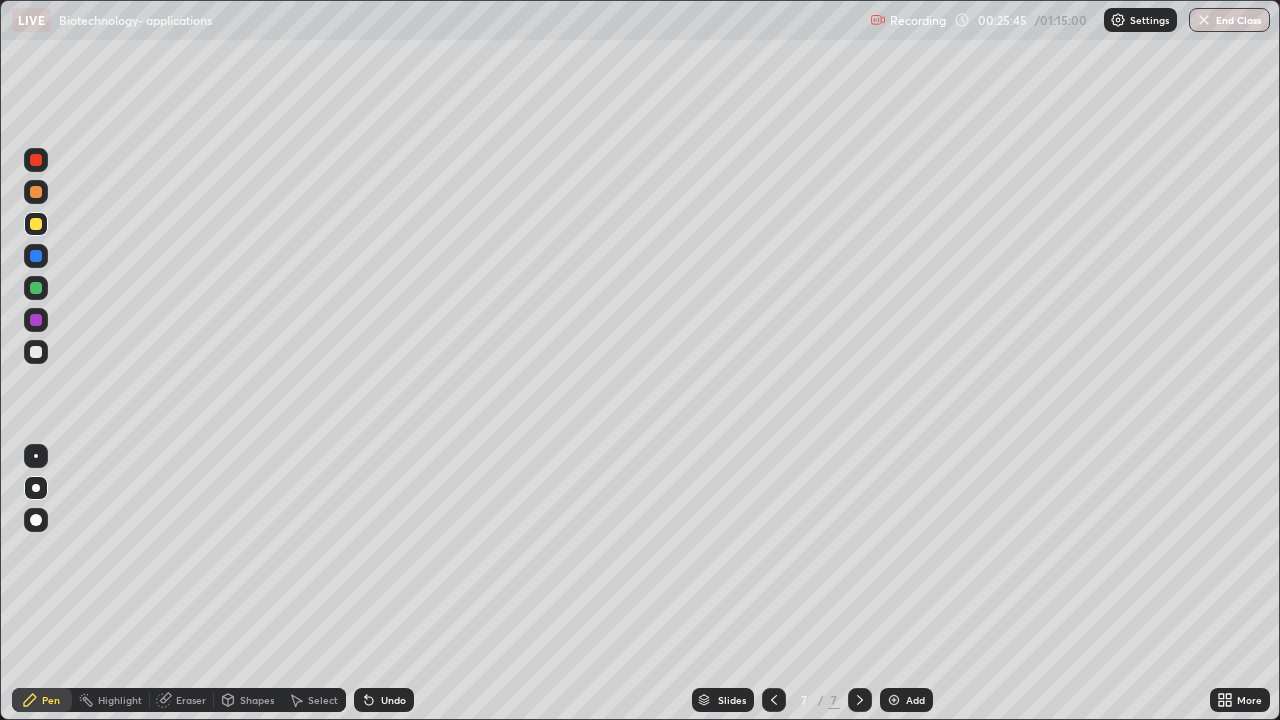 click at bounding box center [36, 320] 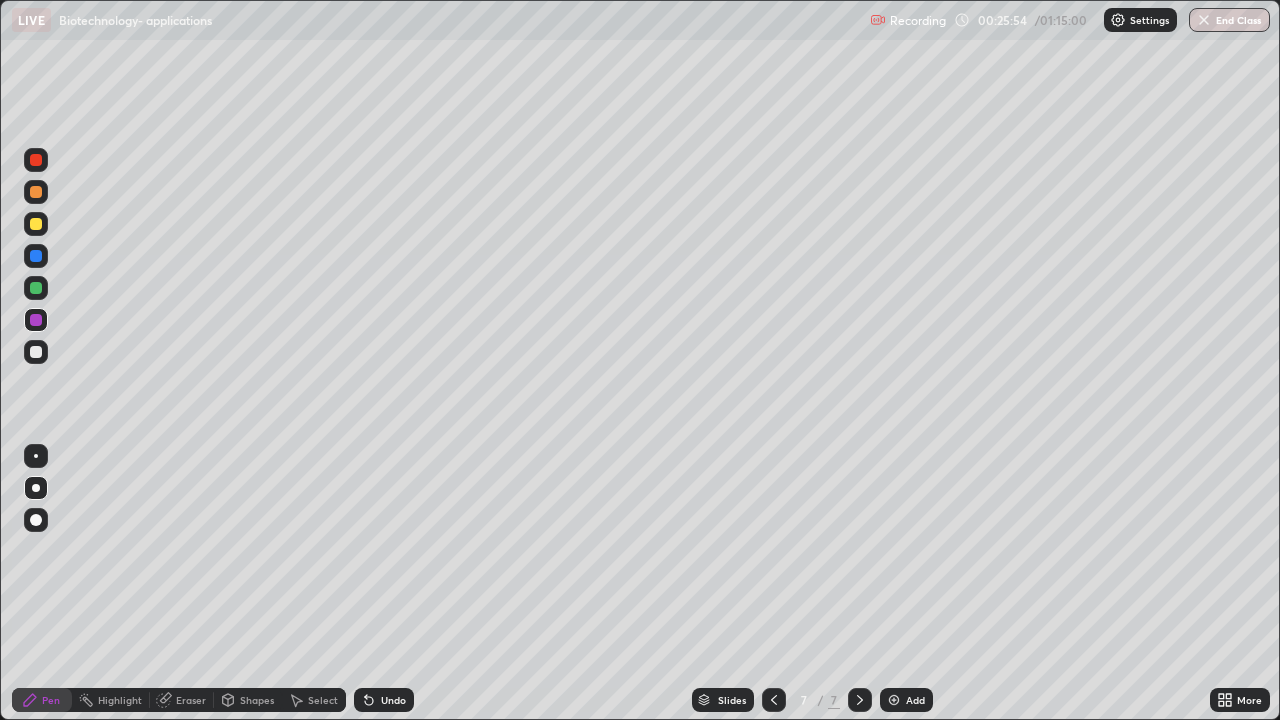 click at bounding box center (36, 224) 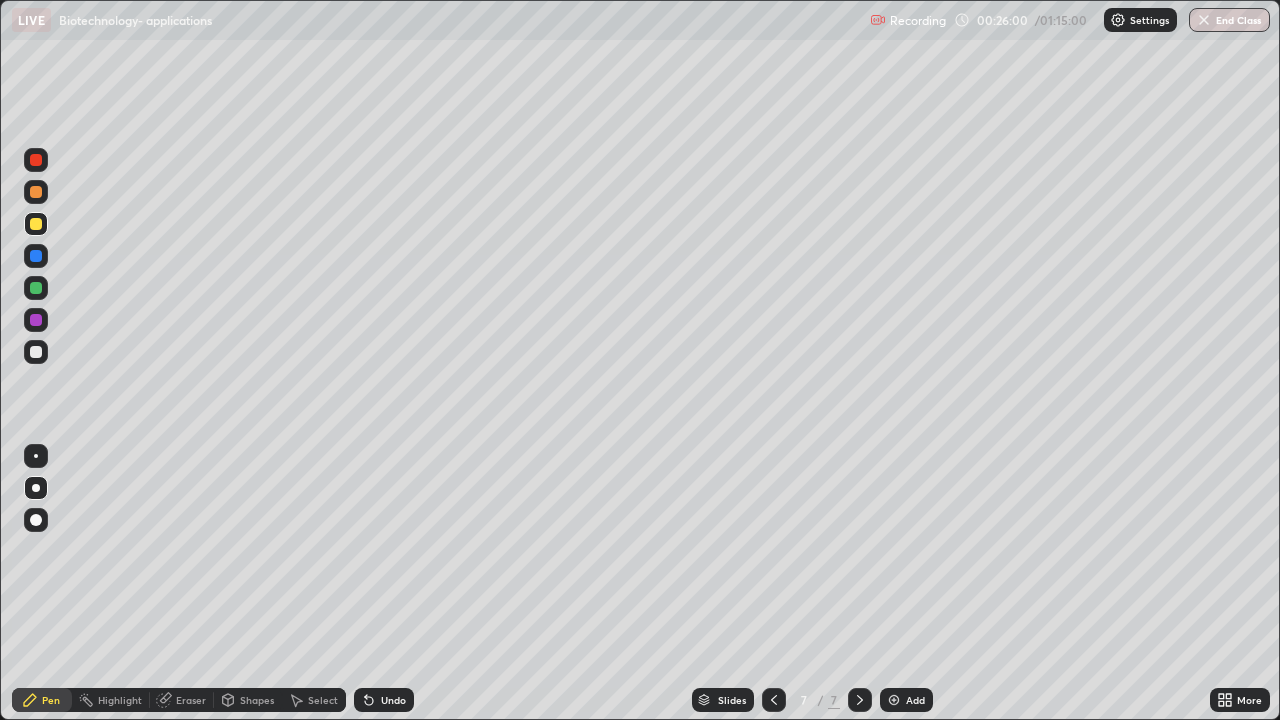 click at bounding box center [36, 256] 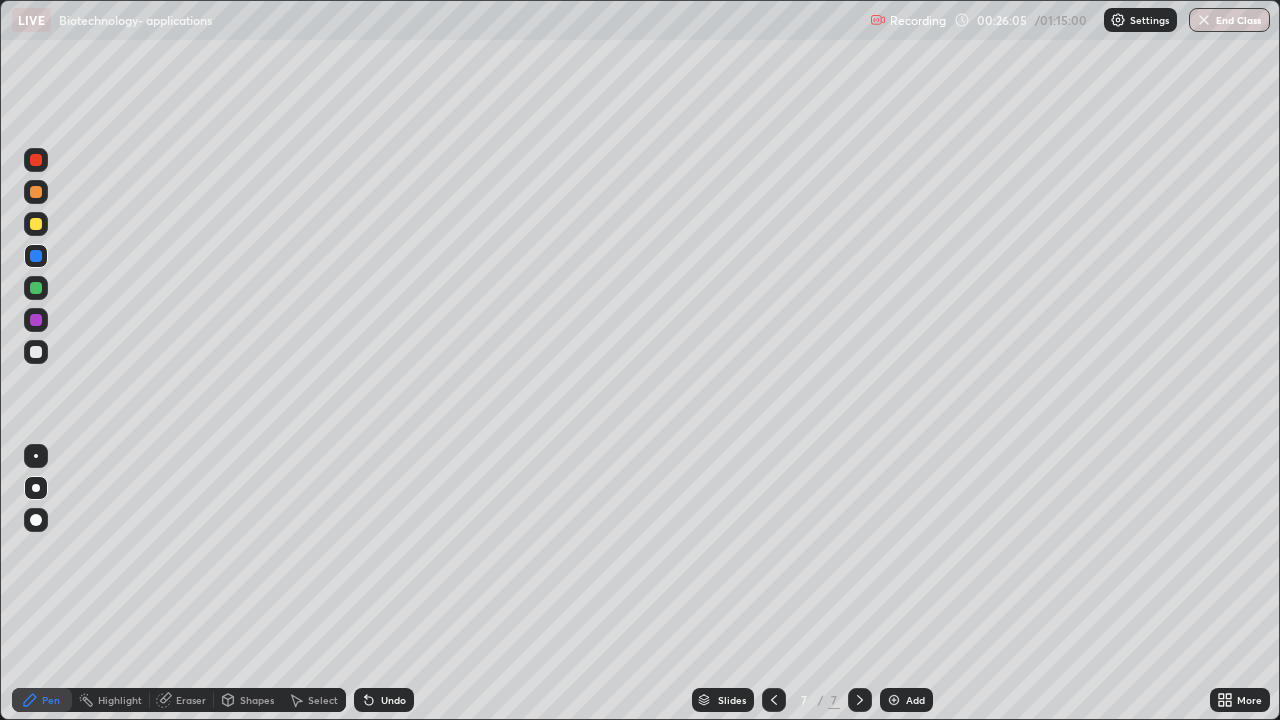 click at bounding box center [36, 352] 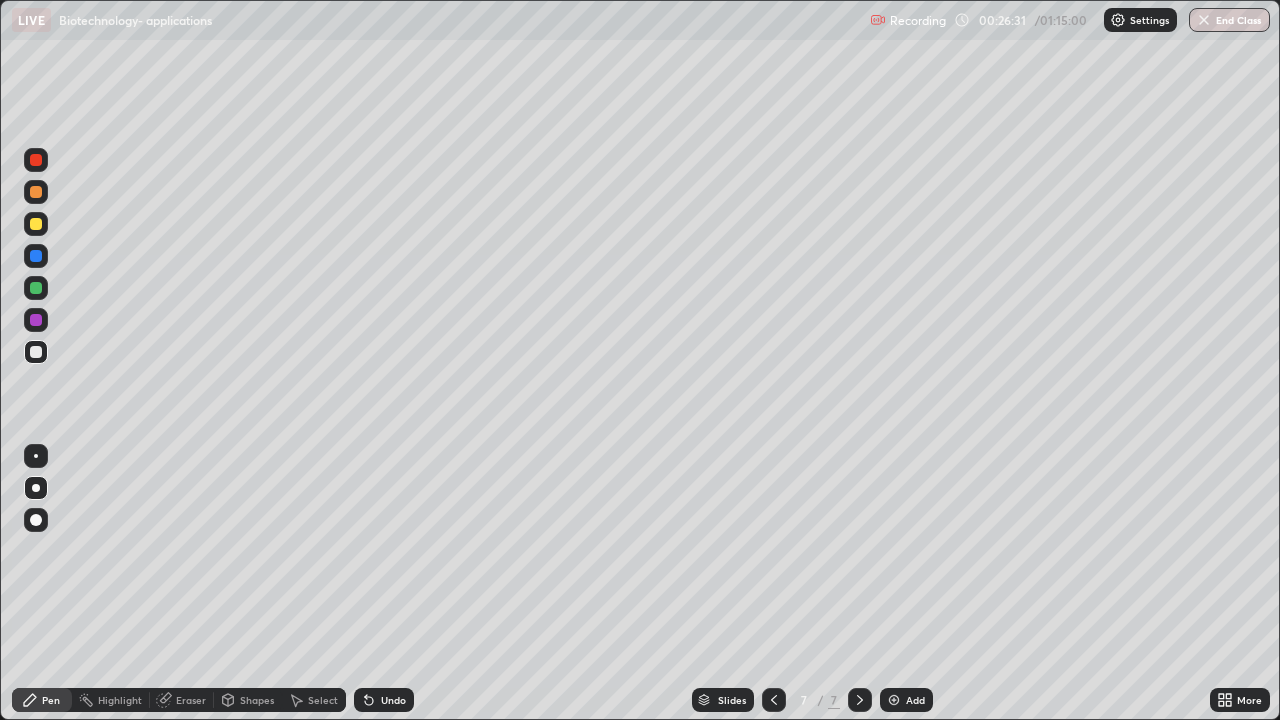 click at bounding box center [894, 700] 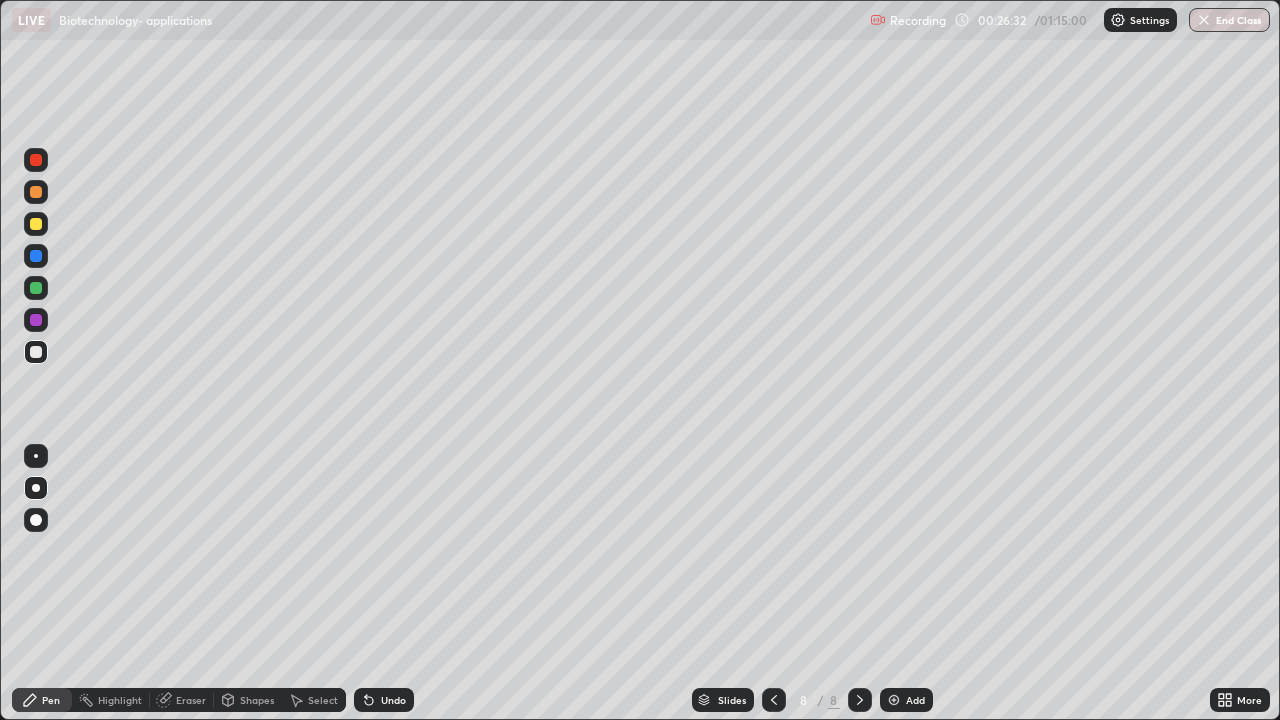 click at bounding box center [36, 224] 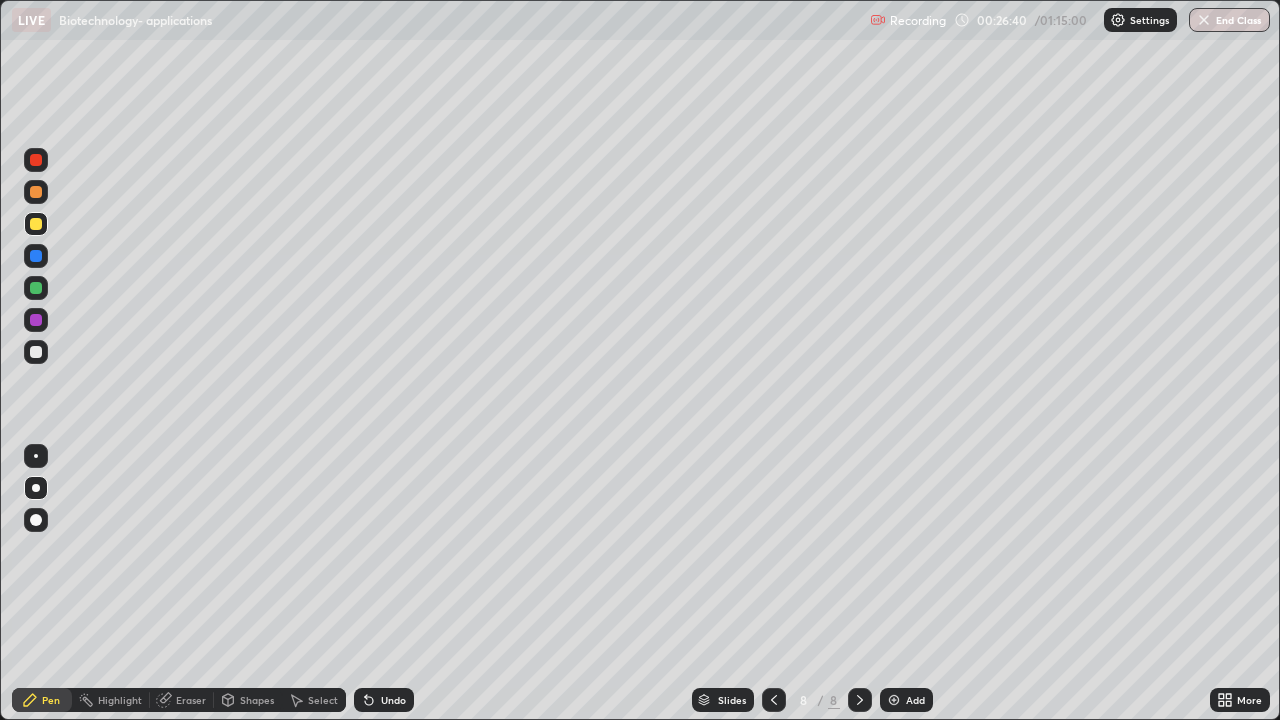 click at bounding box center (36, 352) 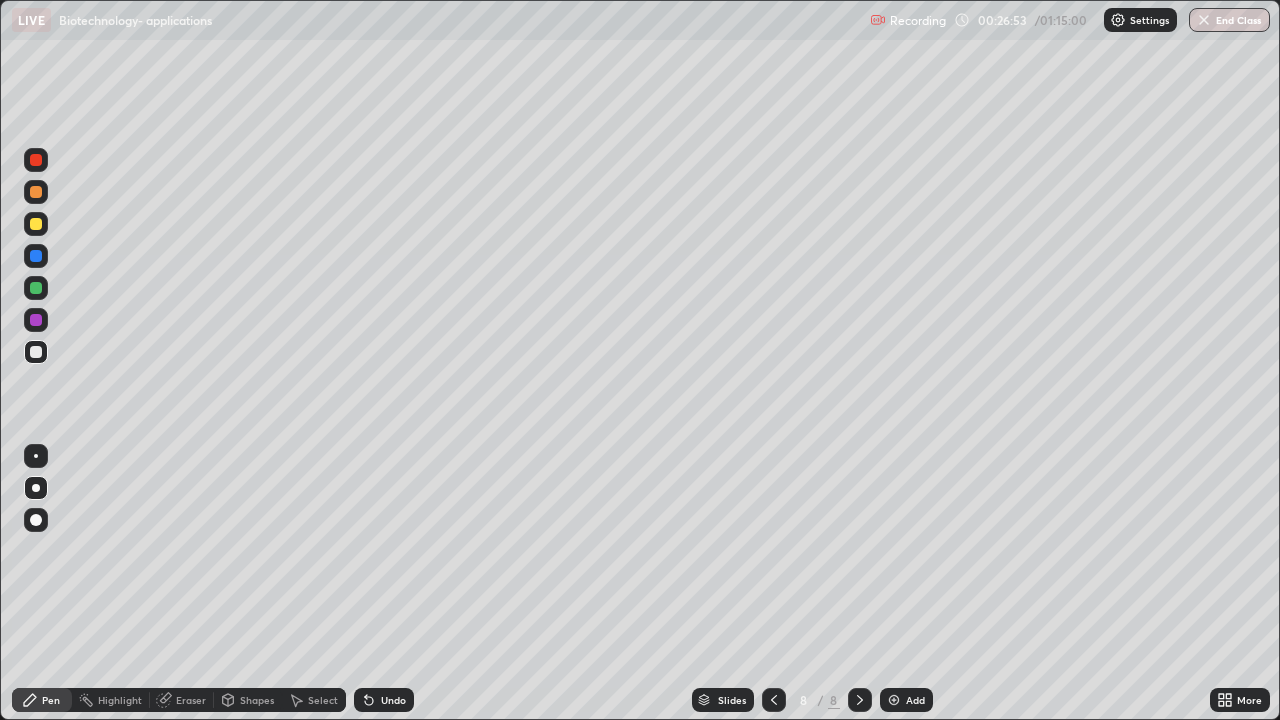 click at bounding box center [36, 192] 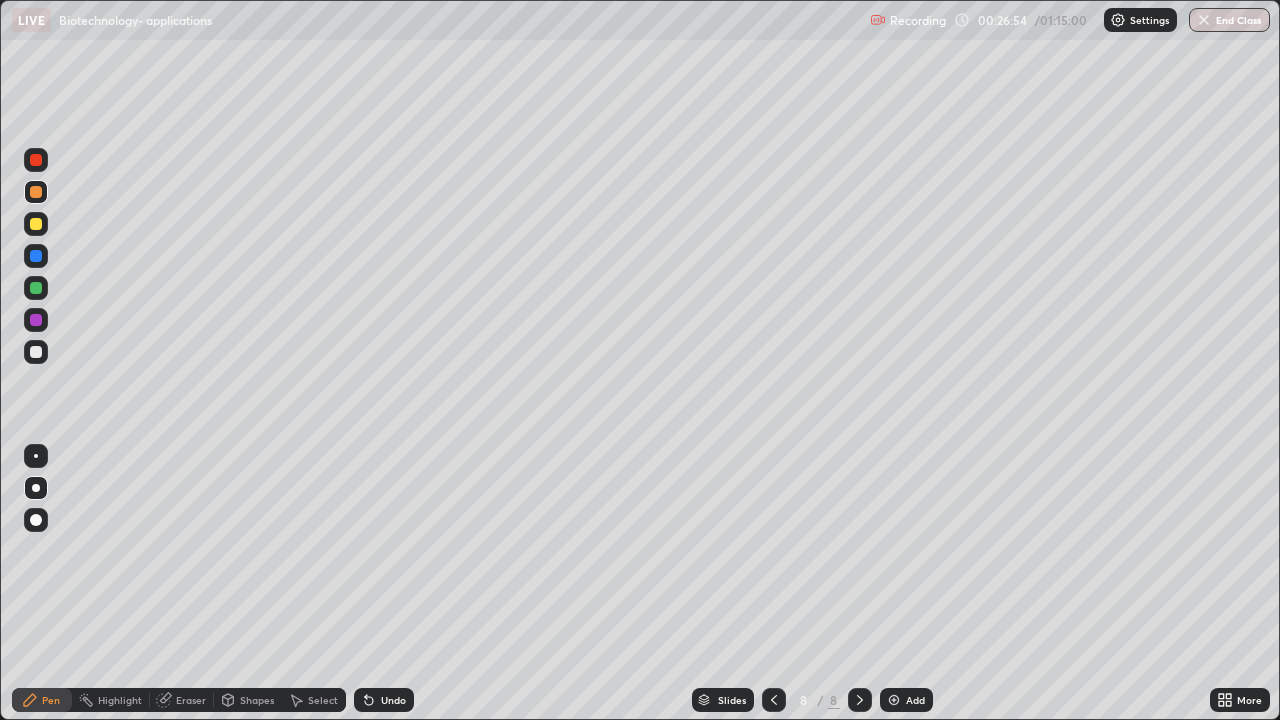 click at bounding box center [36, 160] 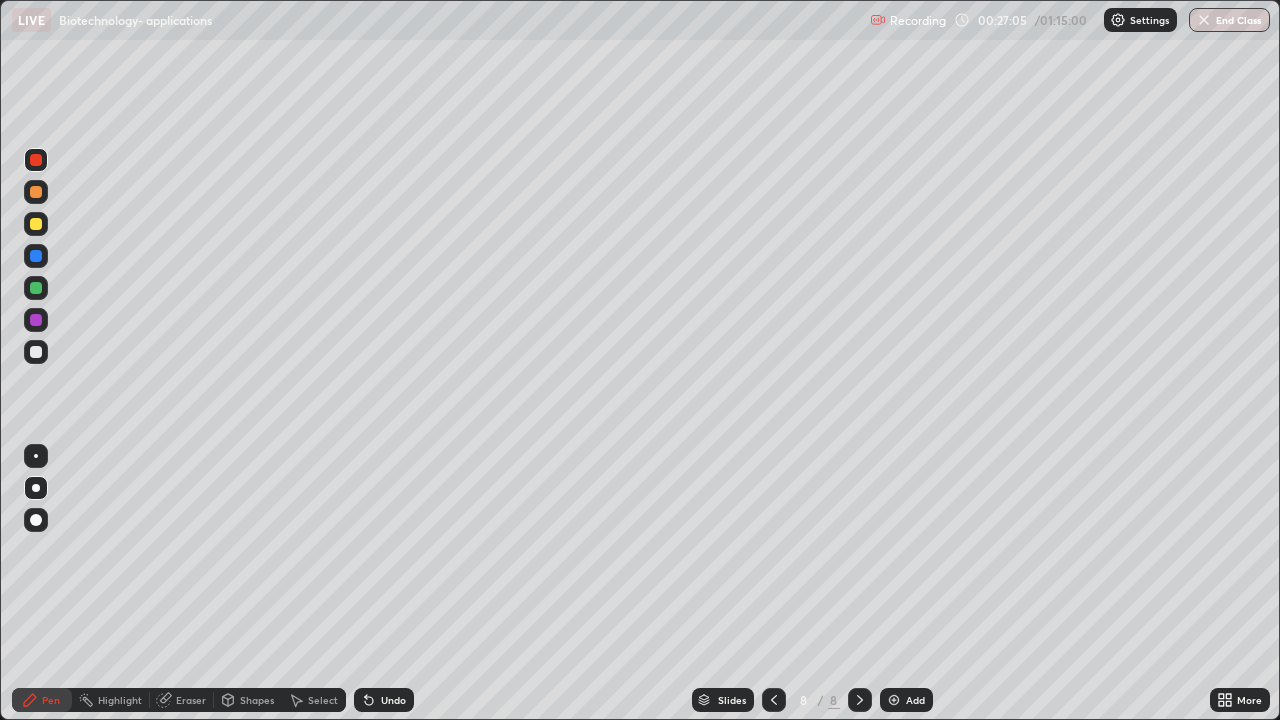 click at bounding box center (36, 320) 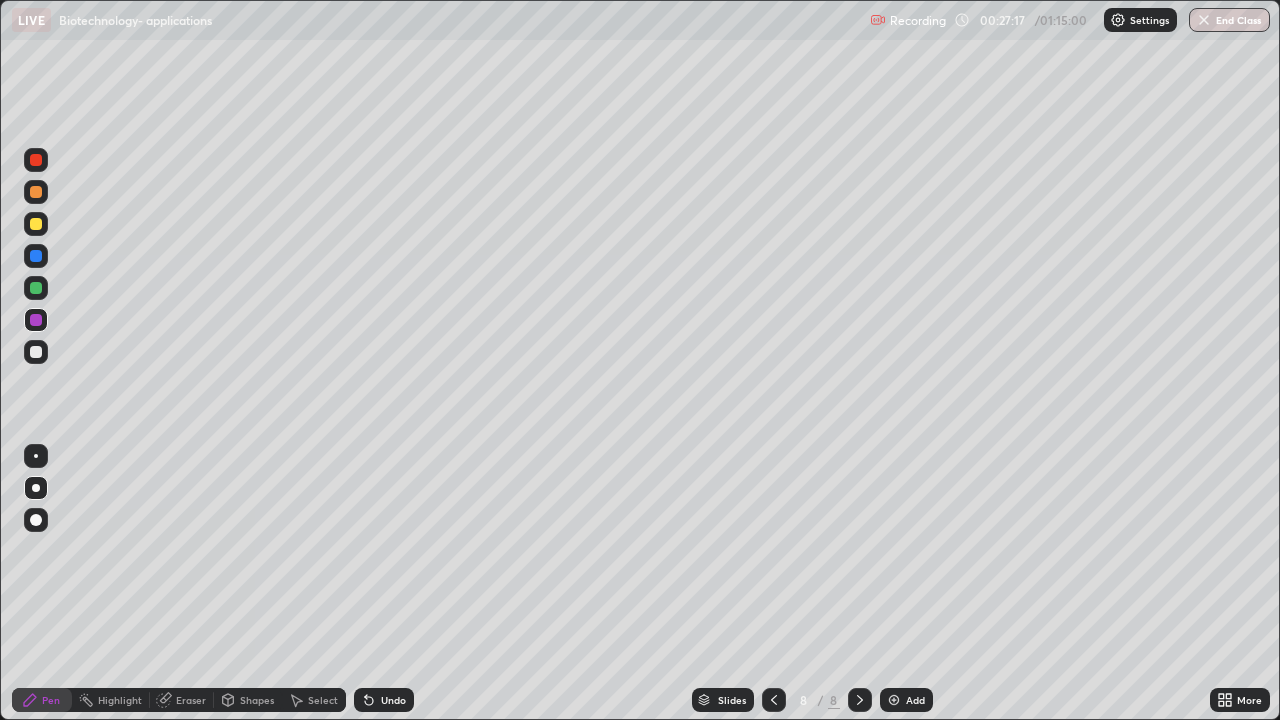 click at bounding box center (36, 352) 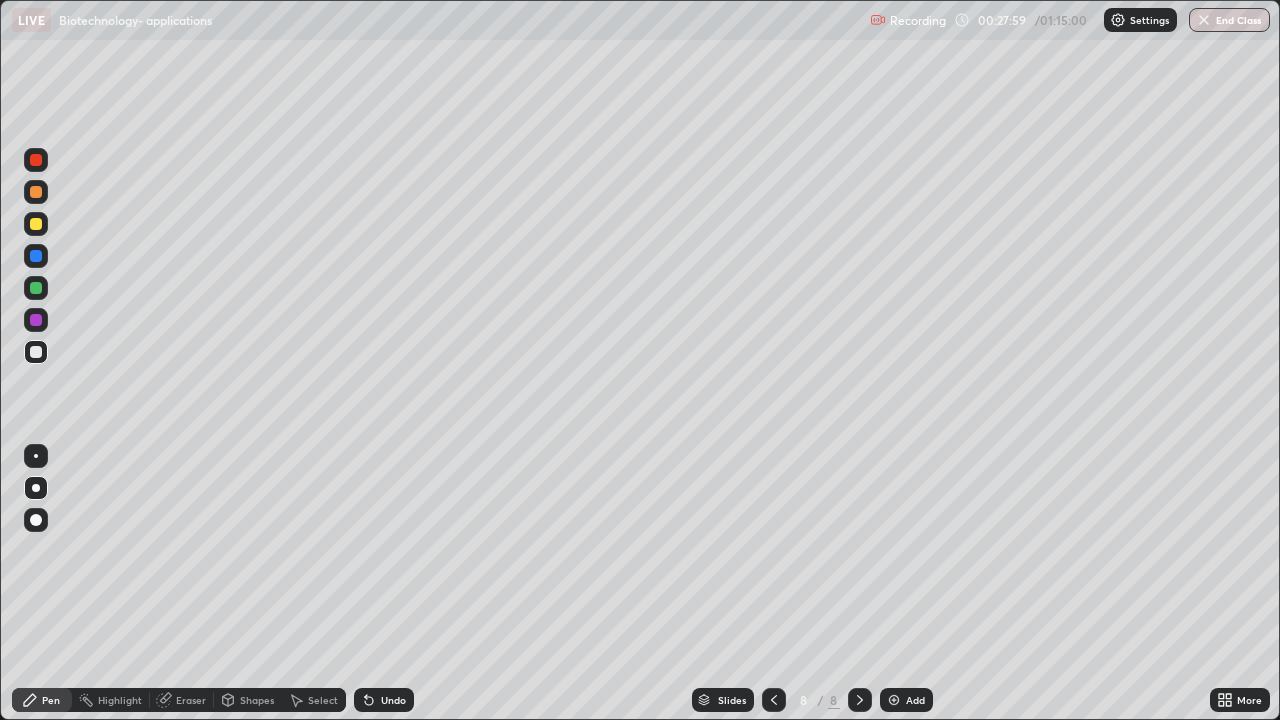 click at bounding box center [36, 224] 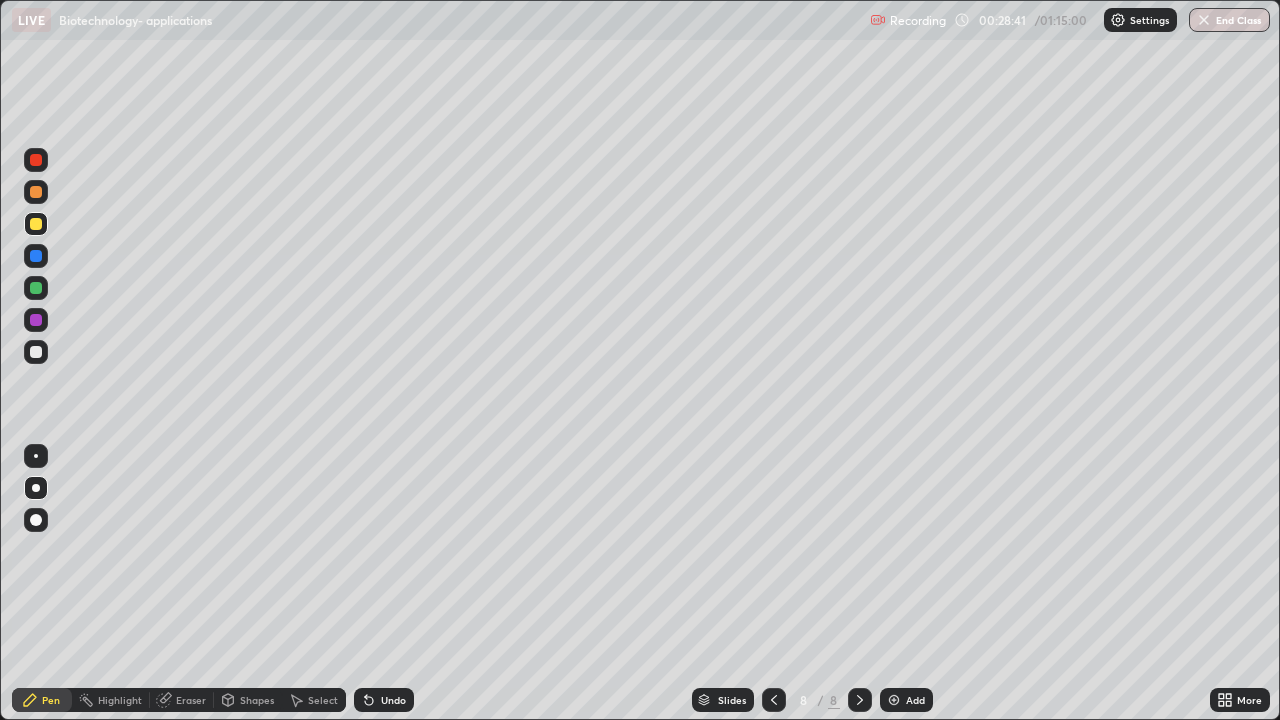 click at bounding box center (36, 160) 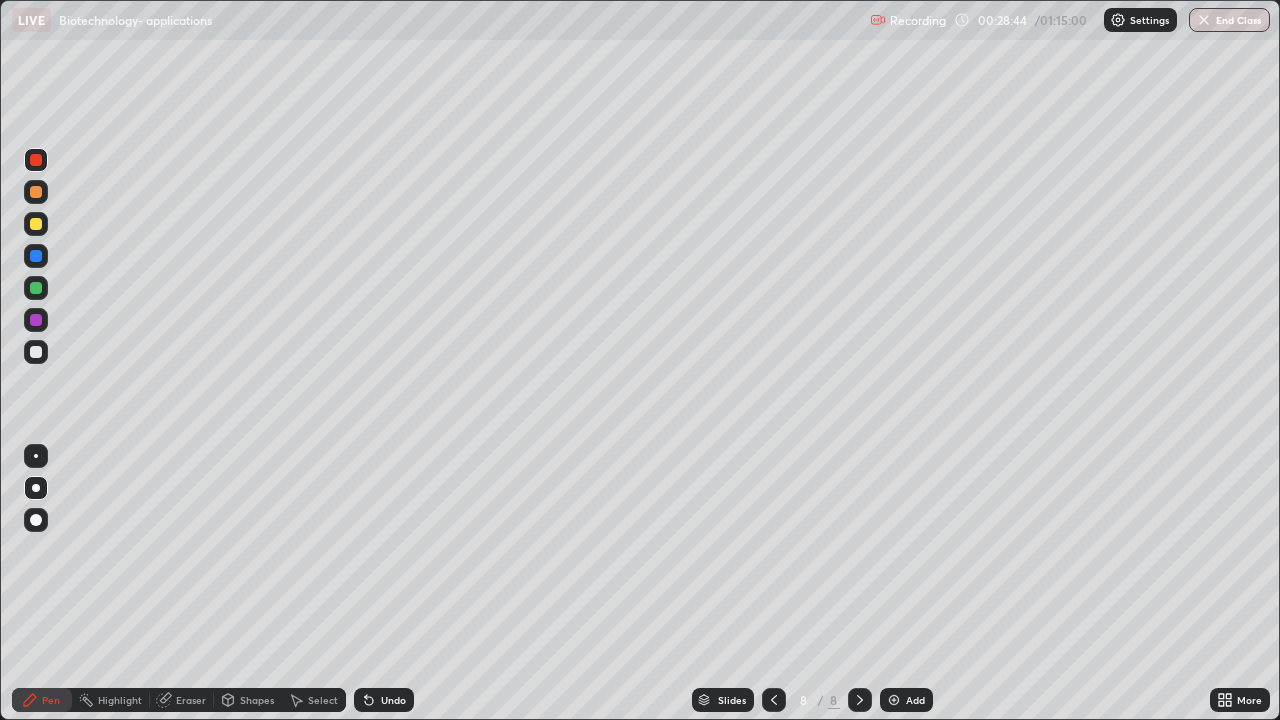 click at bounding box center [36, 224] 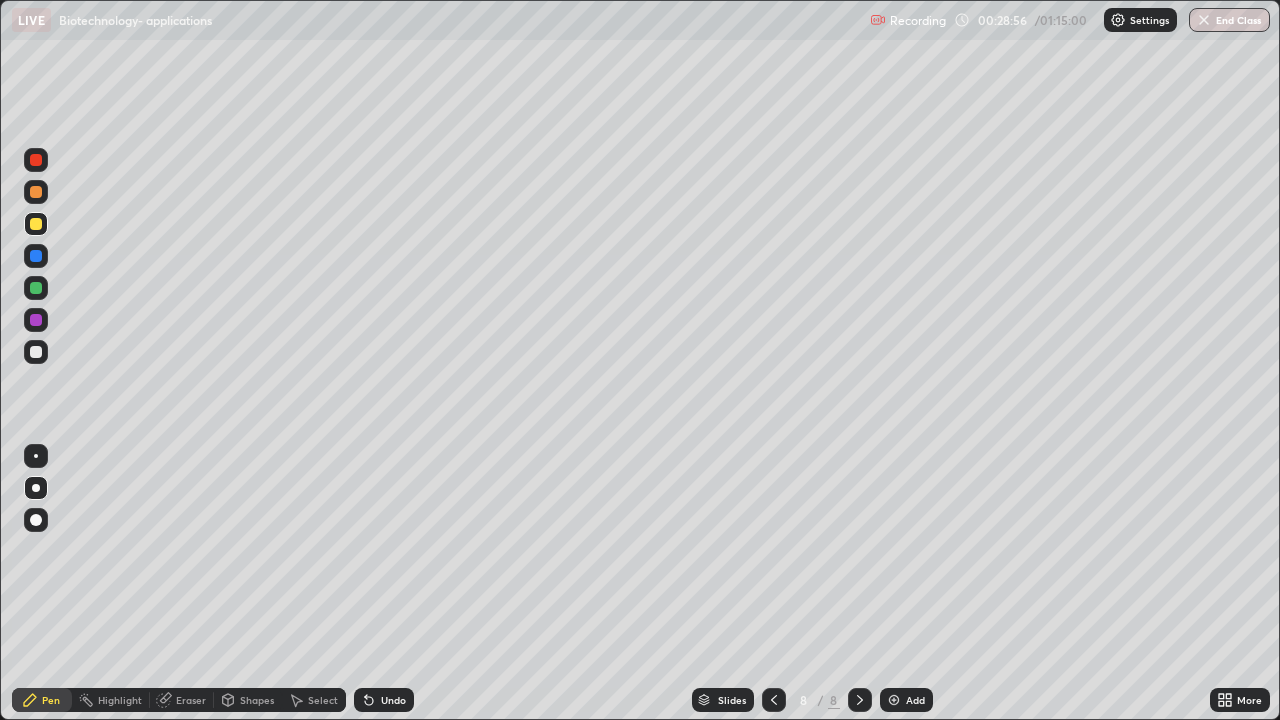 click at bounding box center (36, 320) 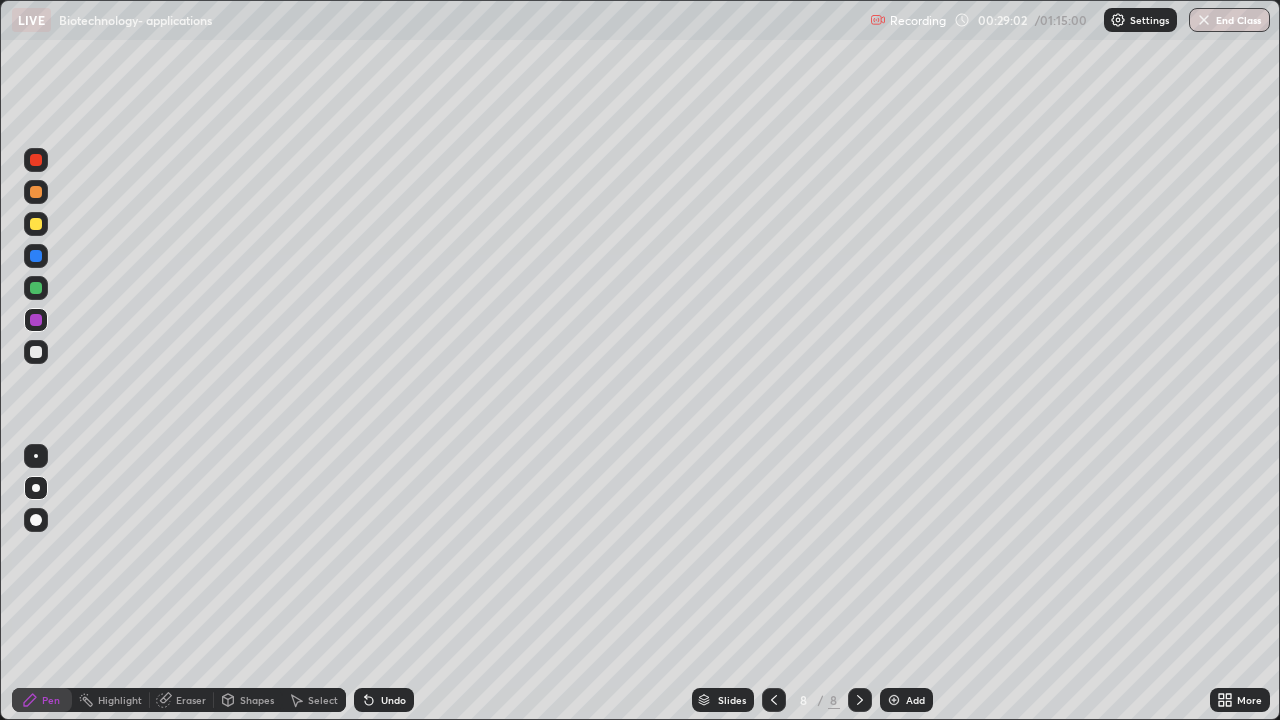 click at bounding box center [36, 352] 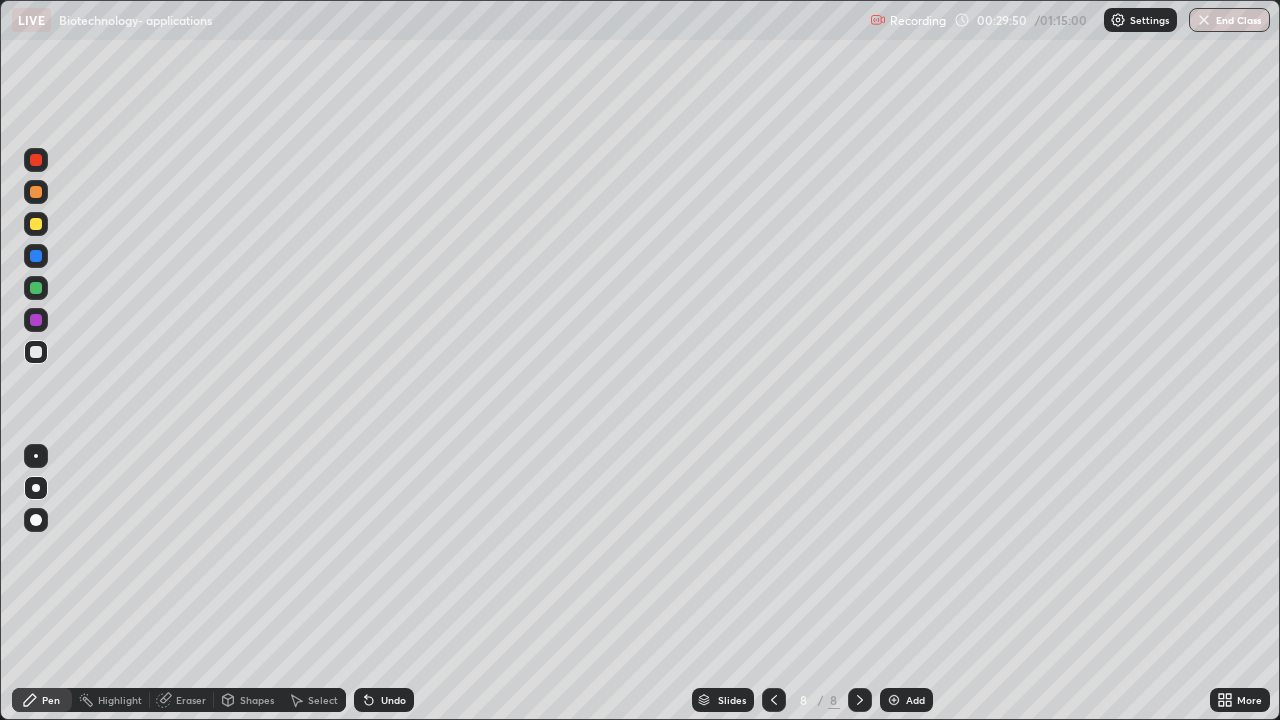 click 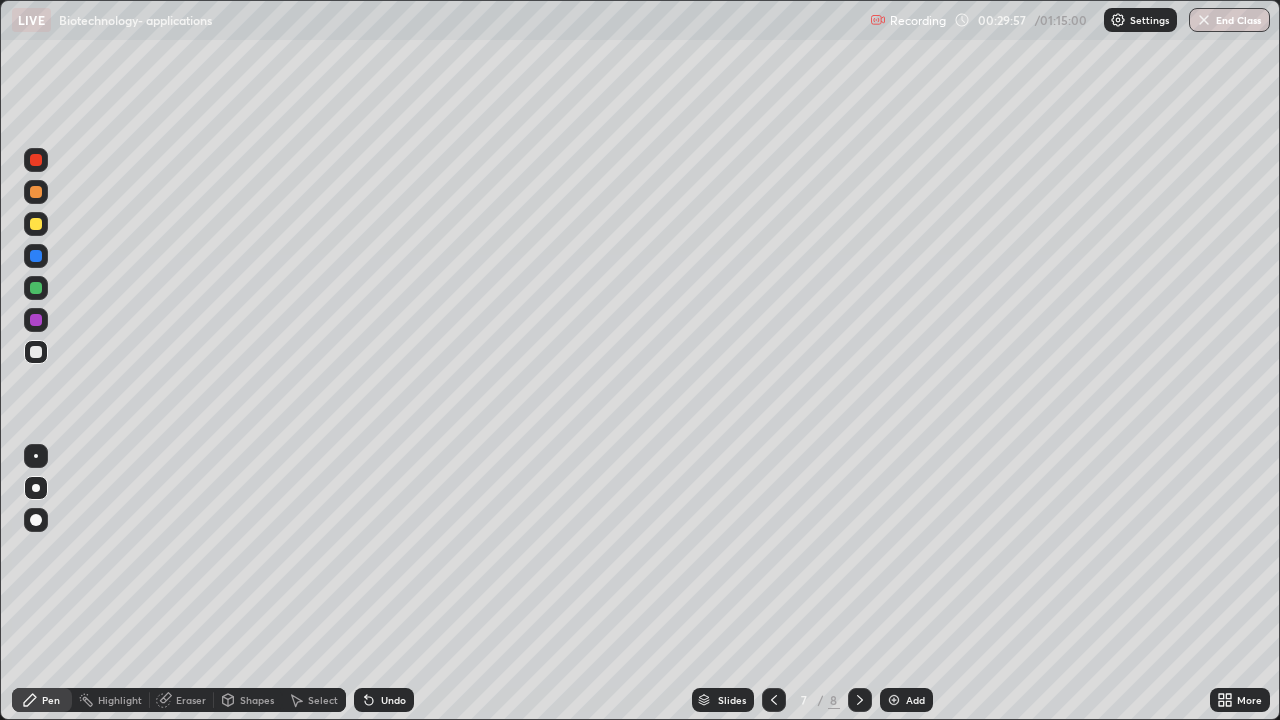 click at bounding box center (36, 160) 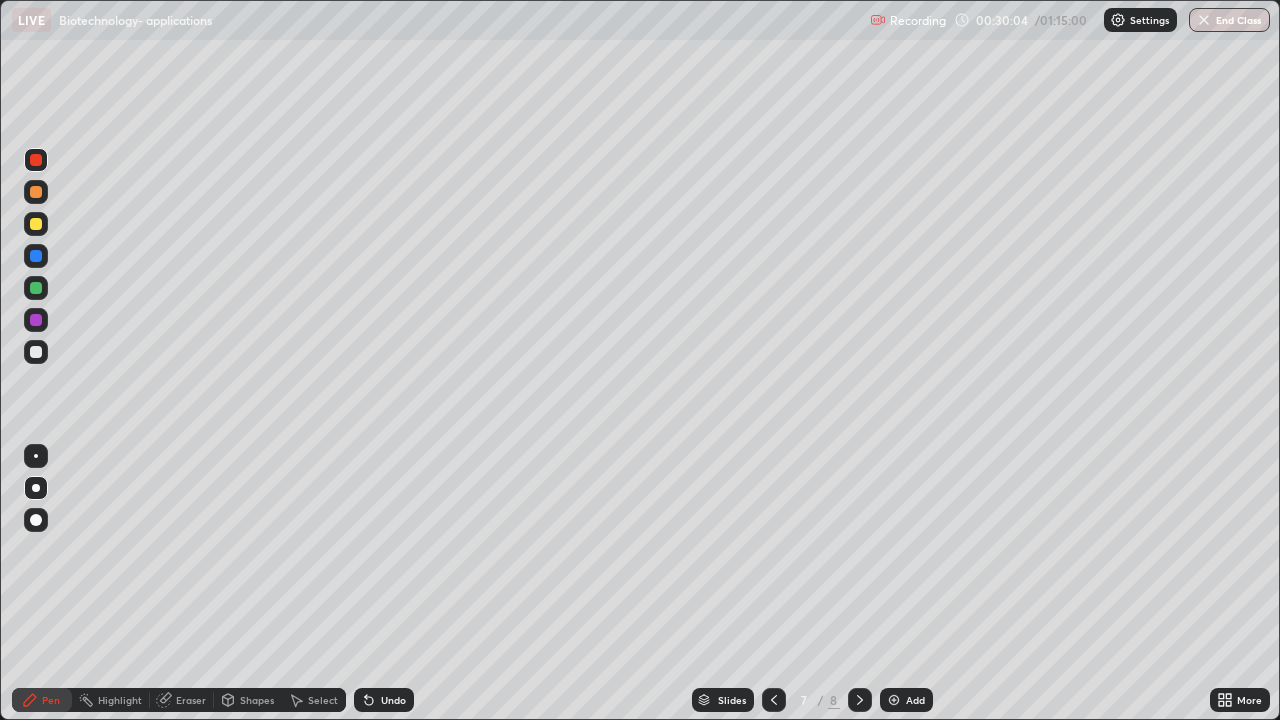 click at bounding box center (36, 352) 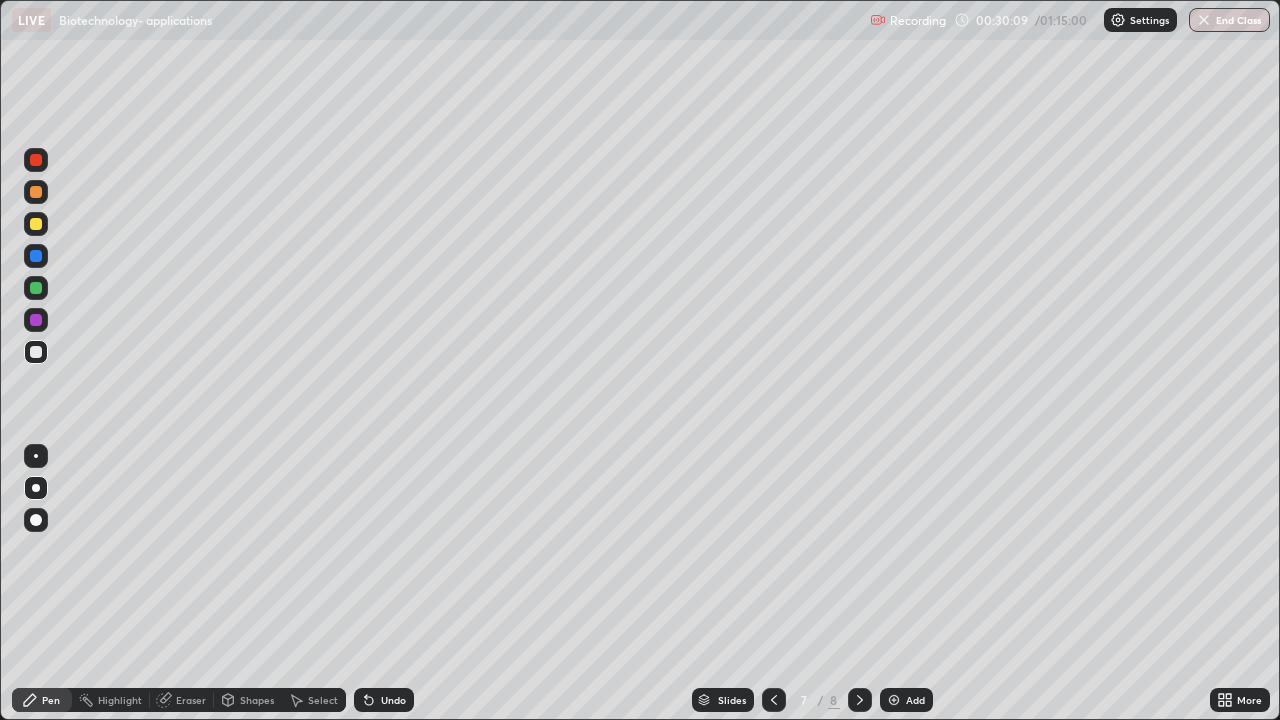 click at bounding box center (36, 256) 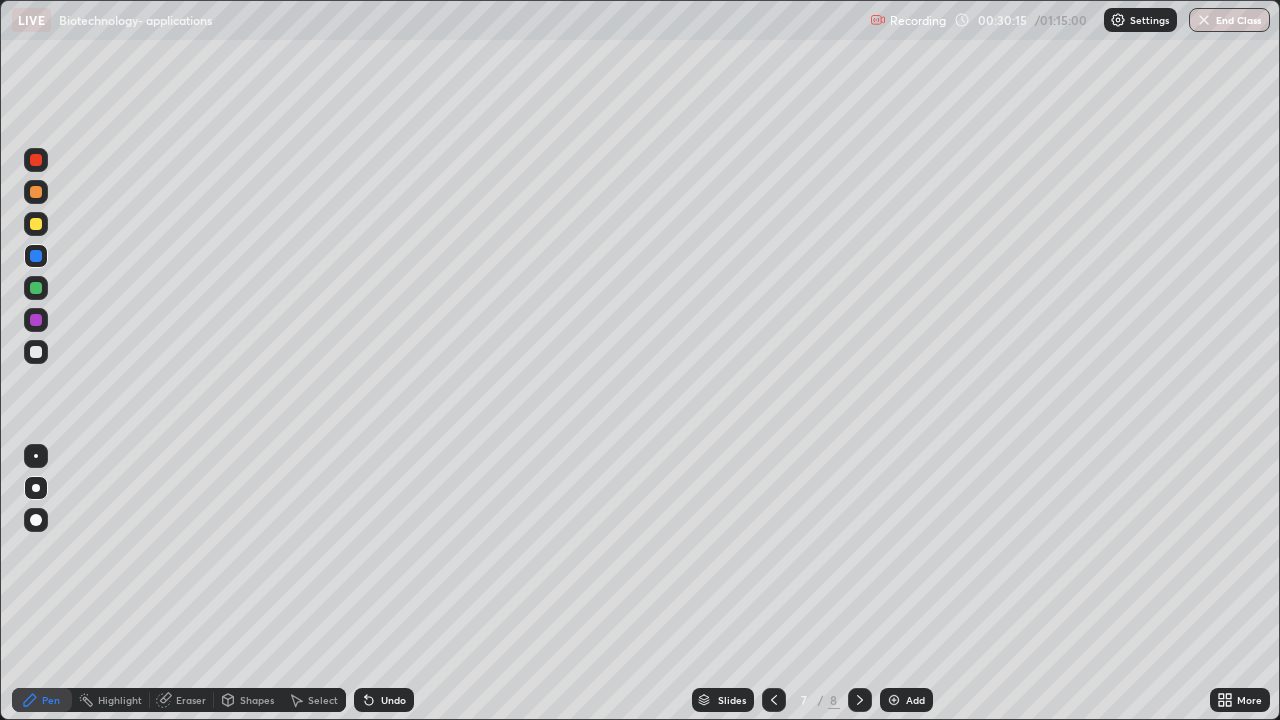 click at bounding box center [36, 224] 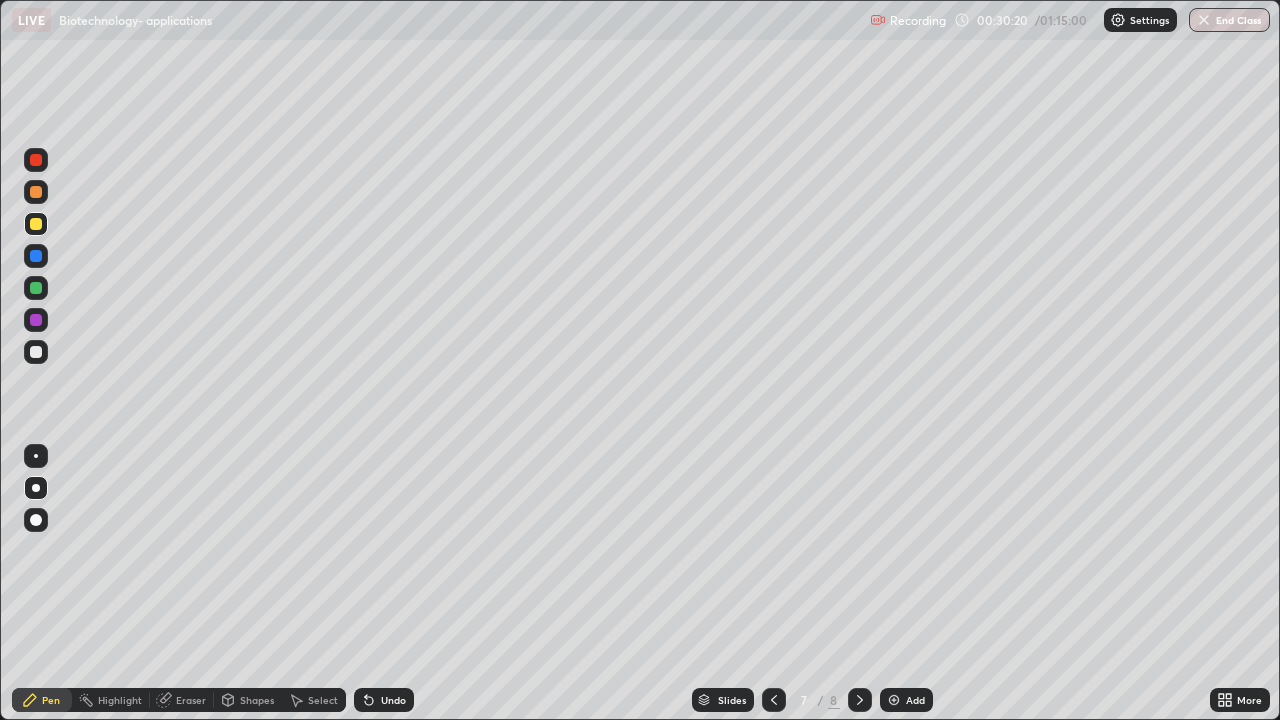 click at bounding box center [36, 320] 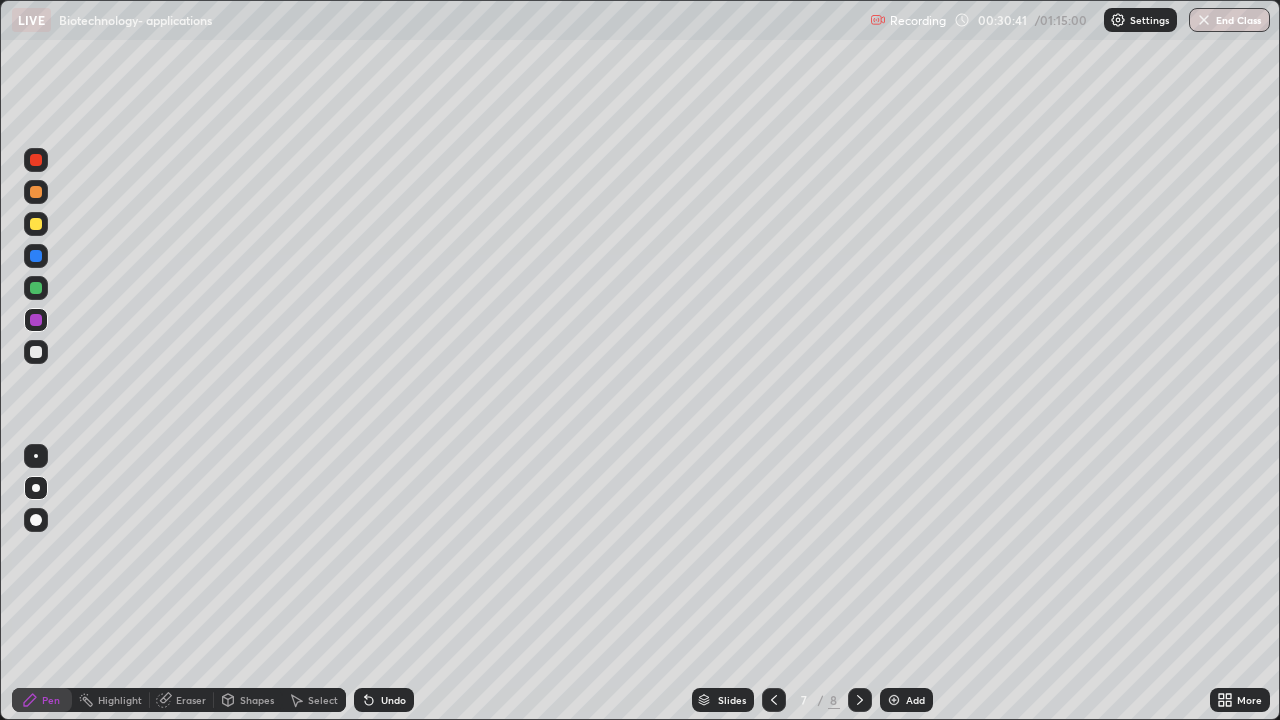 click 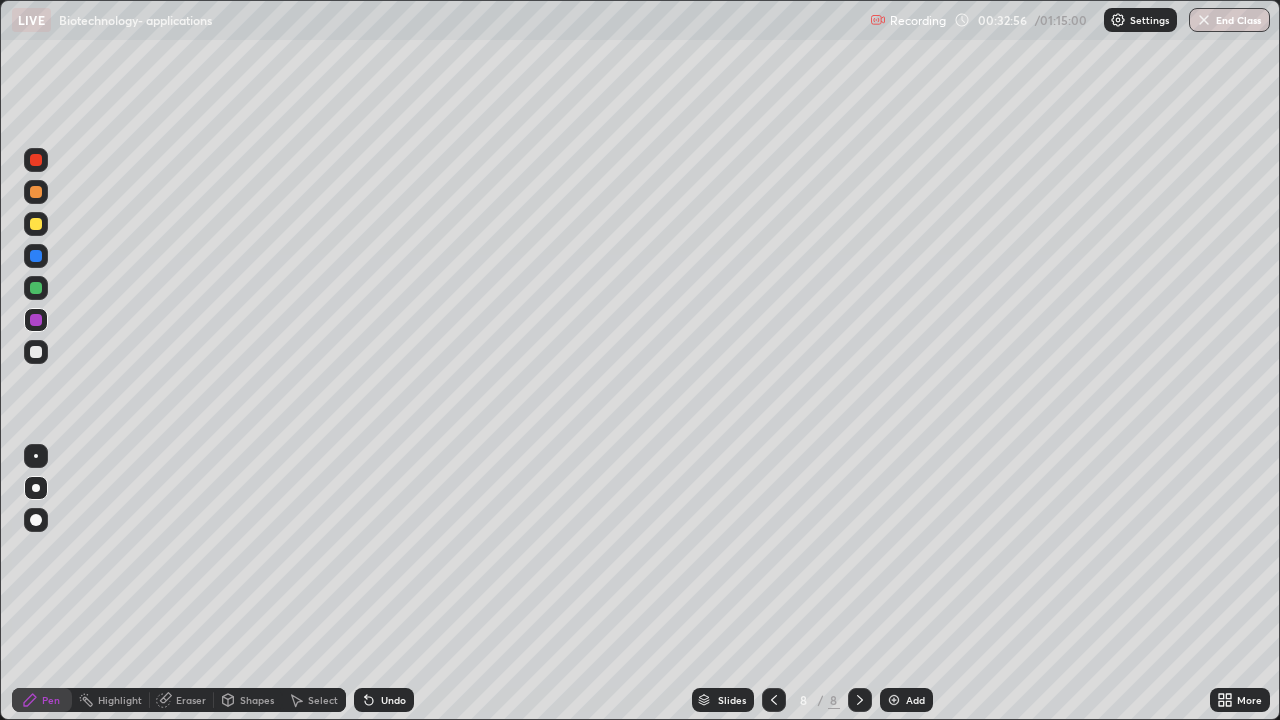 click at bounding box center (894, 700) 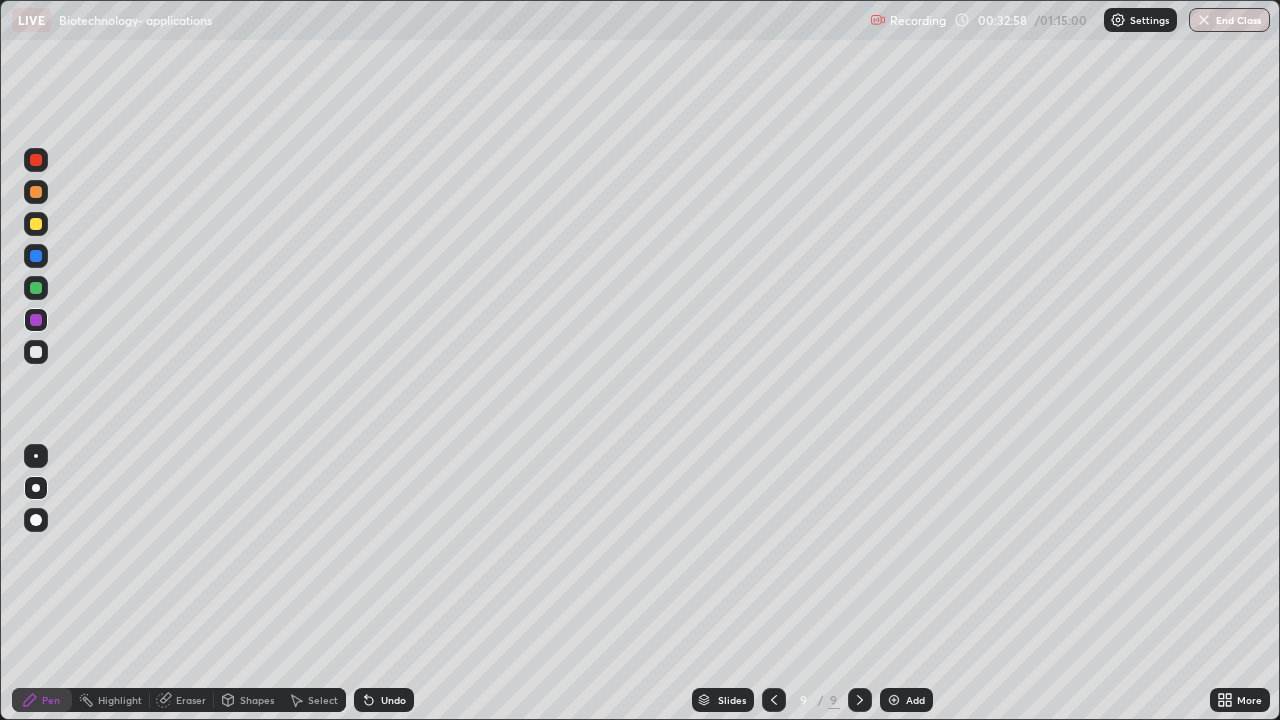 click at bounding box center (36, 224) 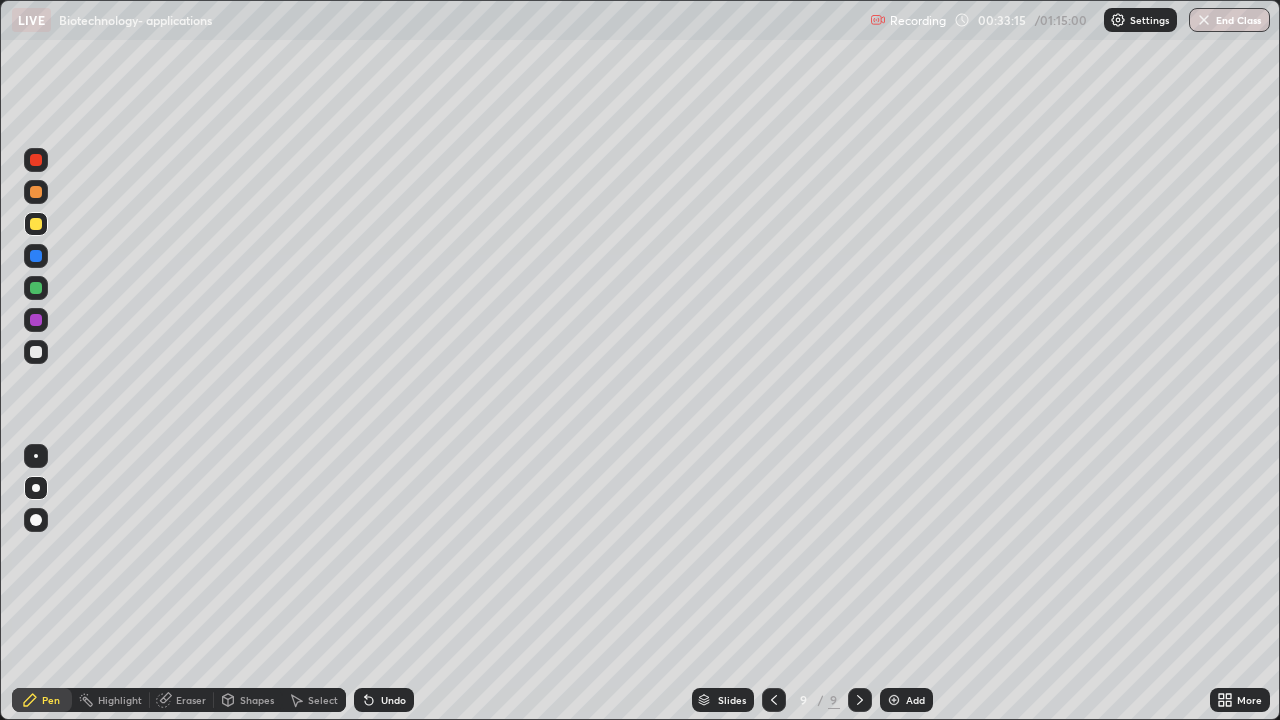 click on "Eraser" at bounding box center [191, 700] 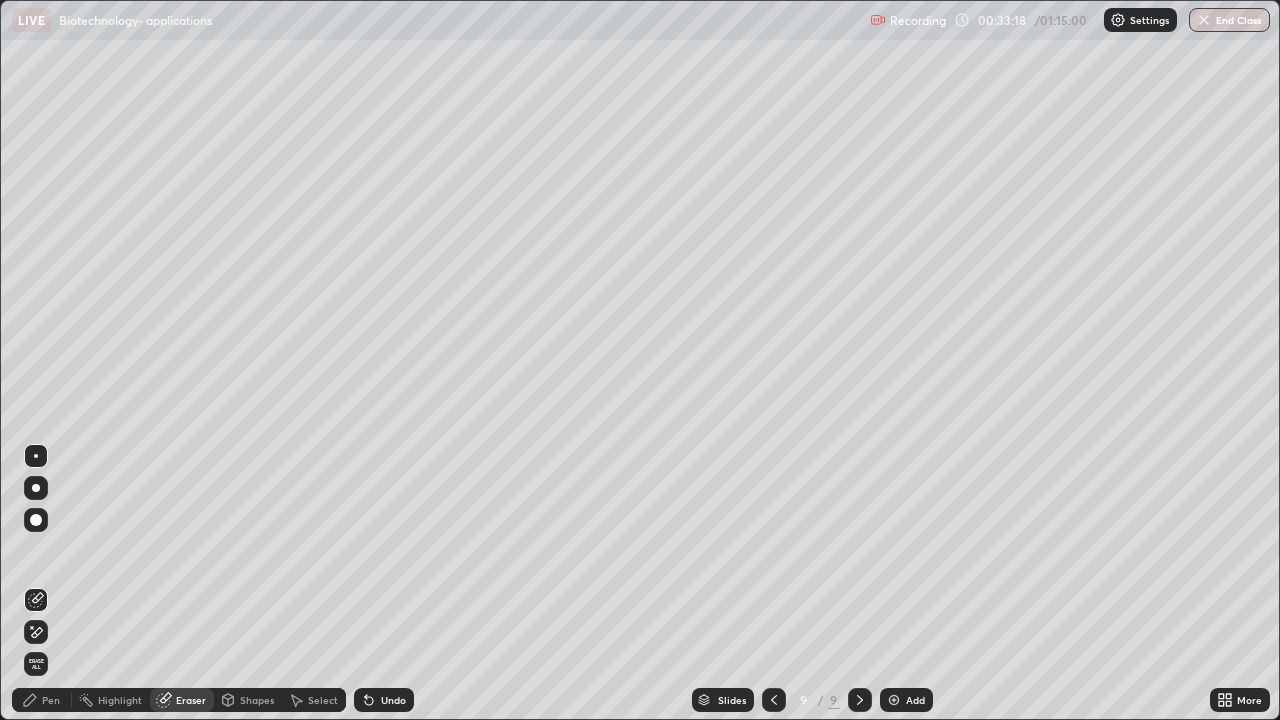 click on "Pen" at bounding box center (42, 700) 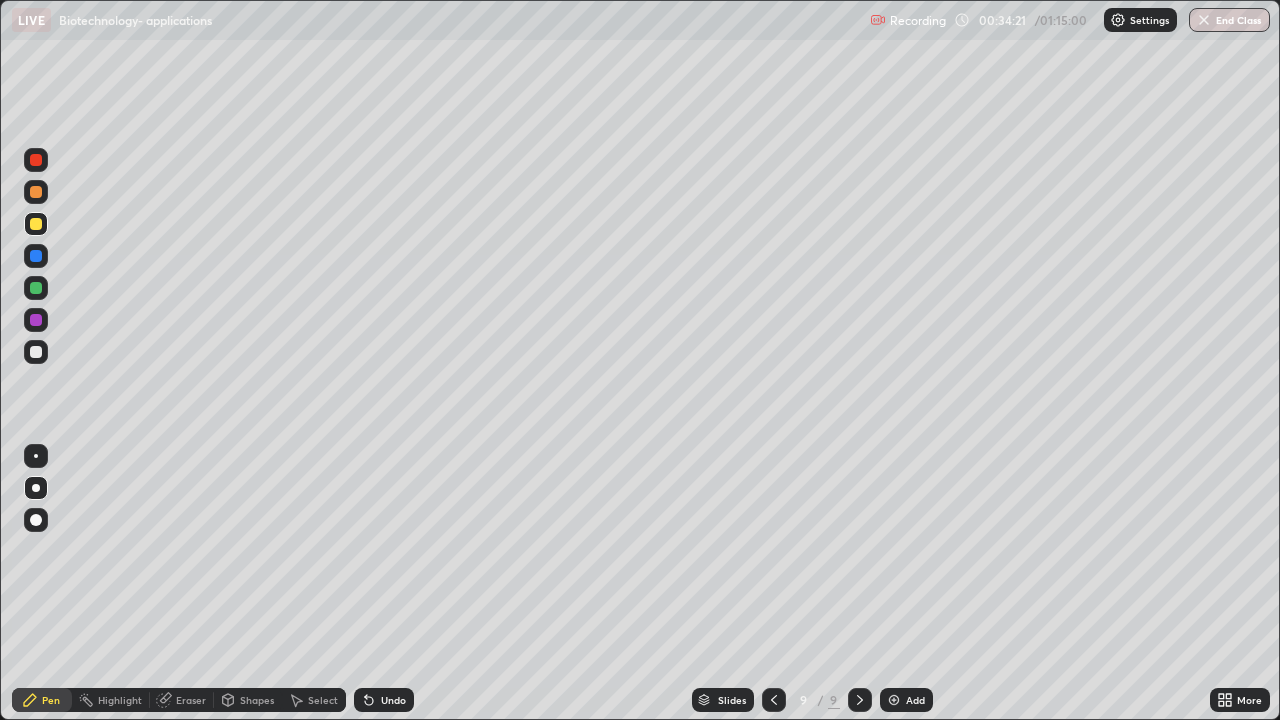 click at bounding box center (36, 352) 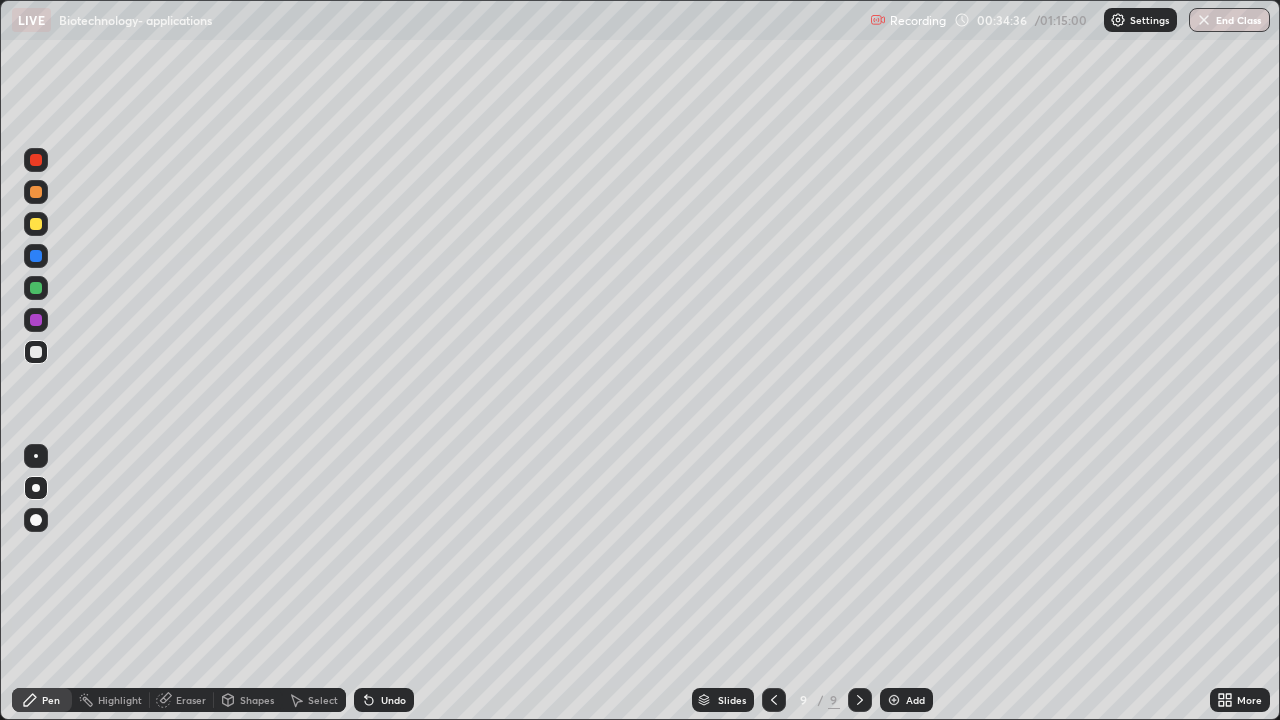 click at bounding box center [36, 288] 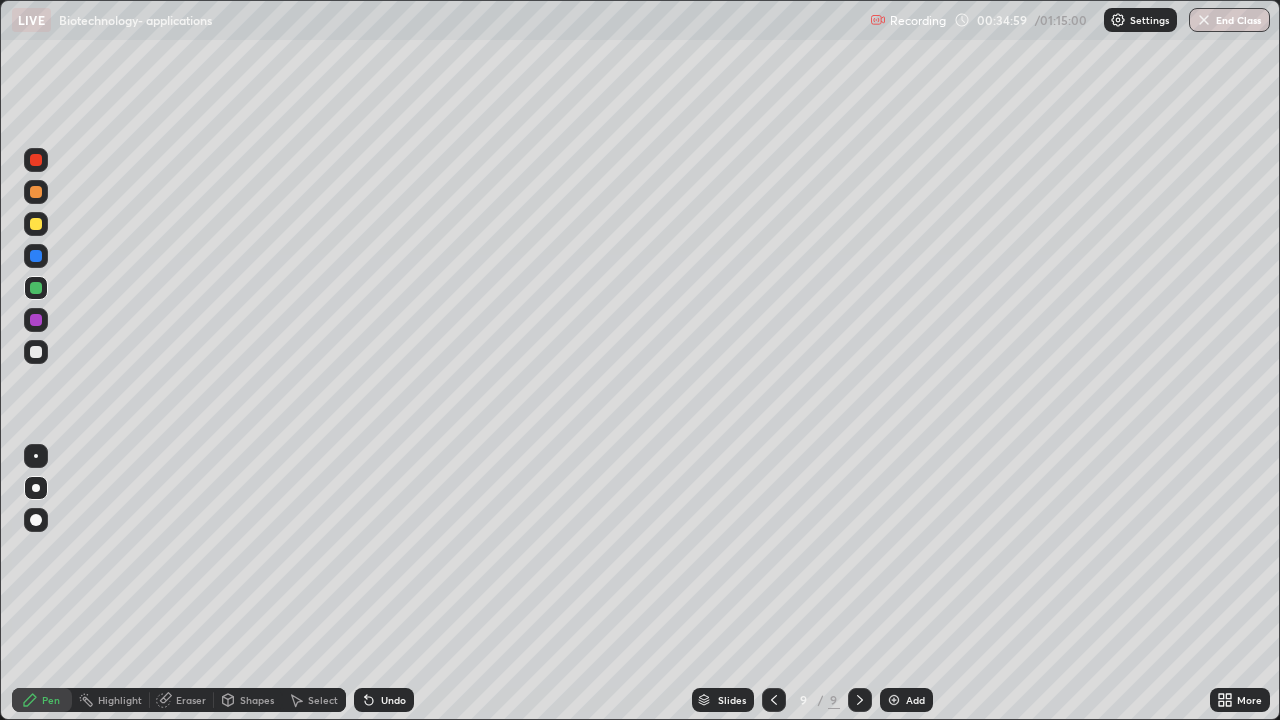 click at bounding box center (36, 352) 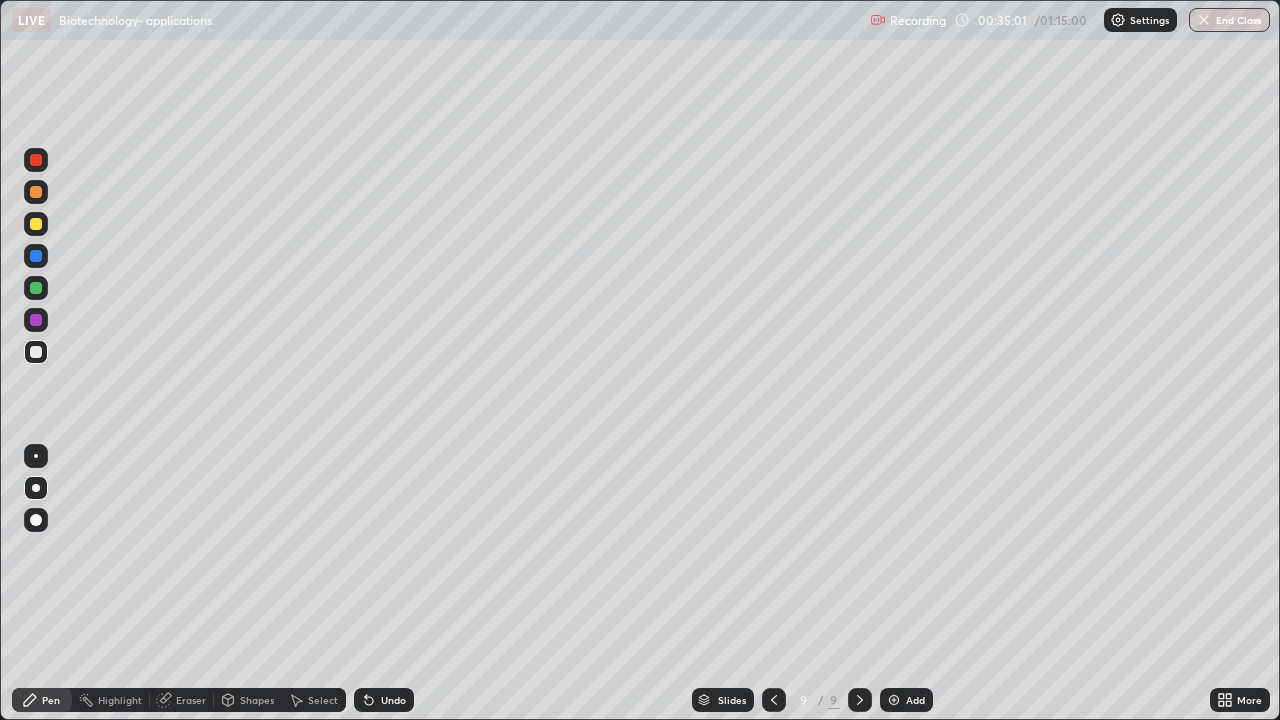 click at bounding box center (36, 224) 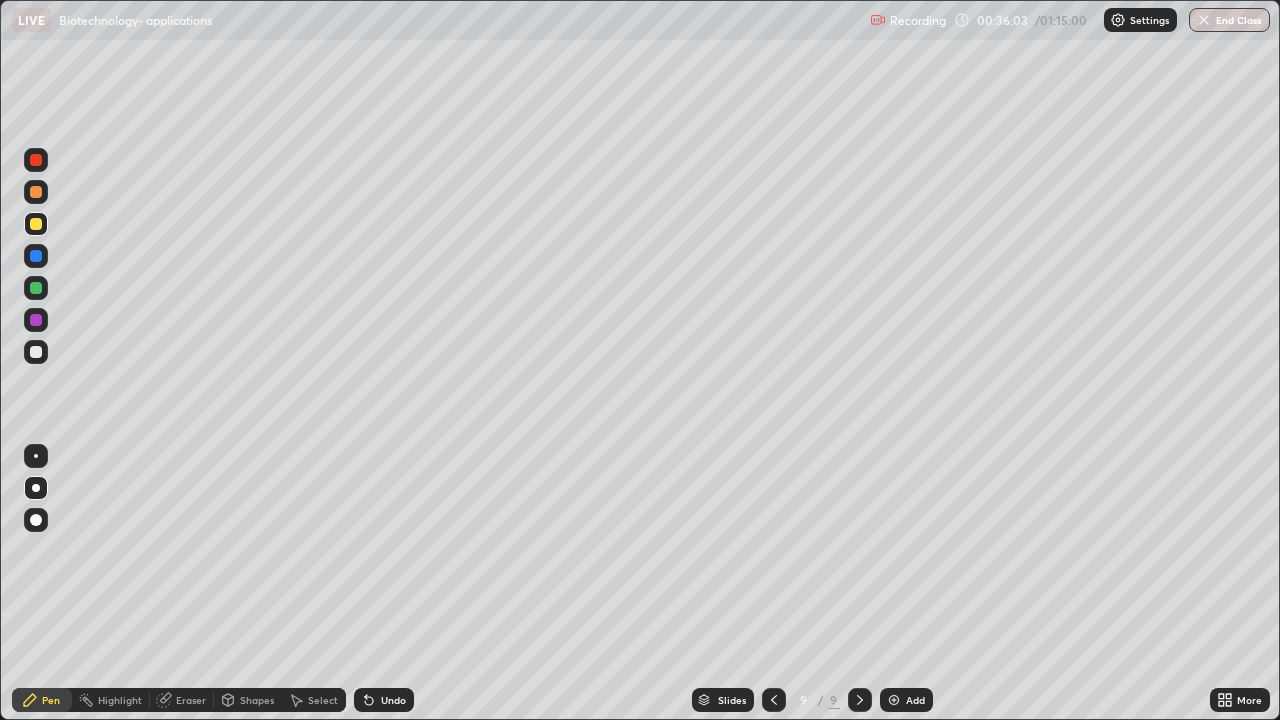 click at bounding box center (36, 288) 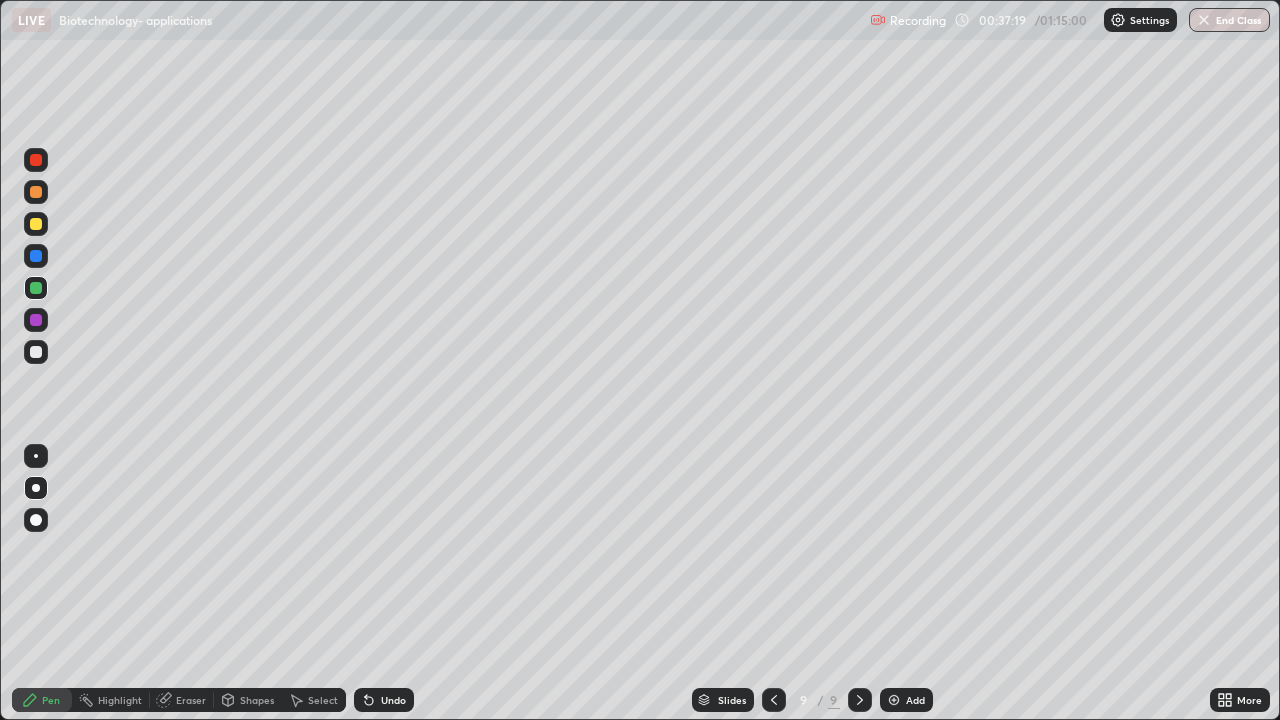 click at bounding box center (36, 320) 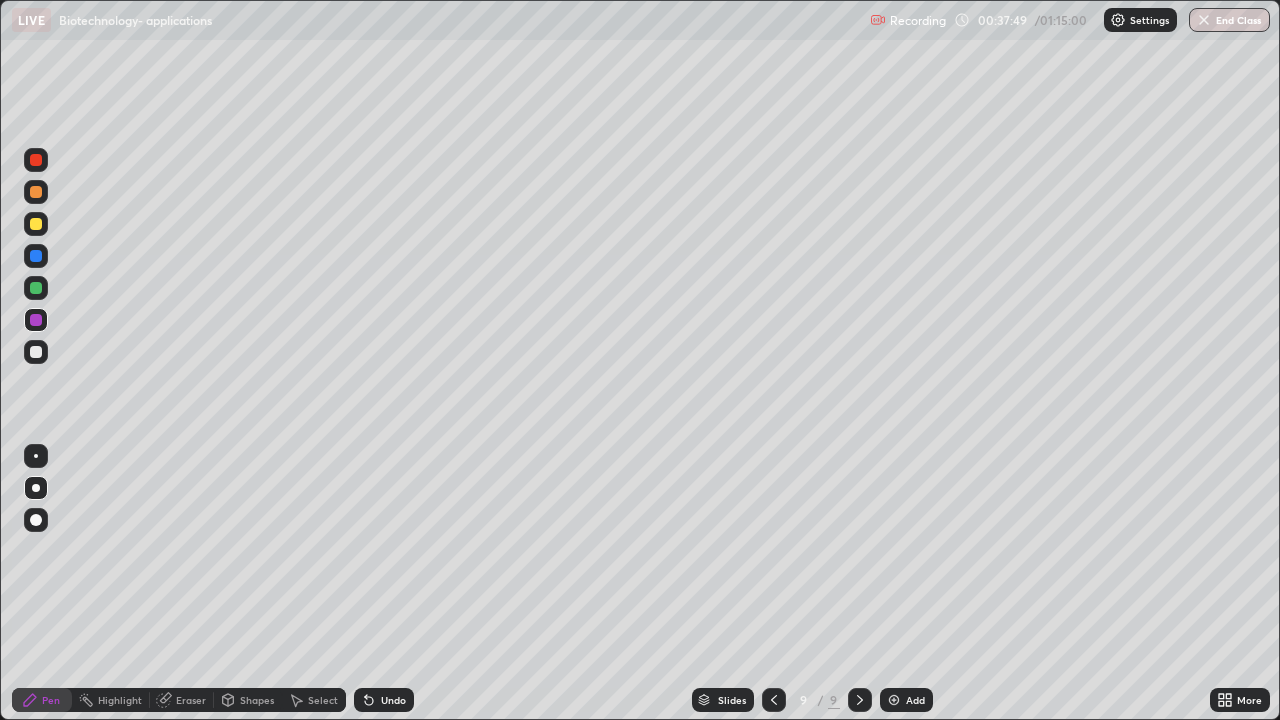 click at bounding box center [36, 352] 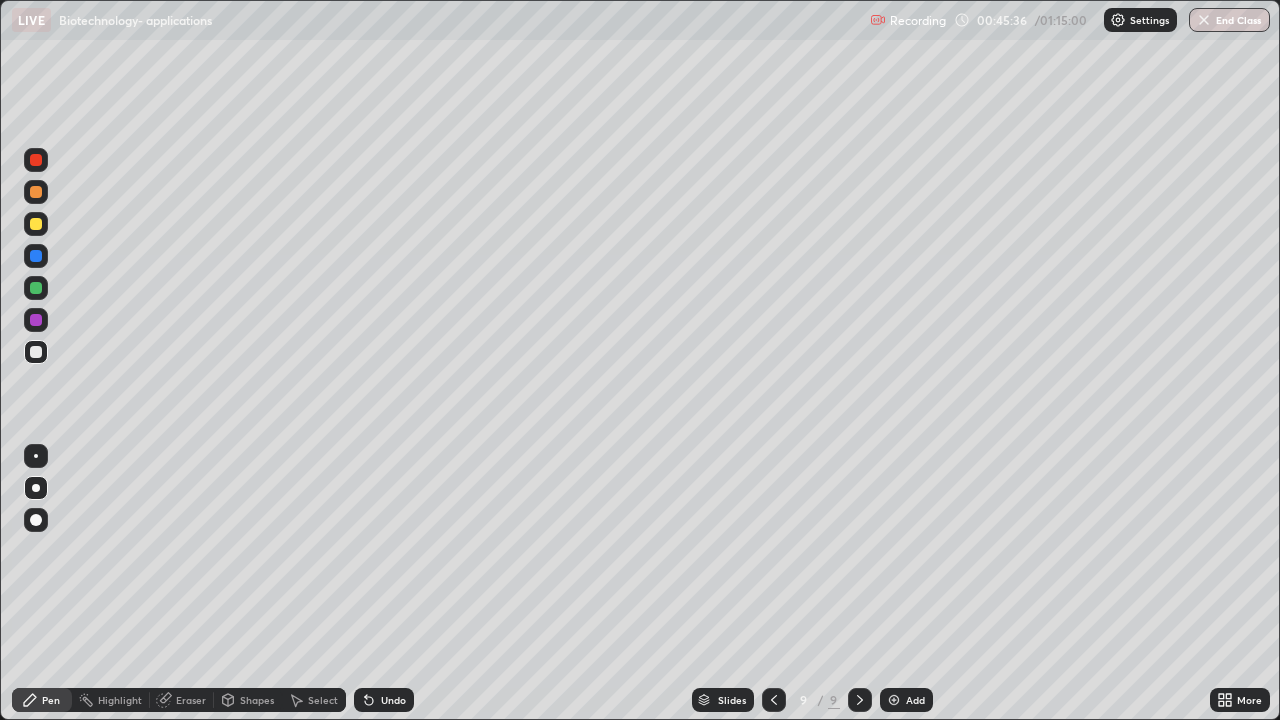 click at bounding box center (894, 700) 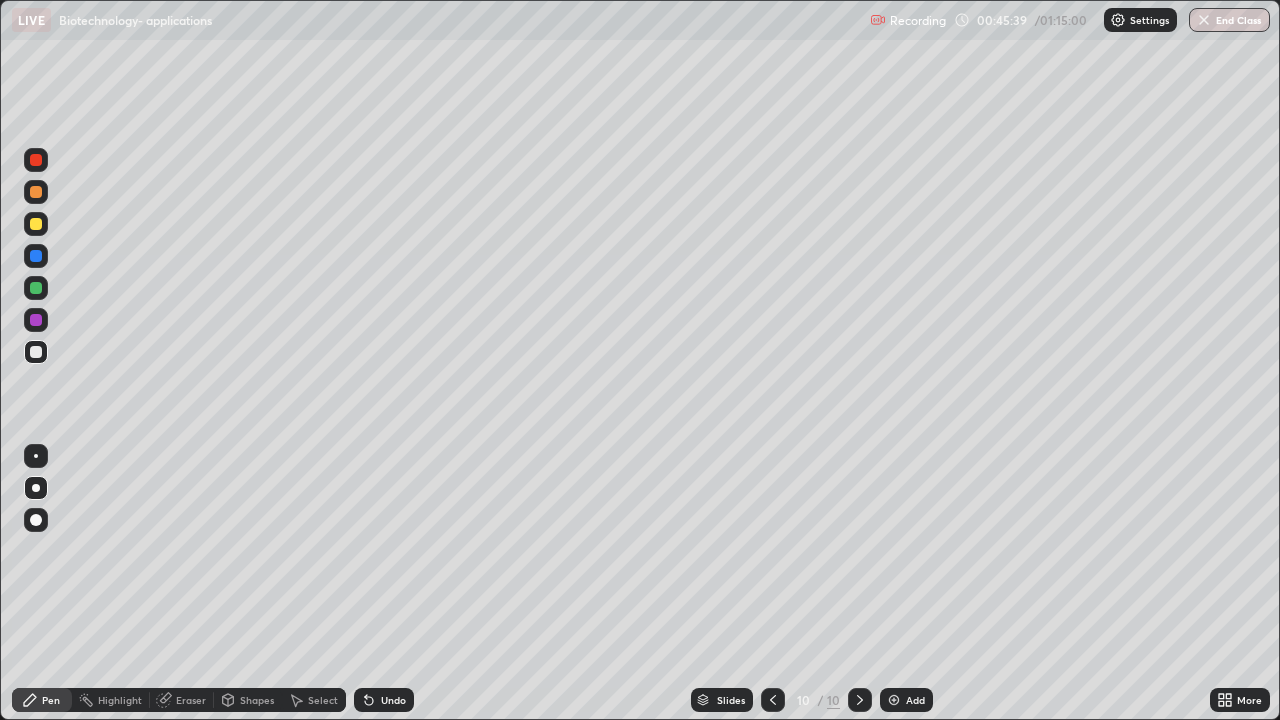 click at bounding box center [36, 224] 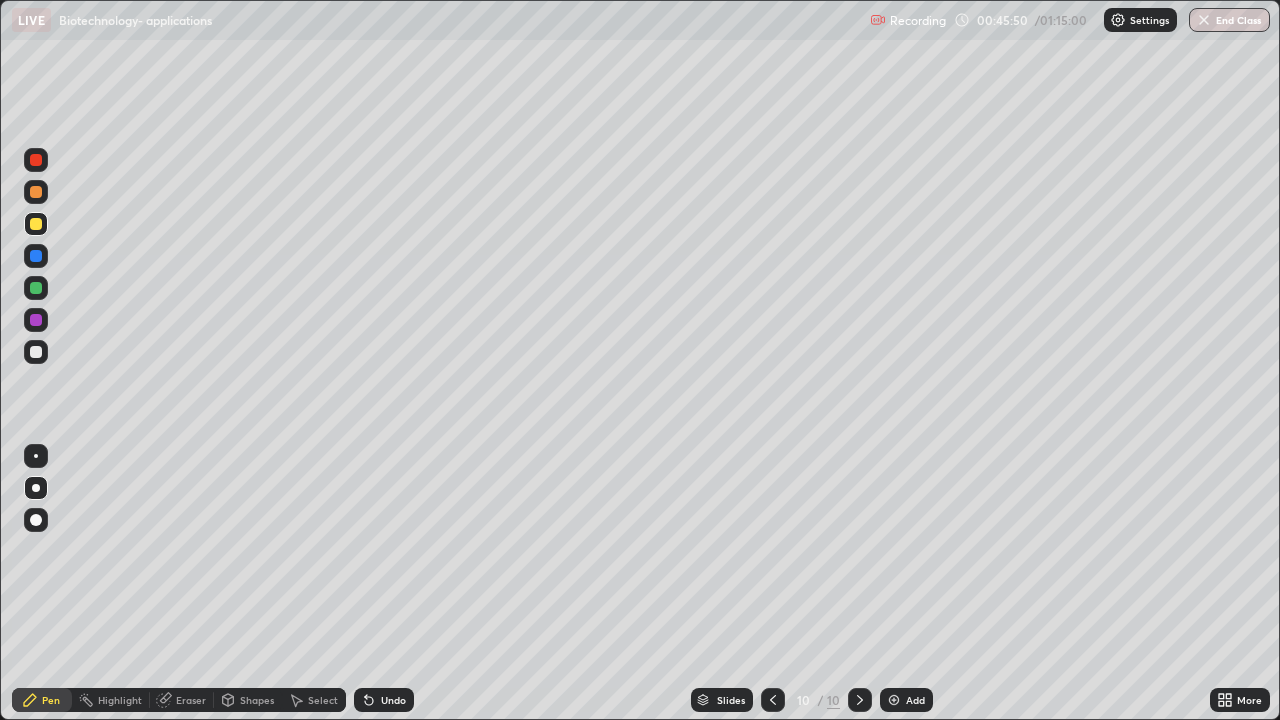 click at bounding box center (36, 160) 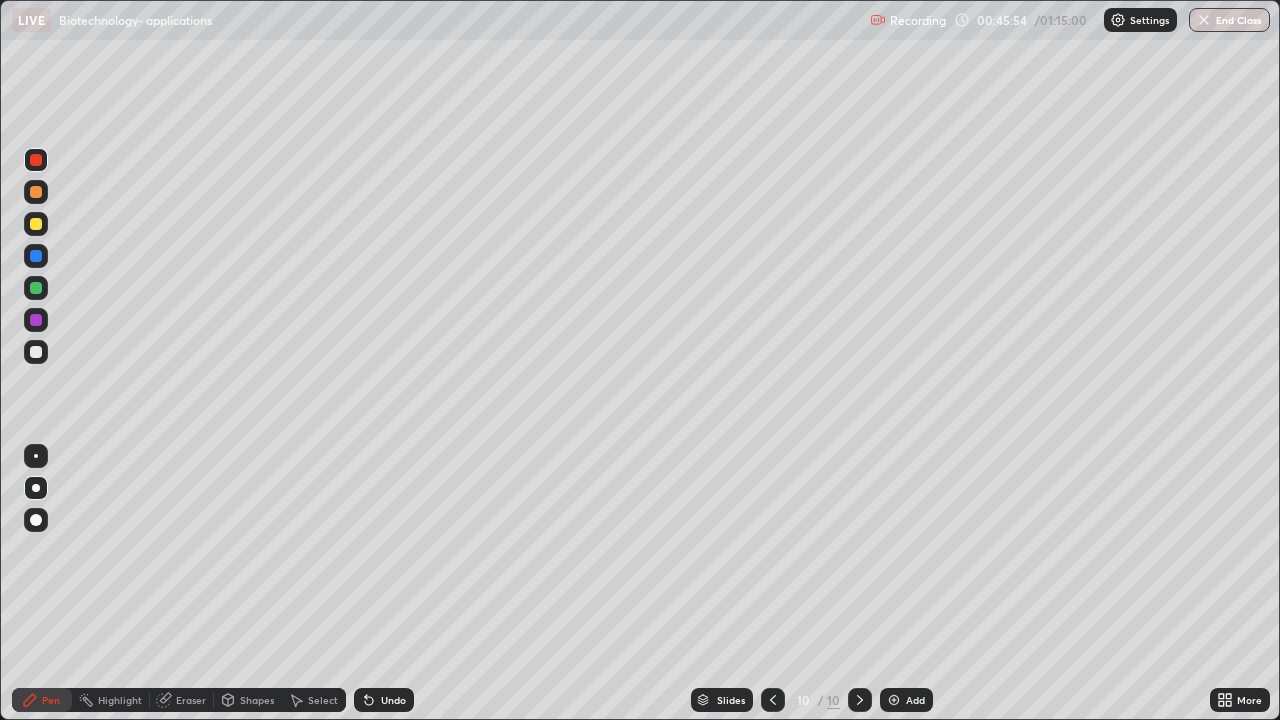 click at bounding box center [36, 352] 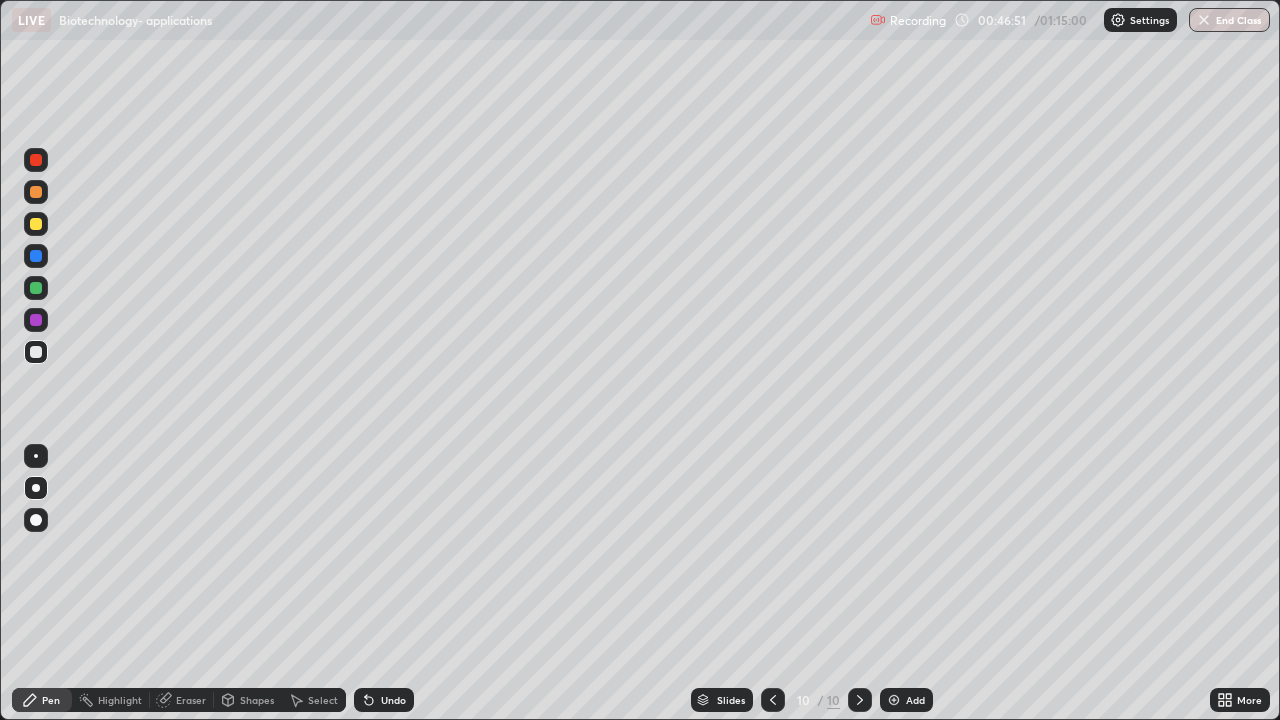 click at bounding box center [36, 160] 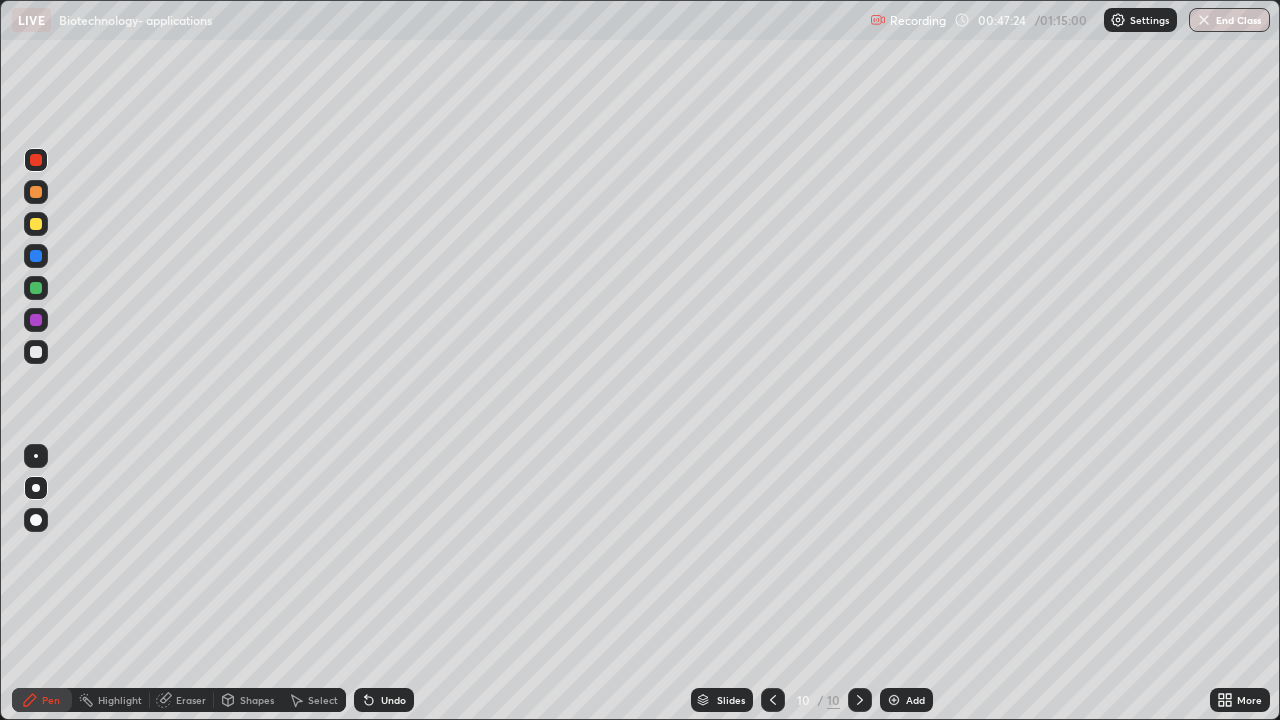 click at bounding box center (36, 352) 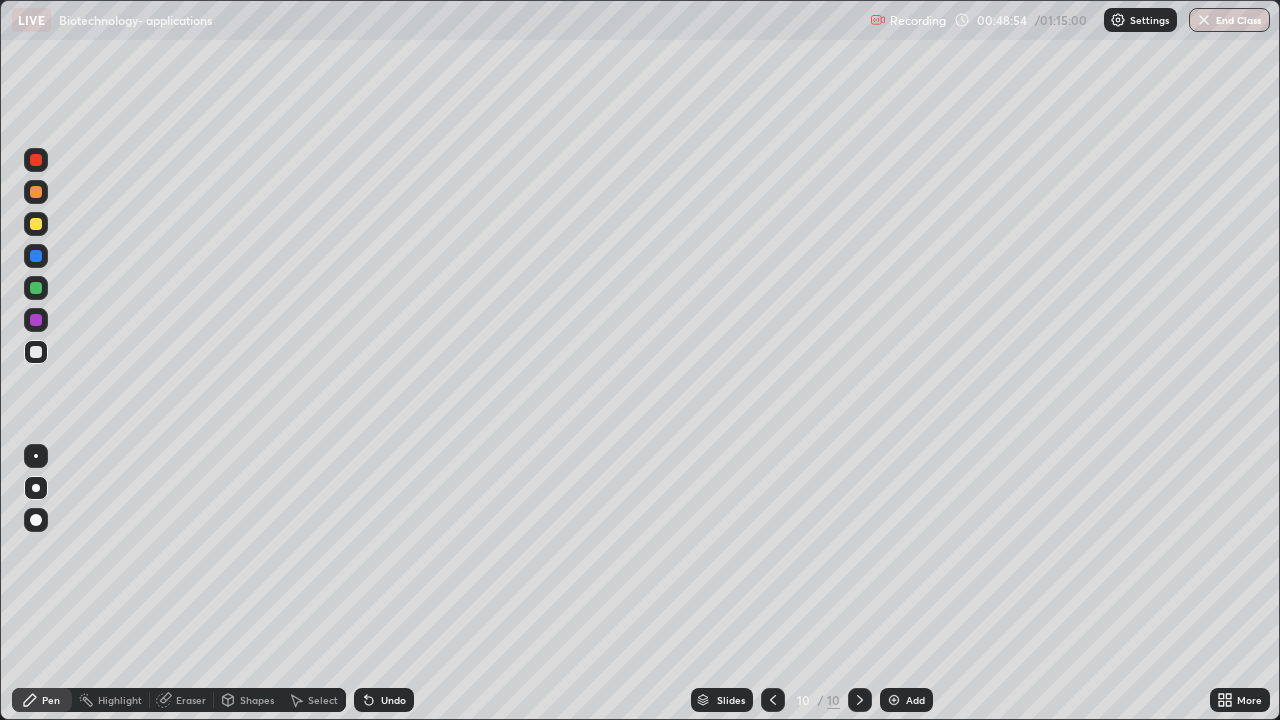 click at bounding box center [36, 224] 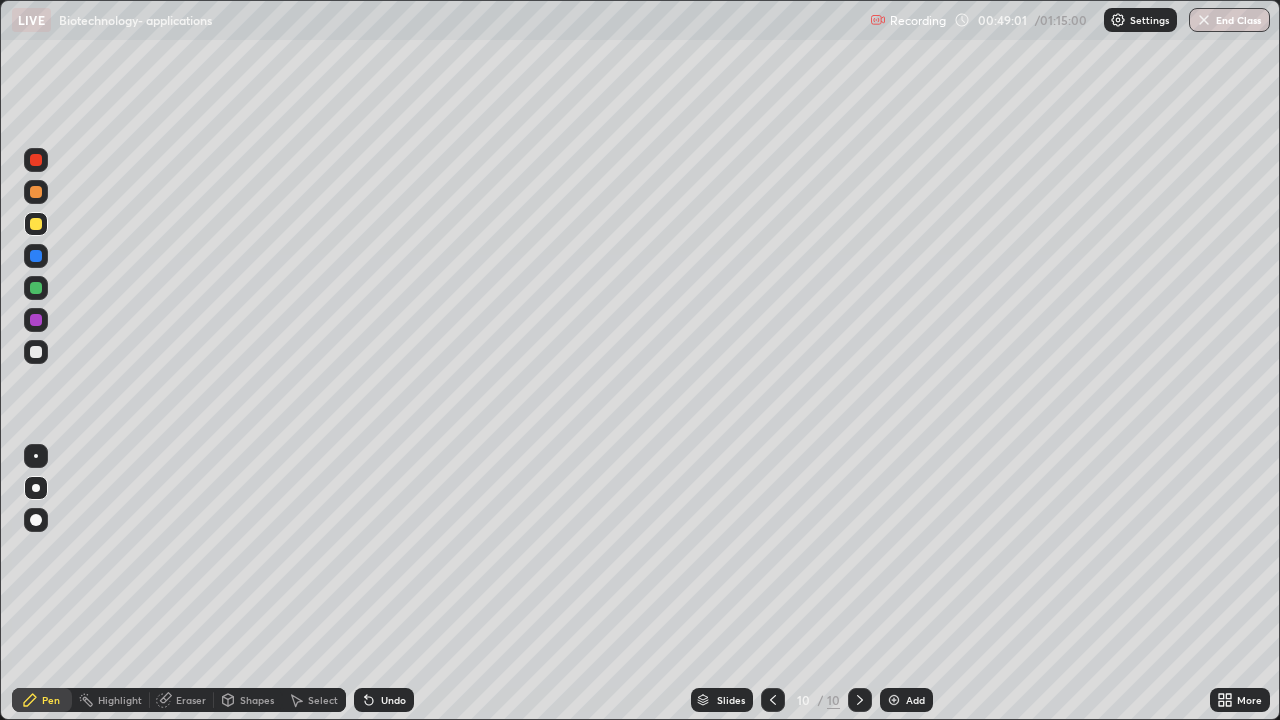 click at bounding box center (36, 288) 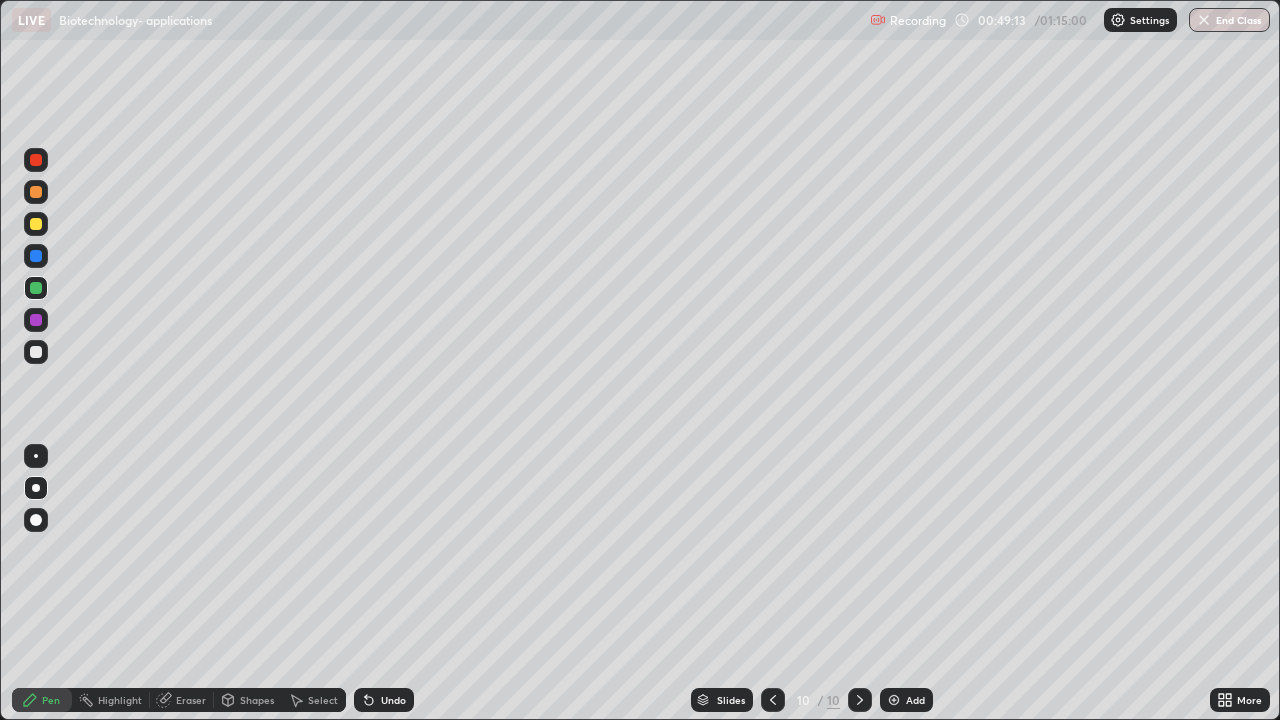 click at bounding box center (36, 320) 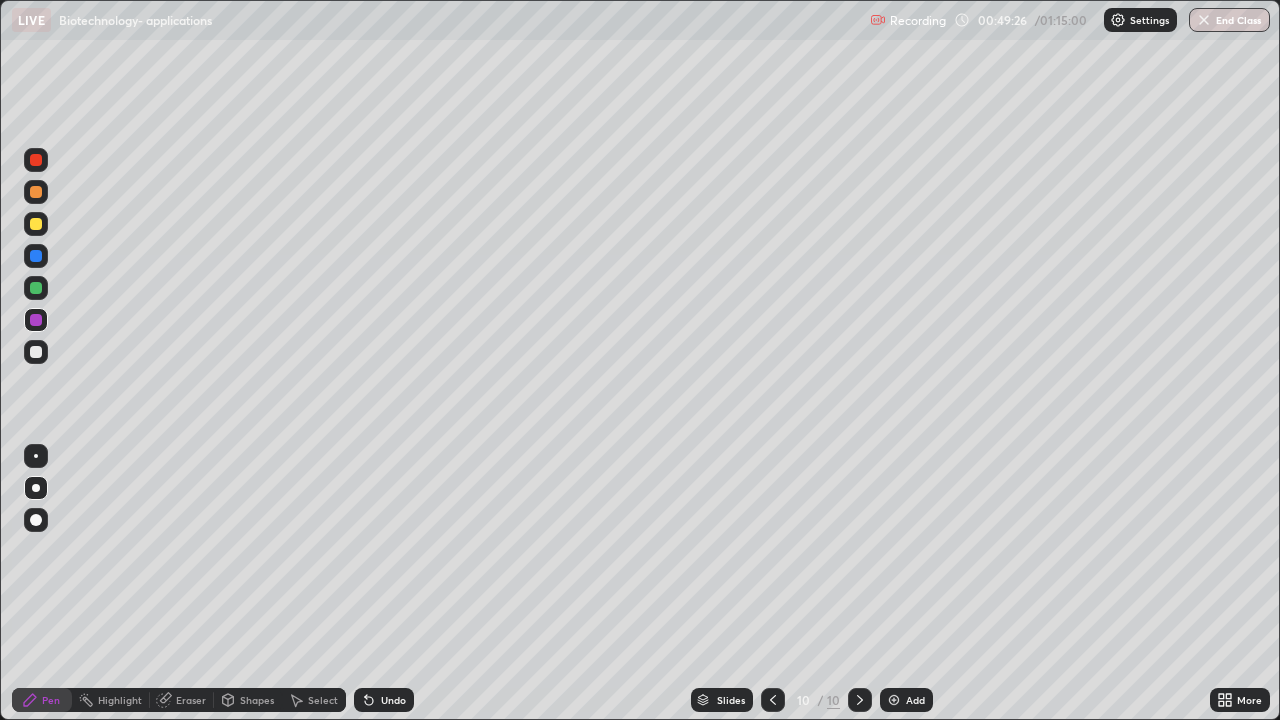 click at bounding box center [36, 224] 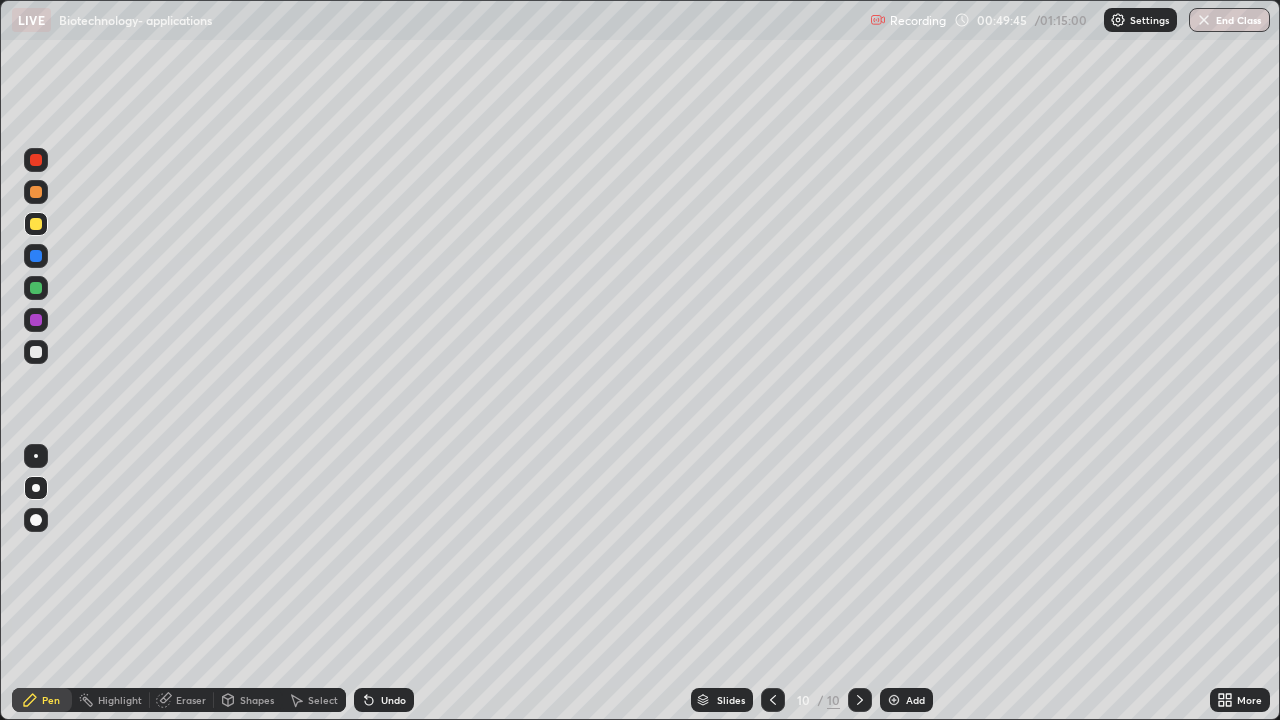 click at bounding box center (36, 320) 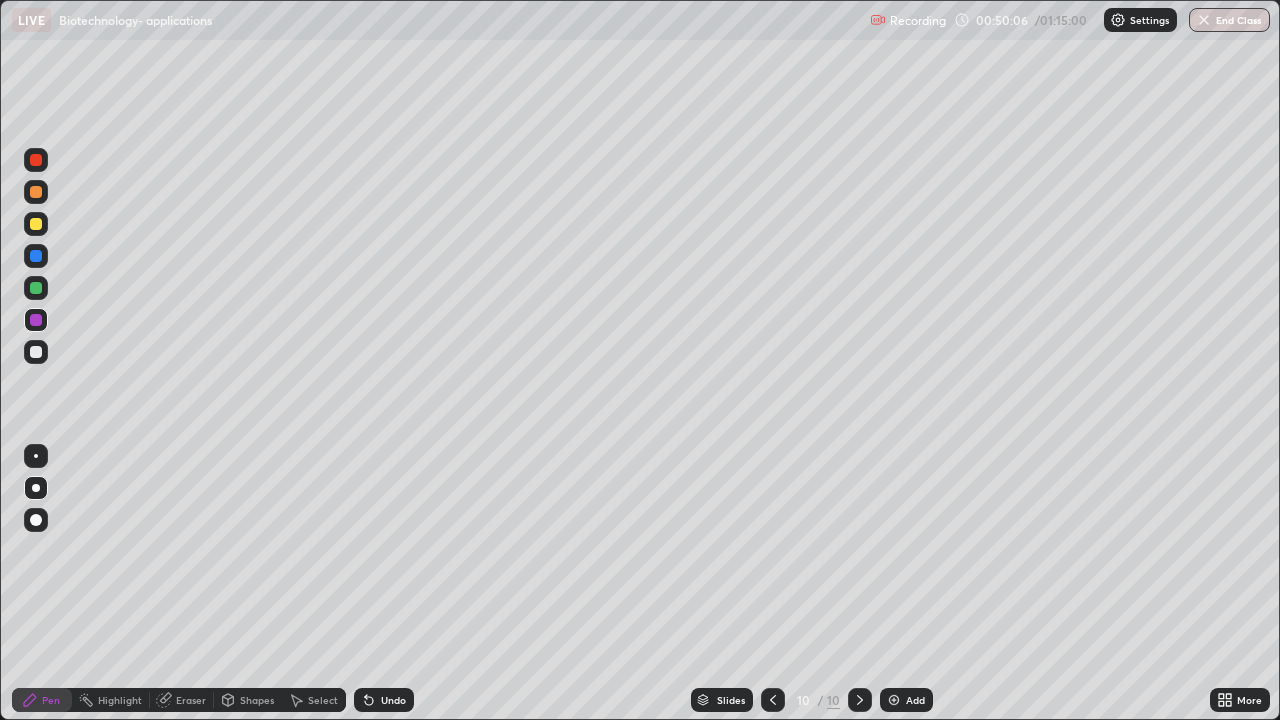 click at bounding box center (36, 160) 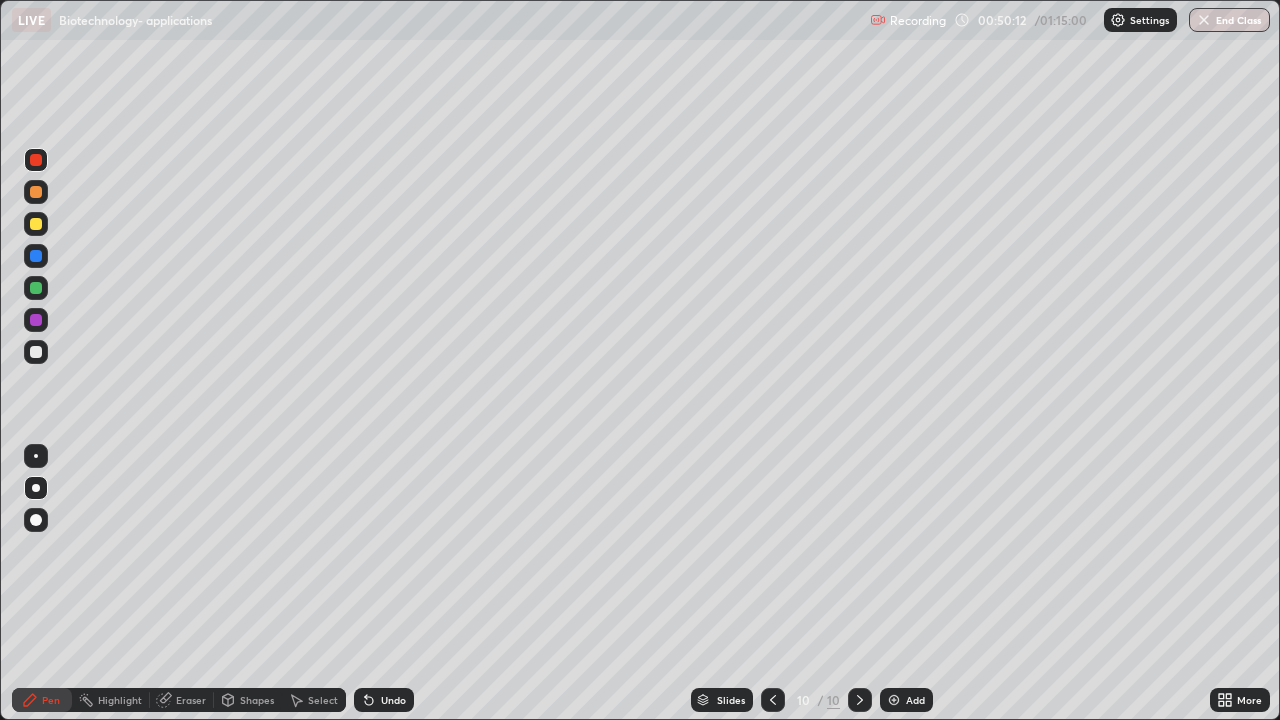 click at bounding box center (36, 288) 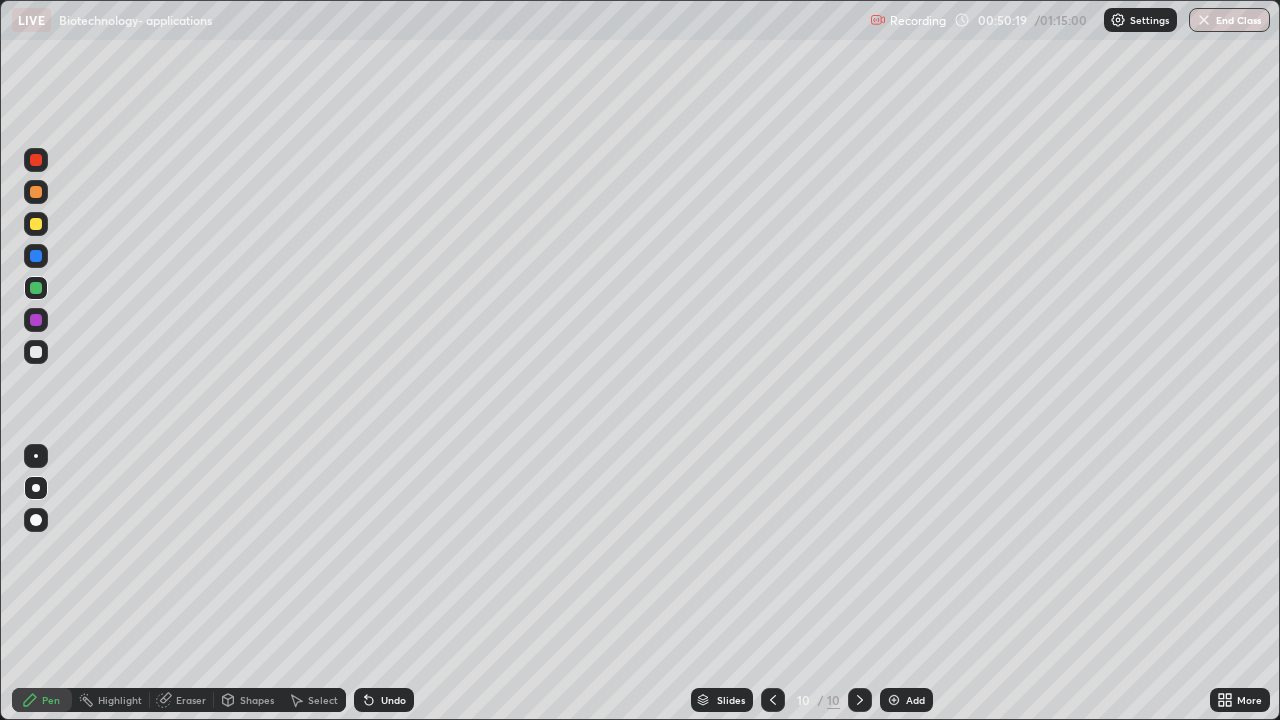 click at bounding box center (36, 320) 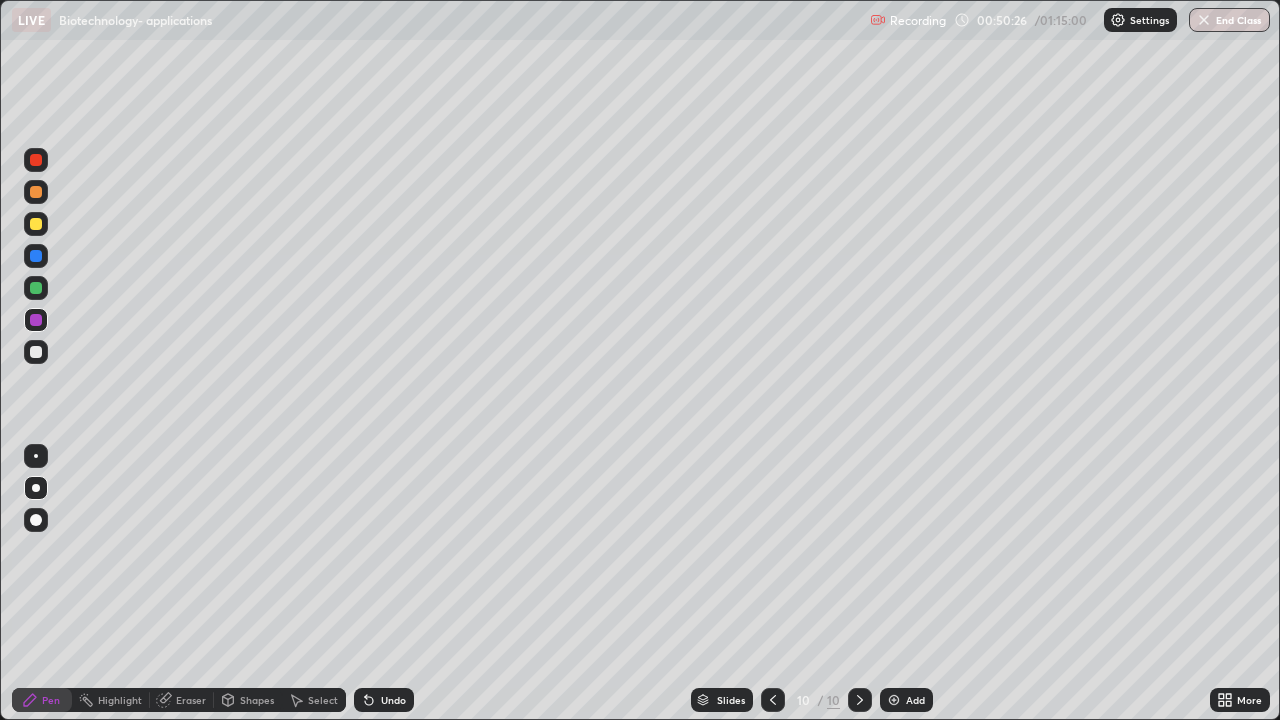 click at bounding box center (36, 224) 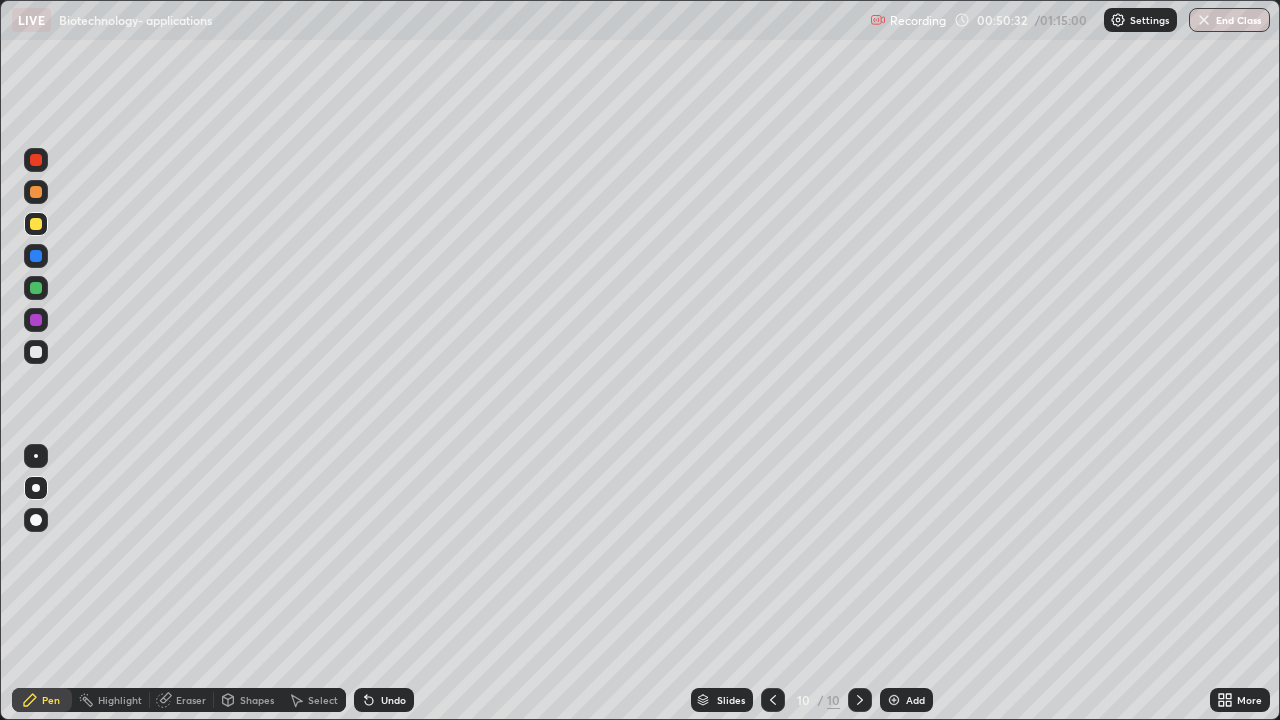 click at bounding box center [36, 288] 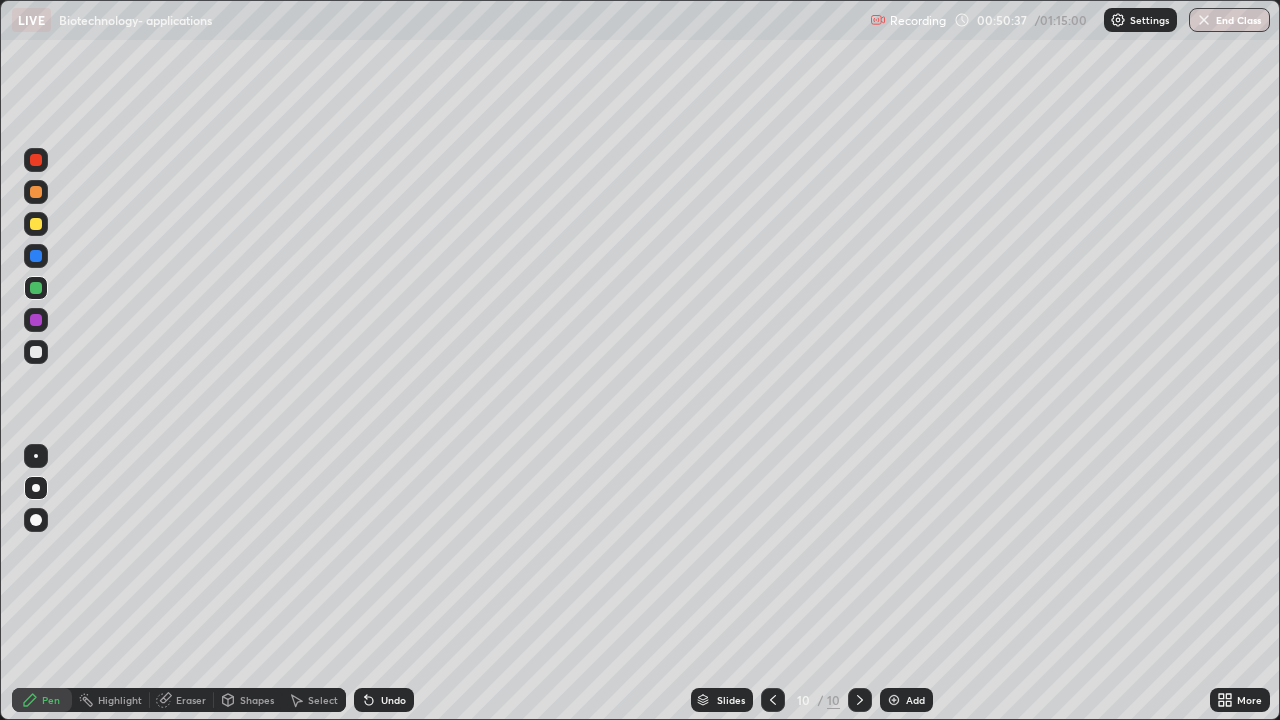click at bounding box center [36, 160] 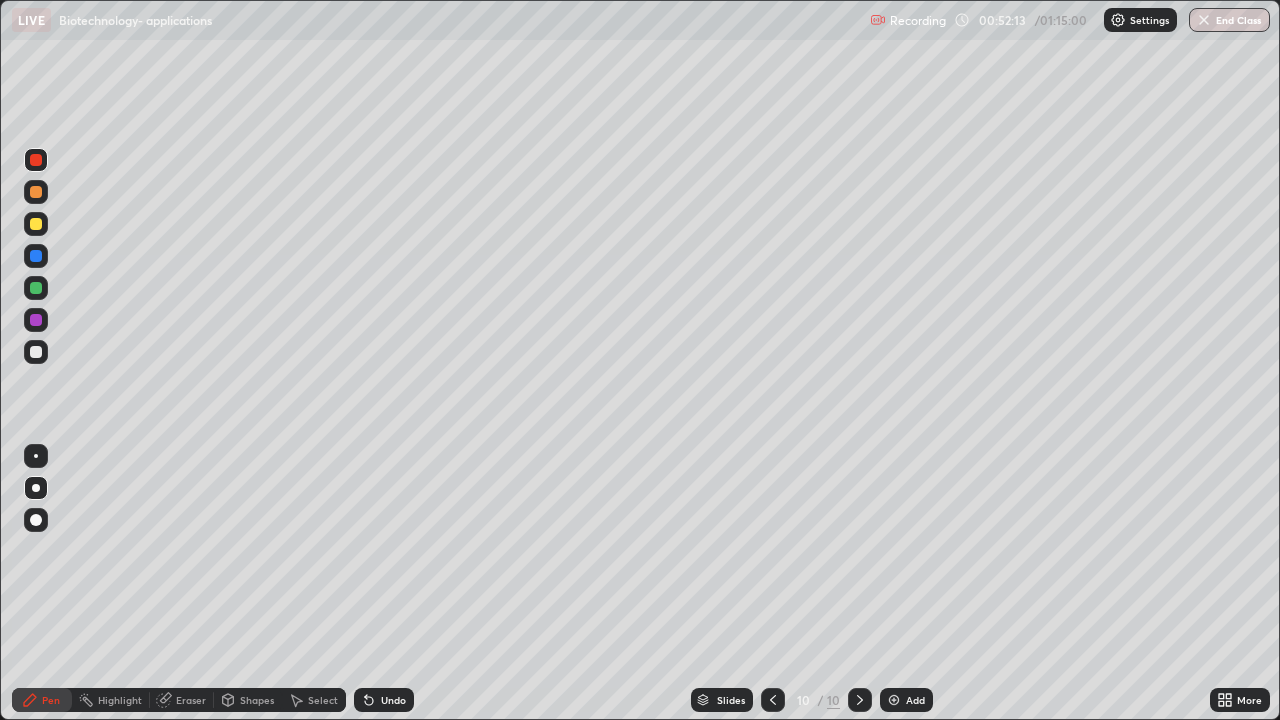 click at bounding box center (894, 700) 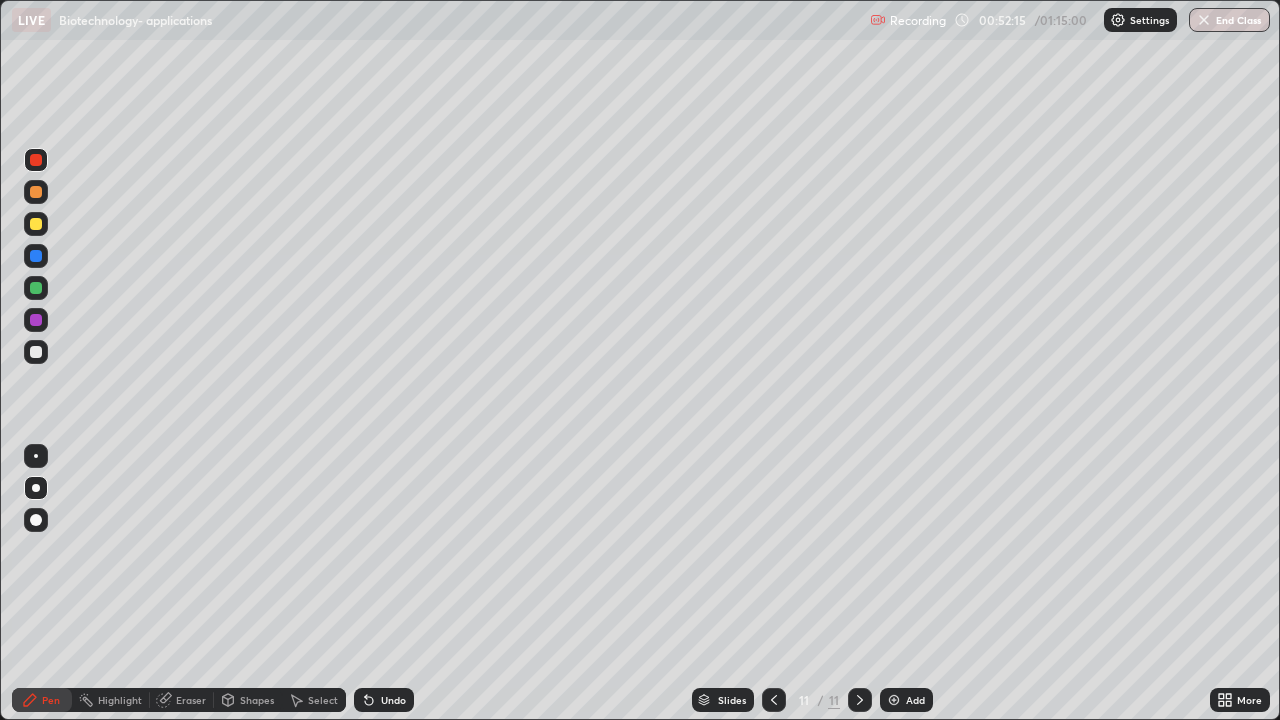 click at bounding box center [36, 352] 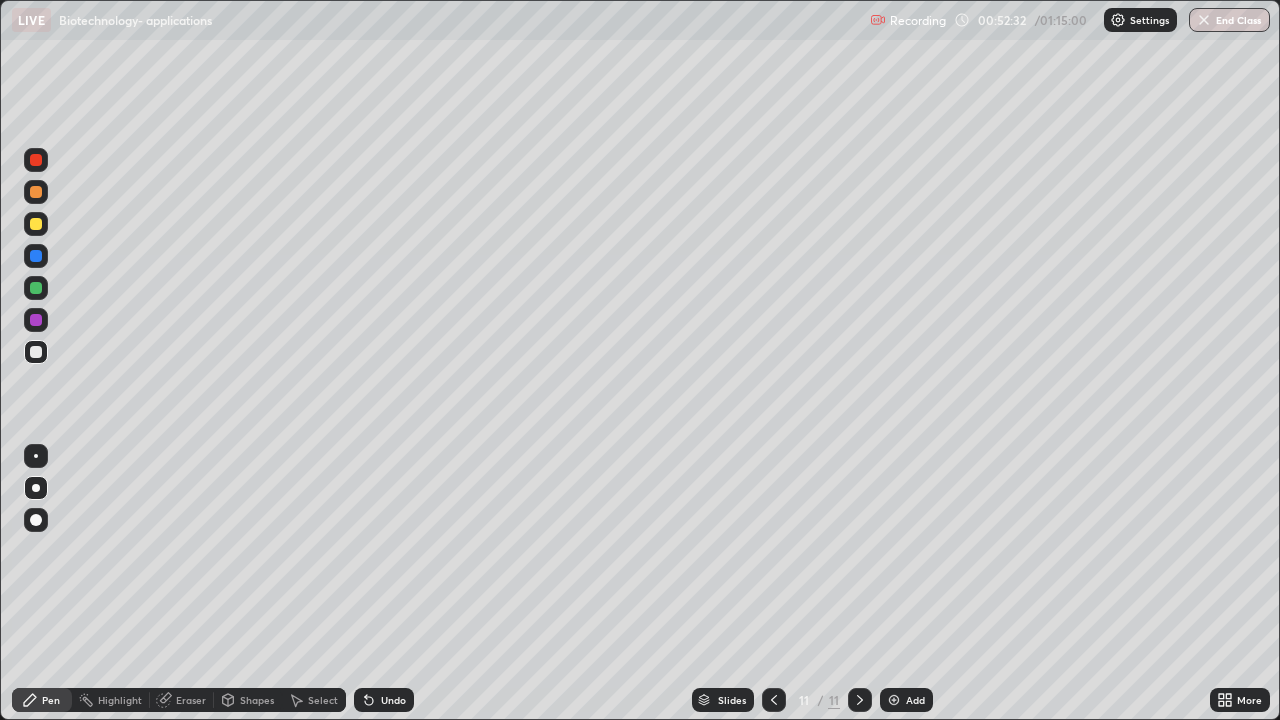 click at bounding box center [36, 224] 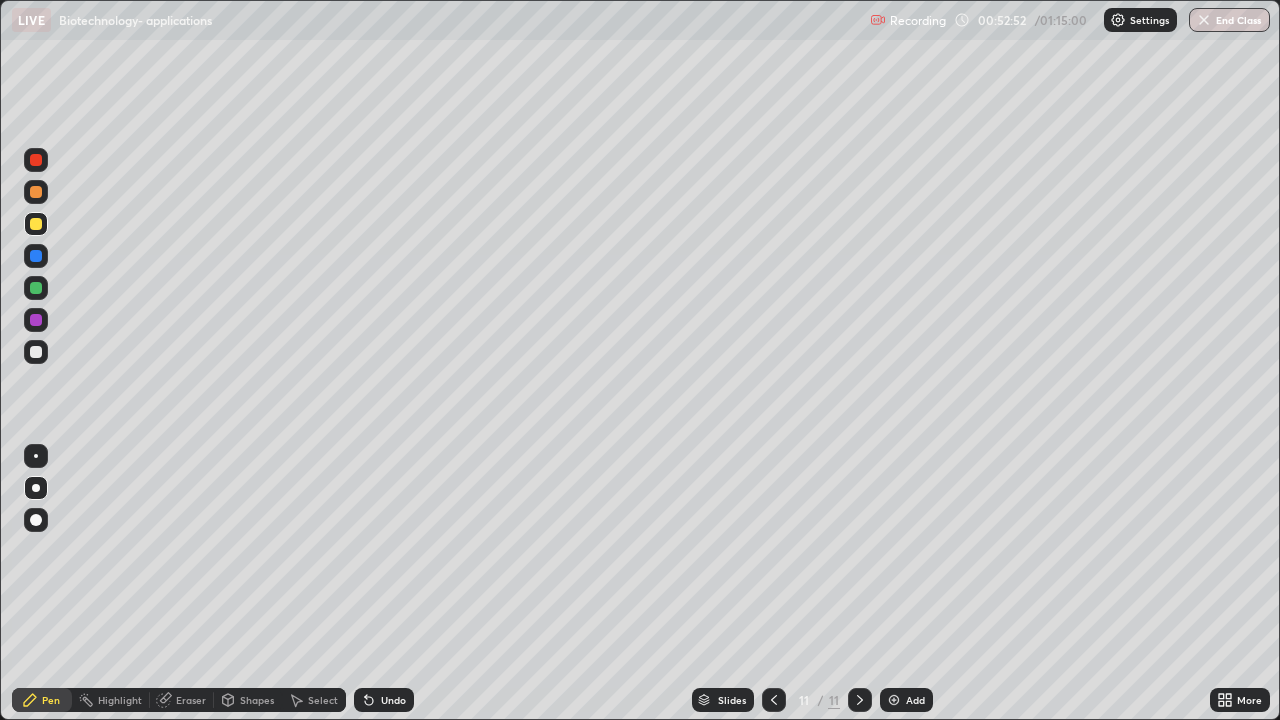 click at bounding box center [36, 160] 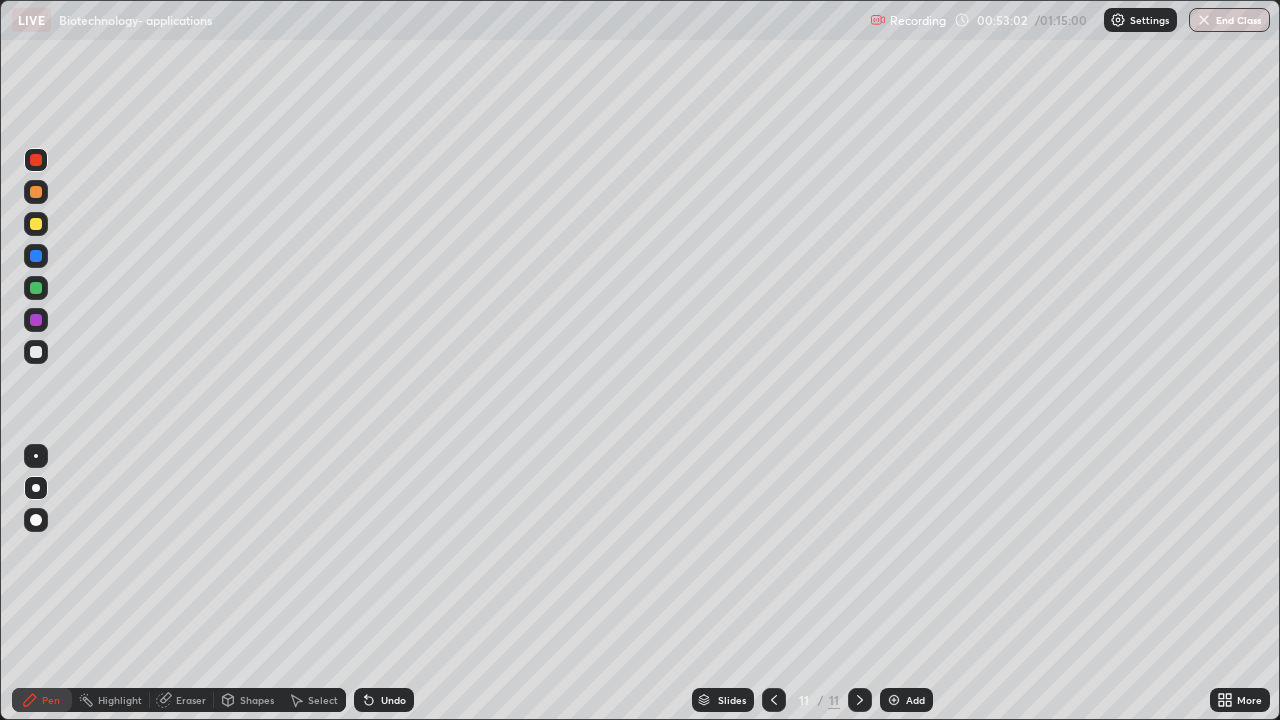 click at bounding box center (36, 192) 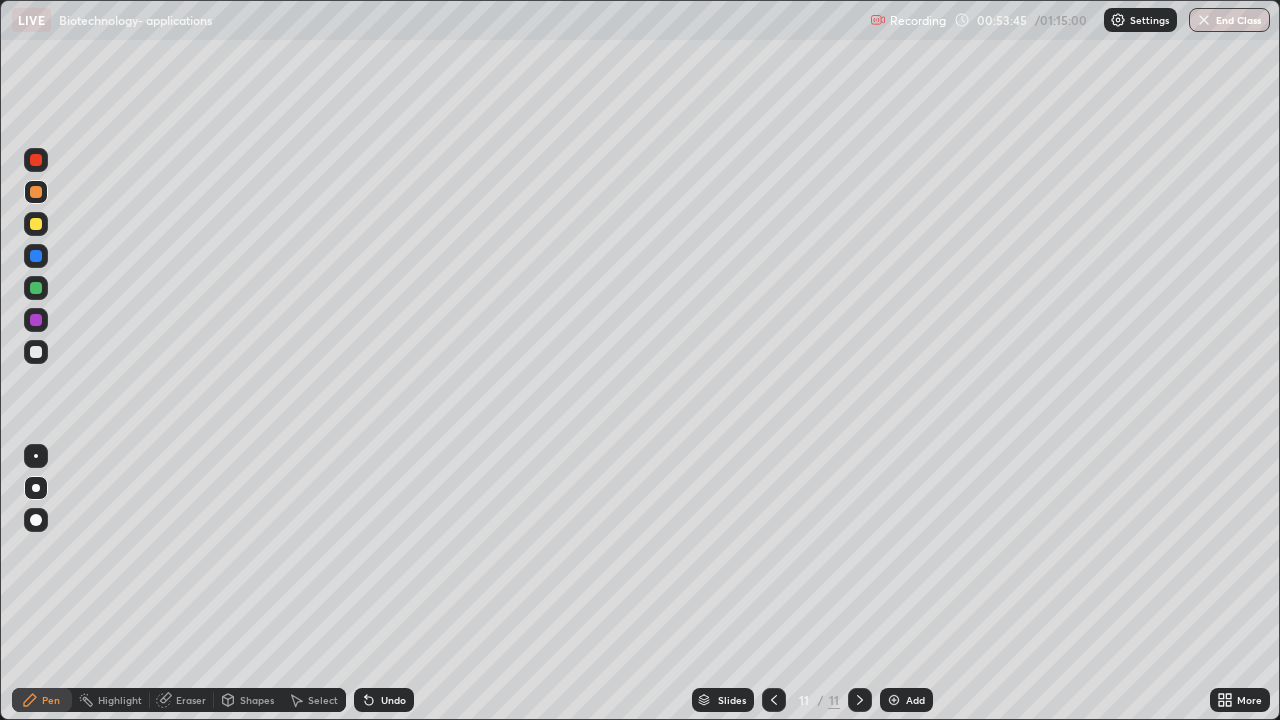 click at bounding box center (36, 352) 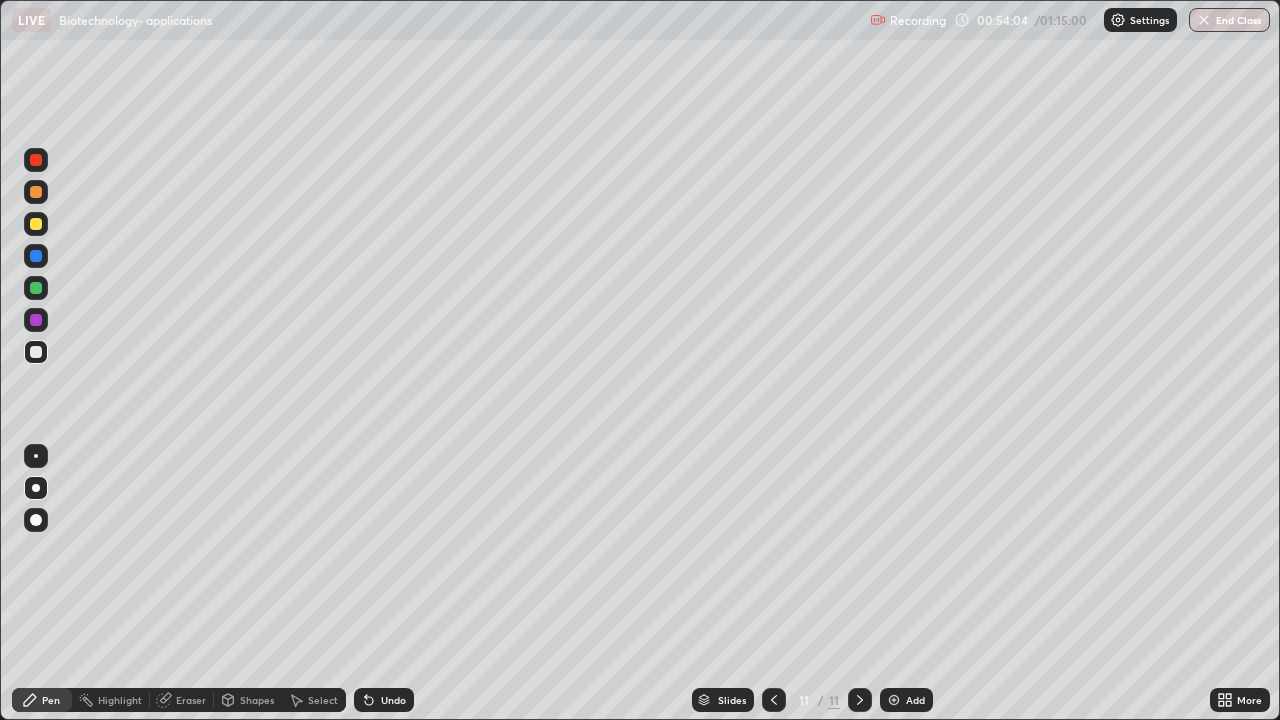 click at bounding box center (36, 224) 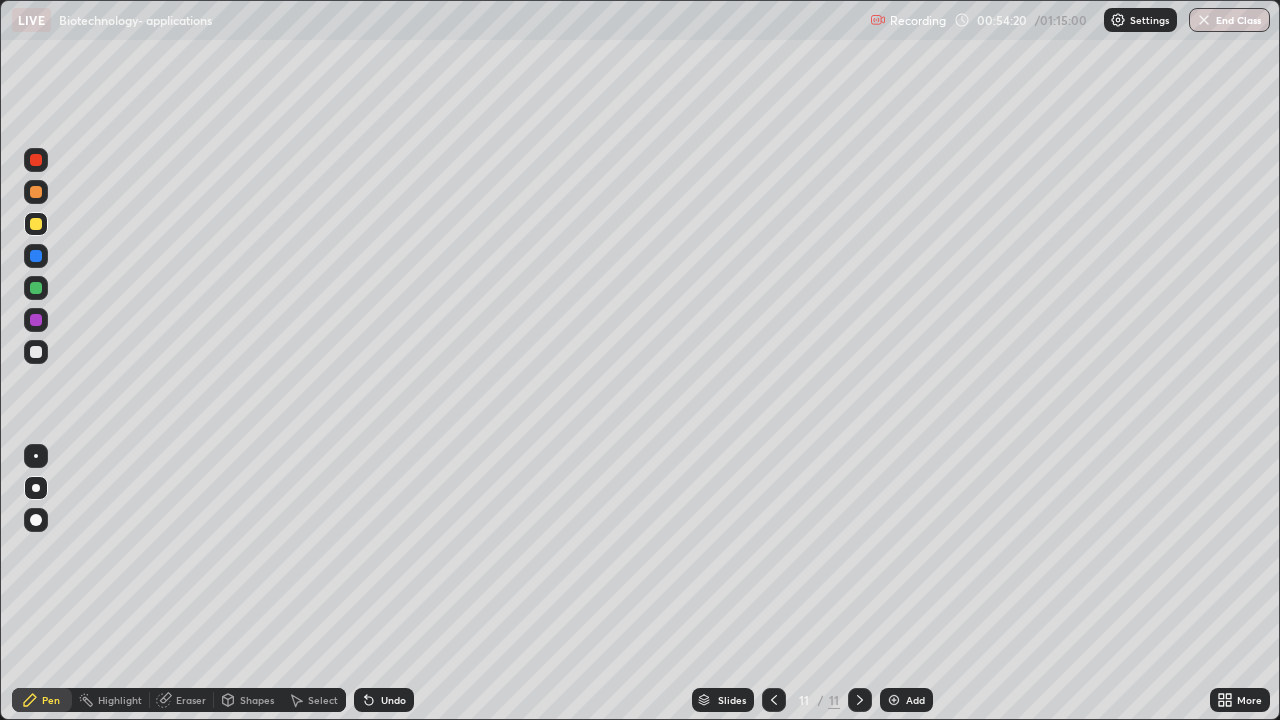 click at bounding box center [36, 160] 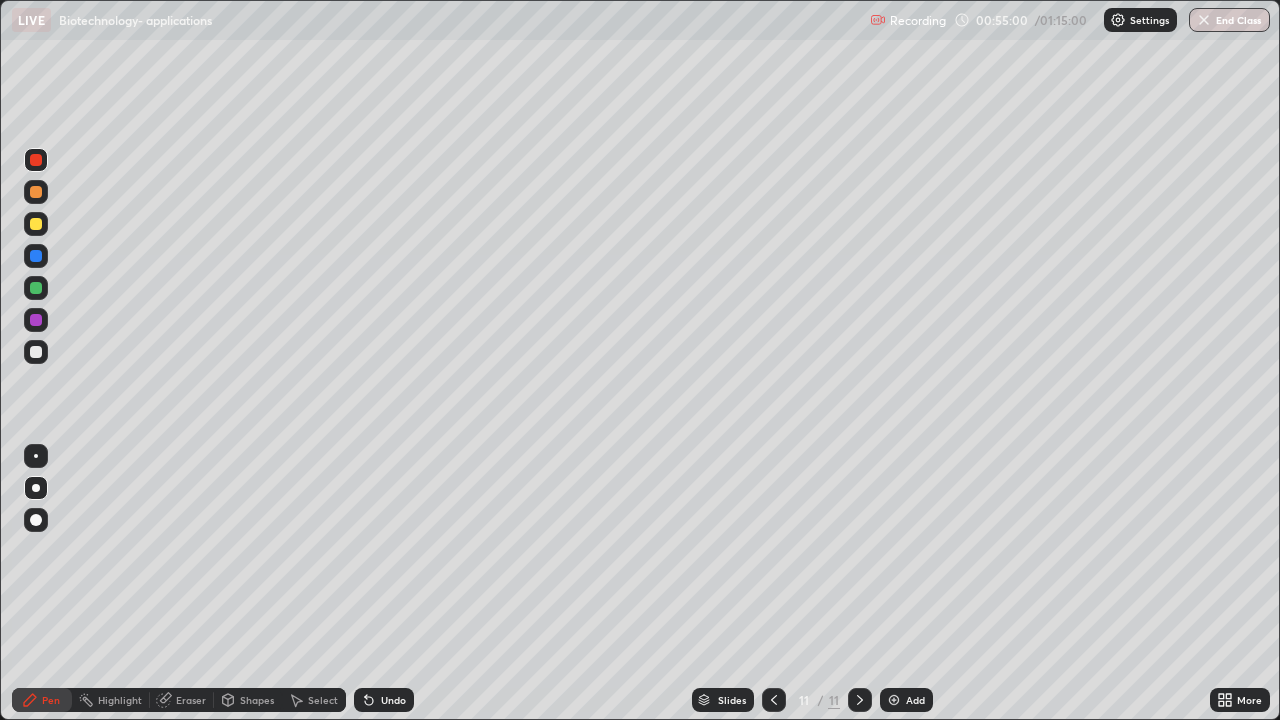 click at bounding box center [36, 224] 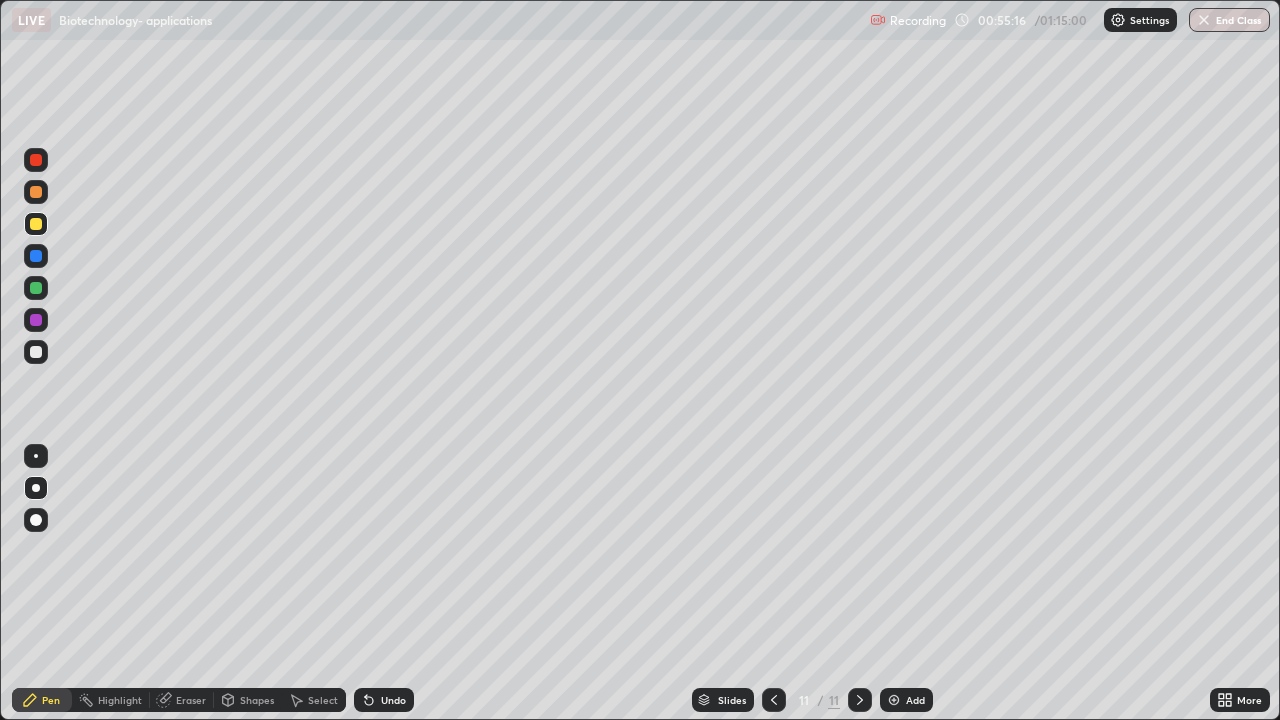 click at bounding box center [36, 352] 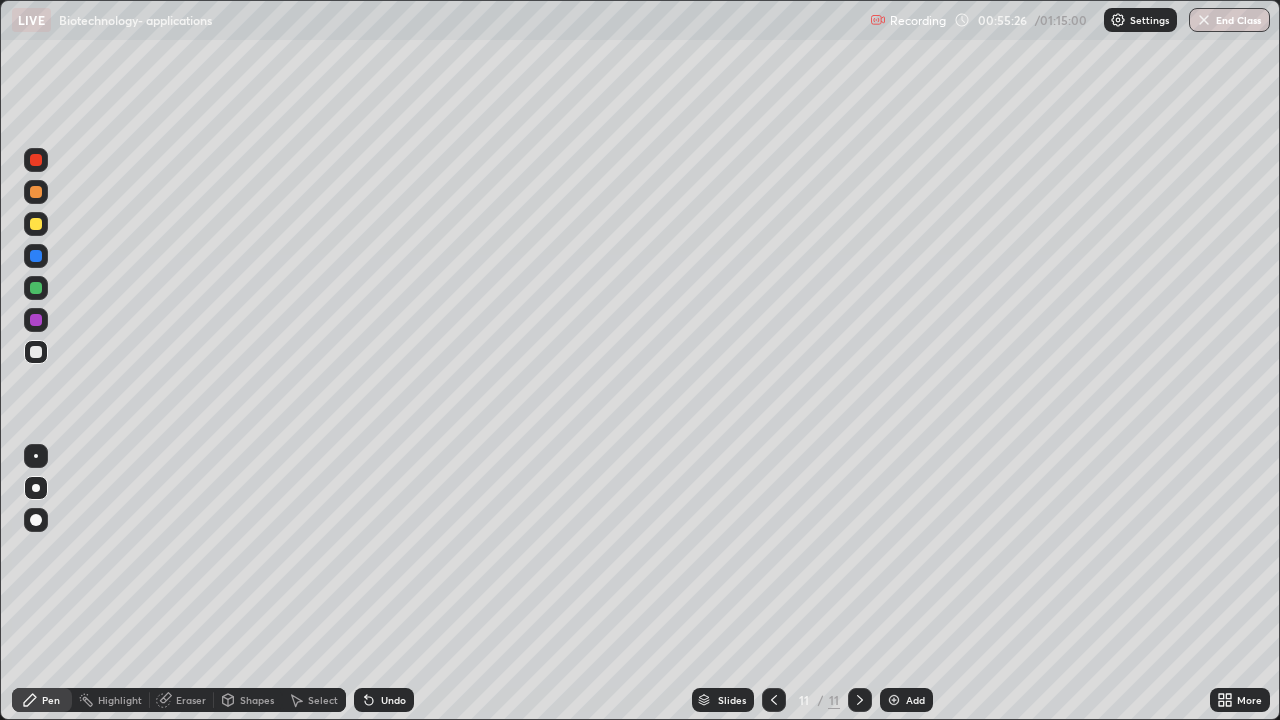 click at bounding box center (36, 192) 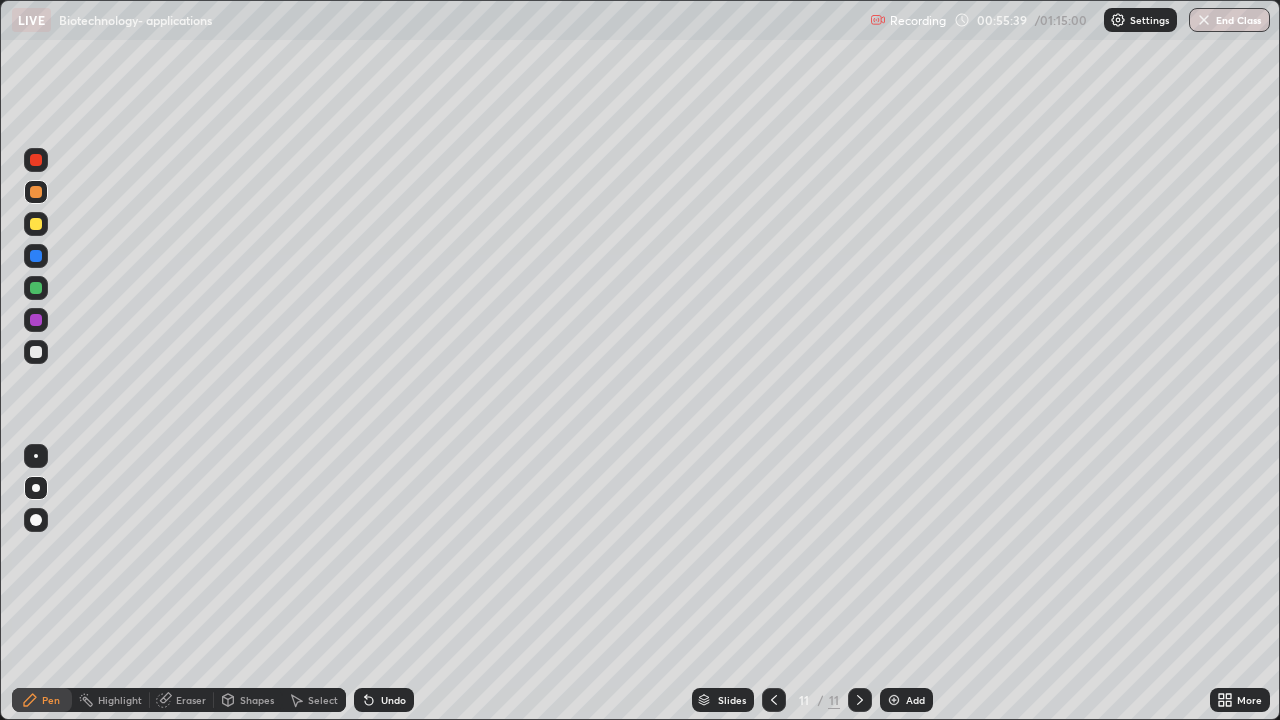 click at bounding box center (36, 352) 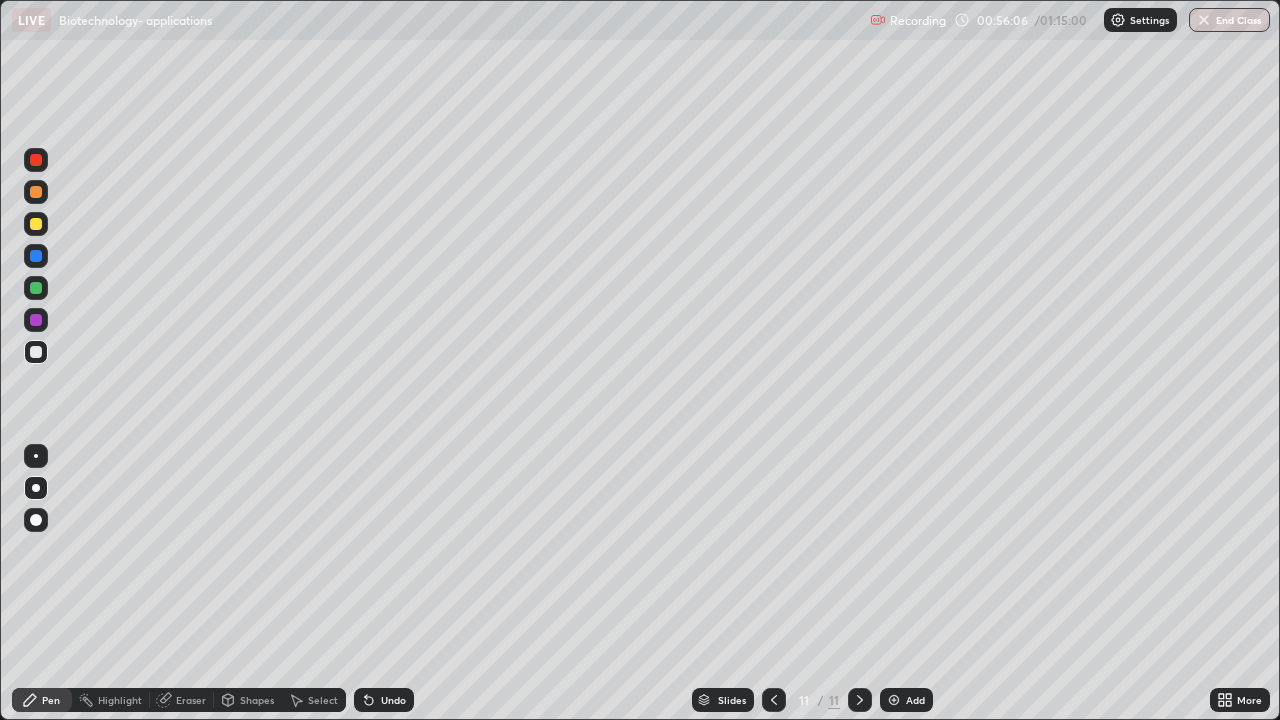 click at bounding box center (894, 700) 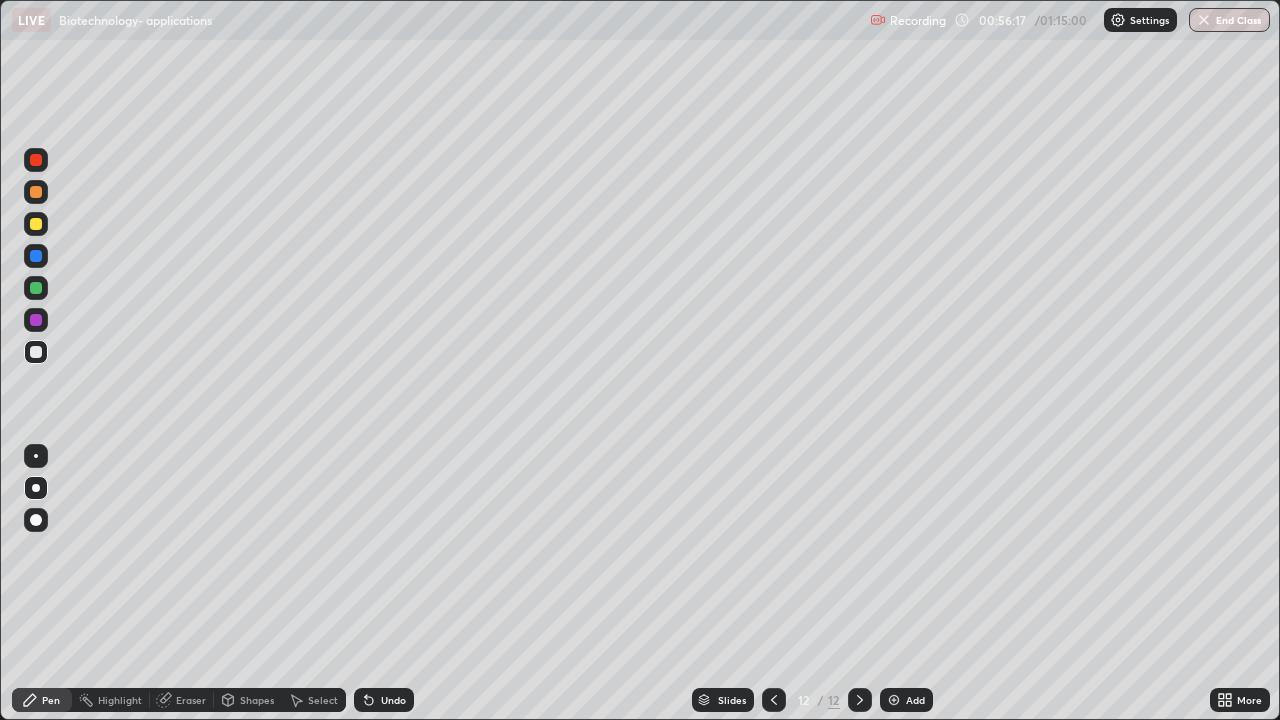 click at bounding box center [36, 192] 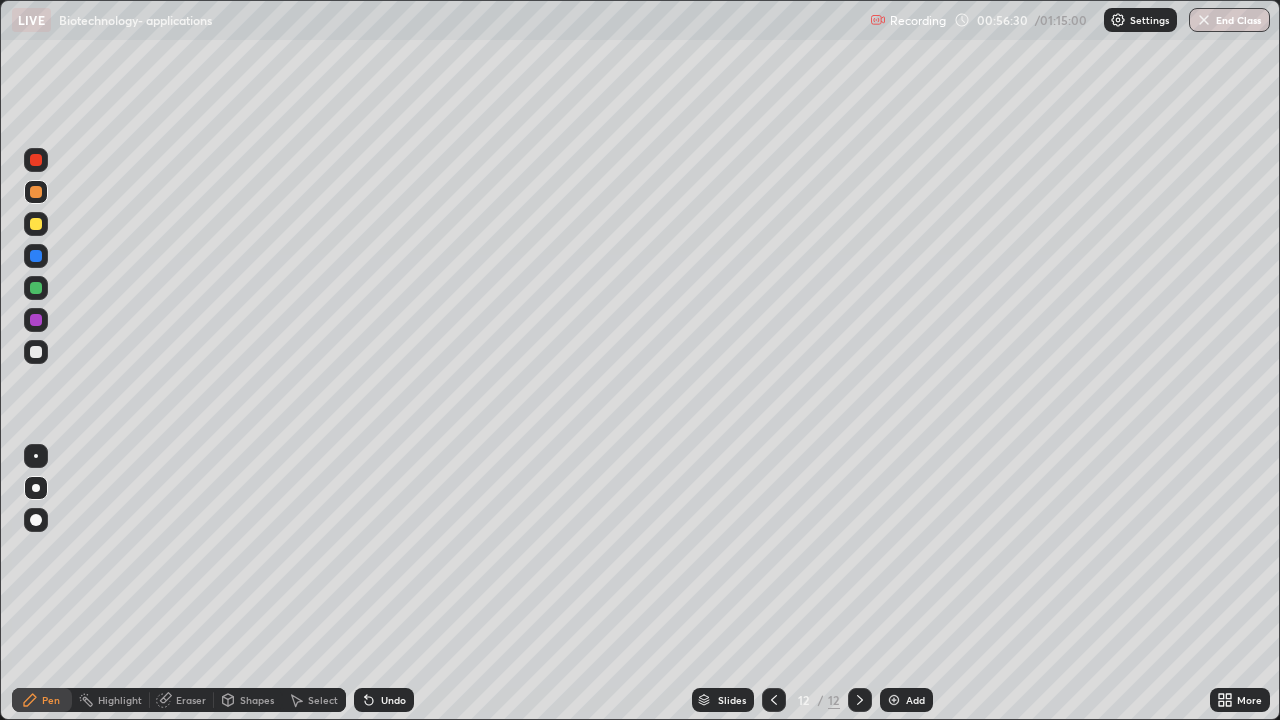 click at bounding box center (36, 288) 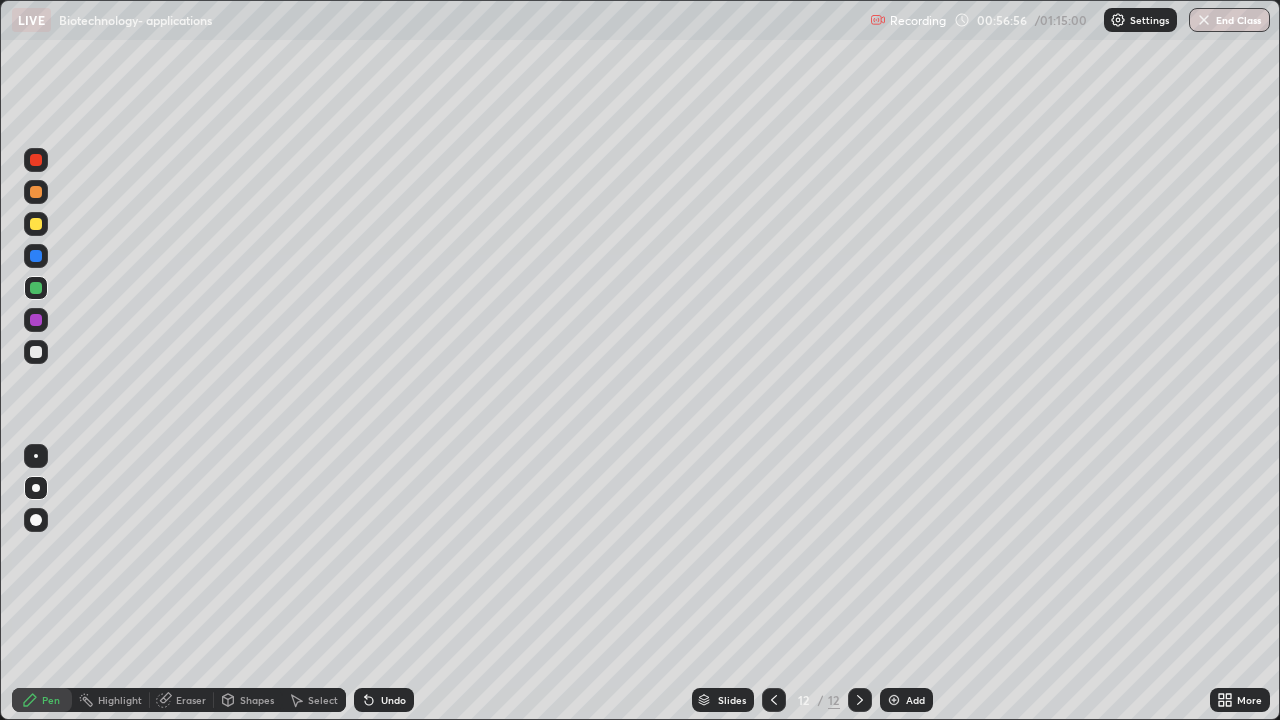 click at bounding box center (36, 352) 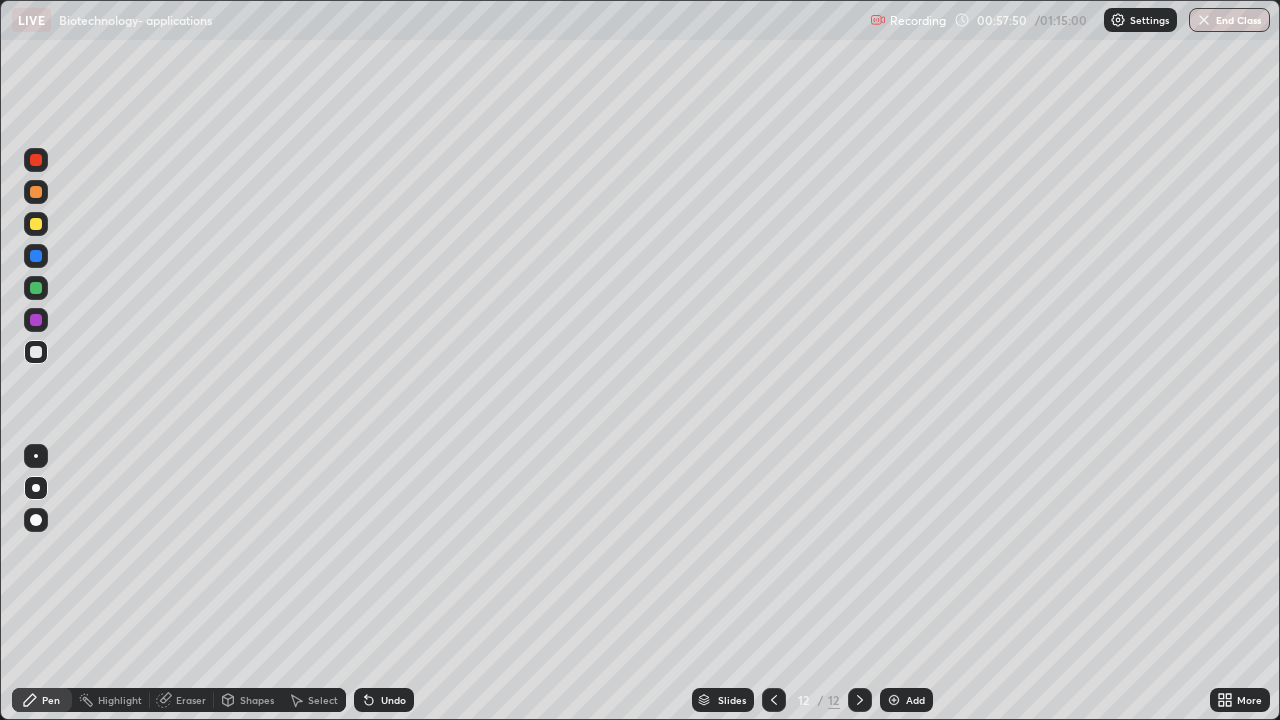 click at bounding box center (36, 224) 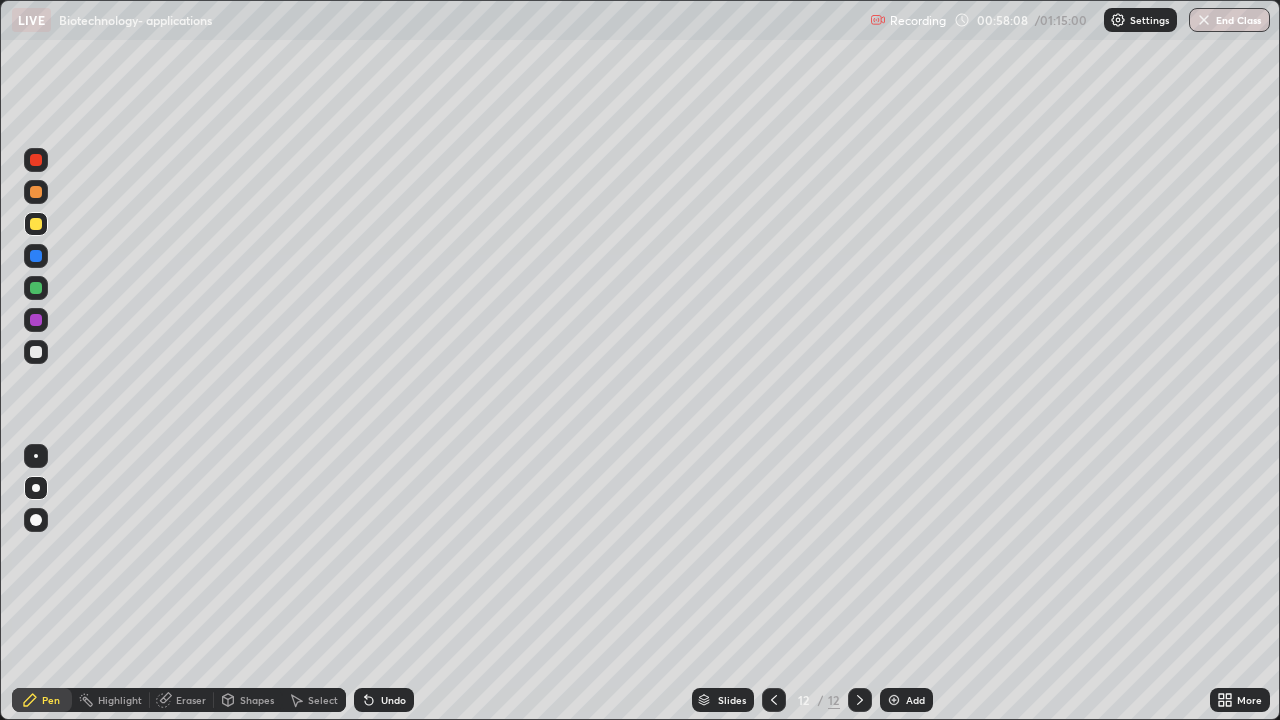 click at bounding box center (36, 352) 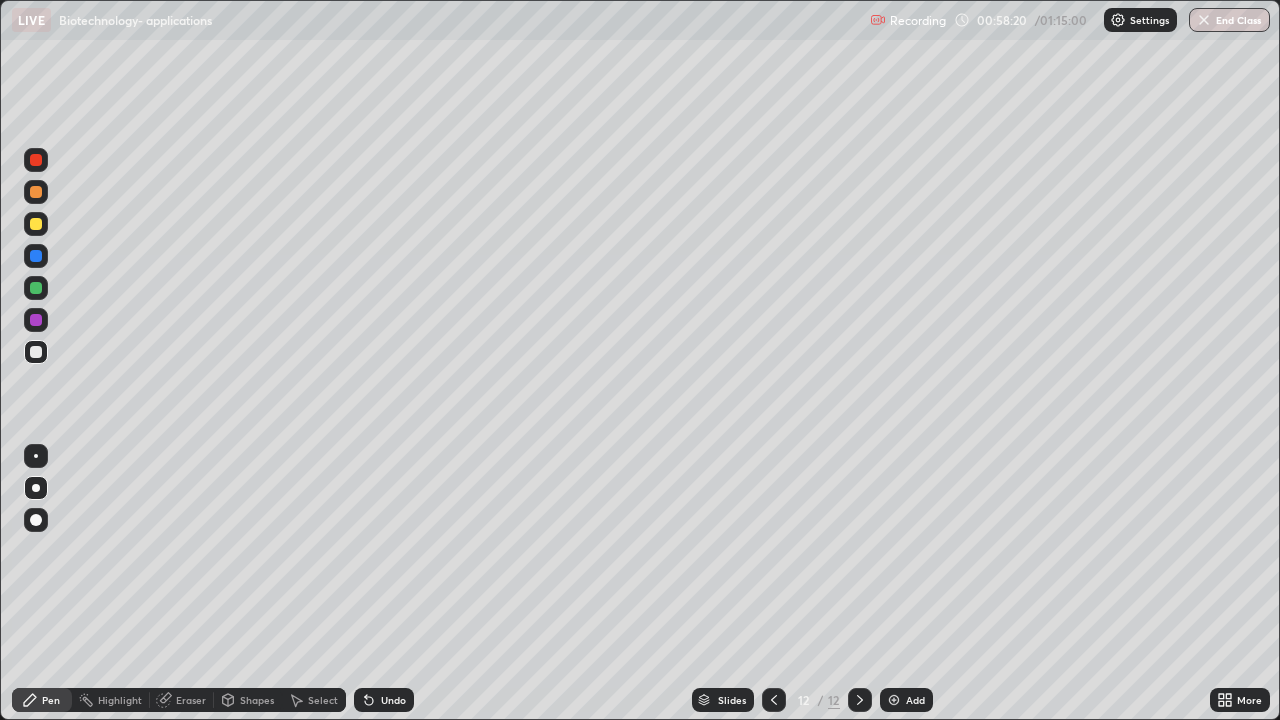 click at bounding box center [36, 288] 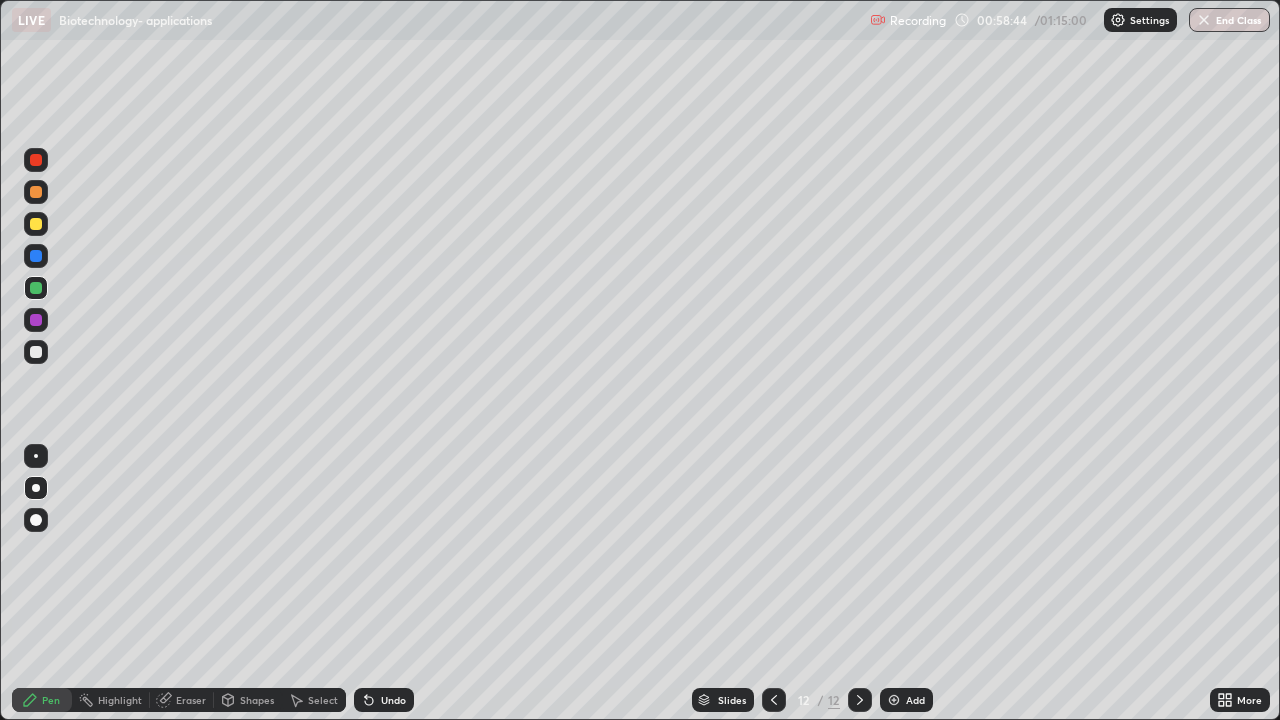 click at bounding box center [36, 352] 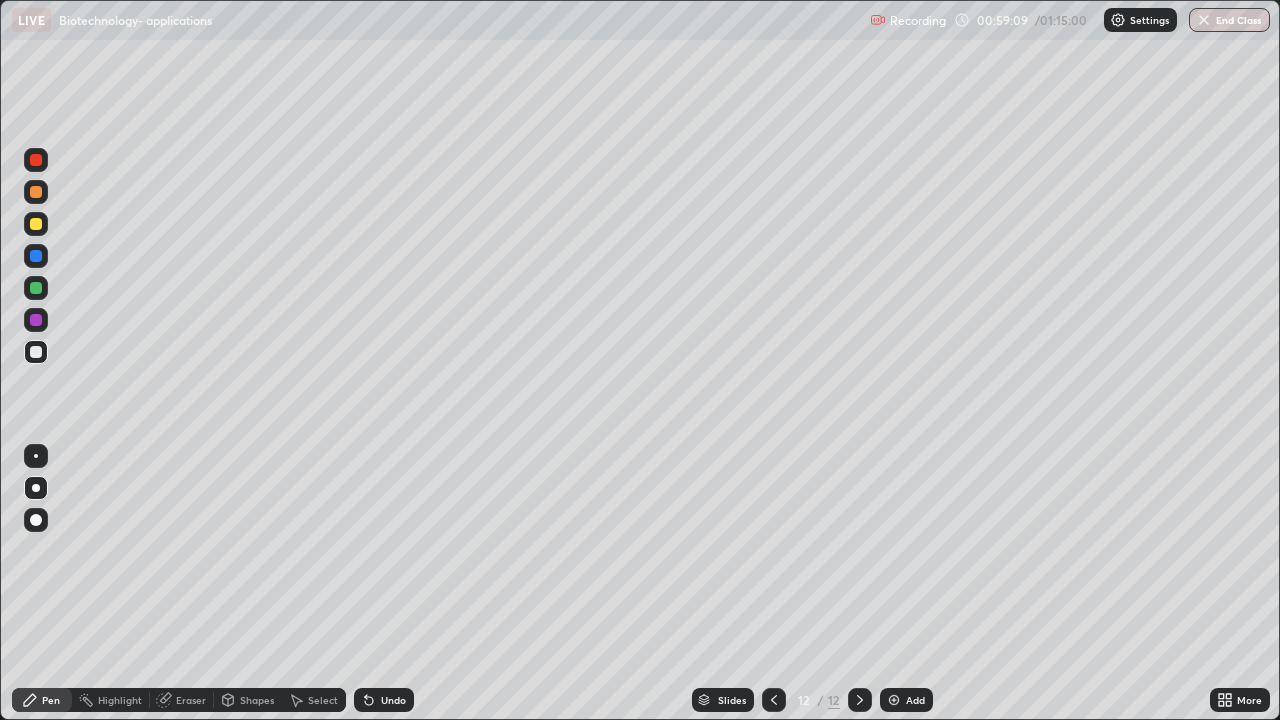 click at bounding box center (36, 160) 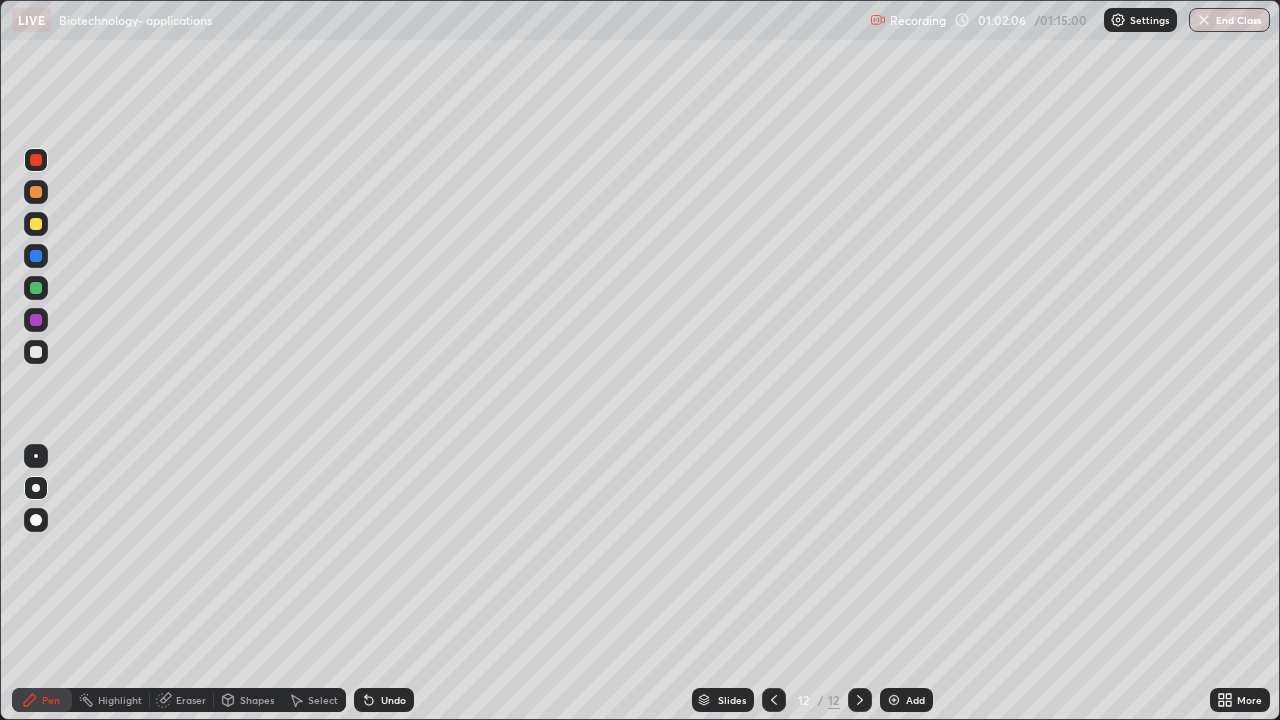 click at bounding box center (1204, 20) 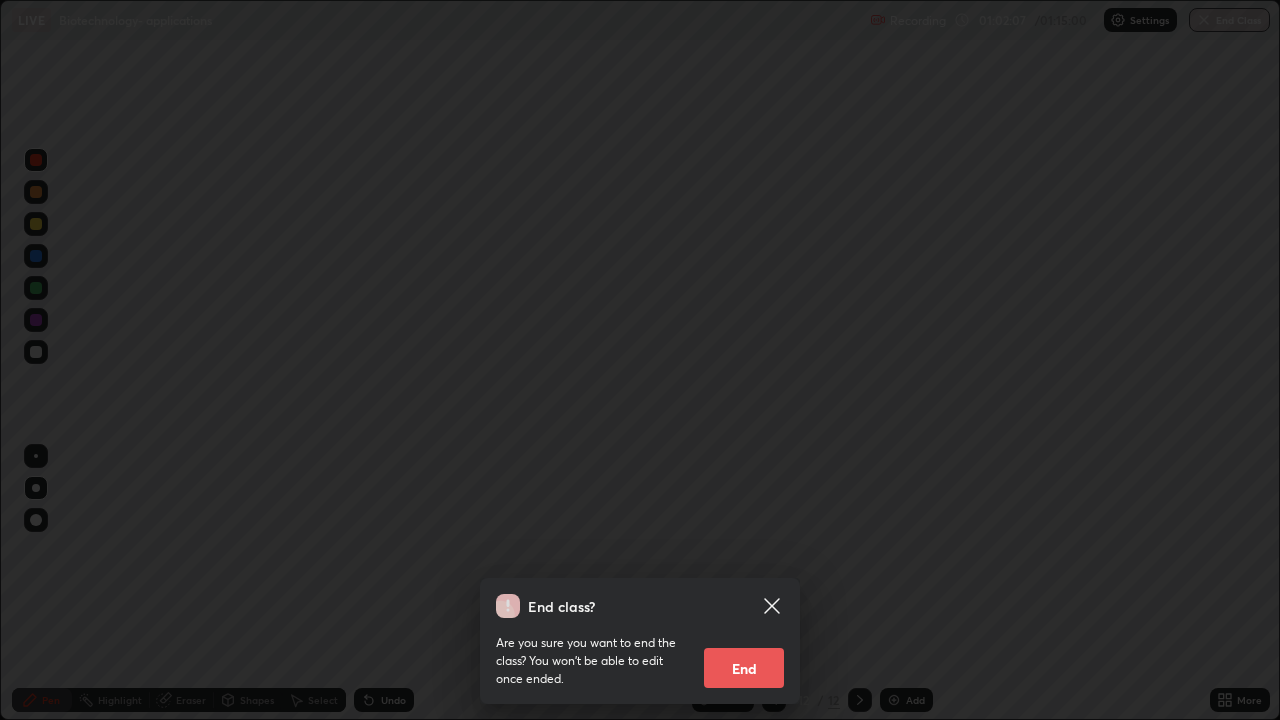 click on "End" at bounding box center [744, 668] 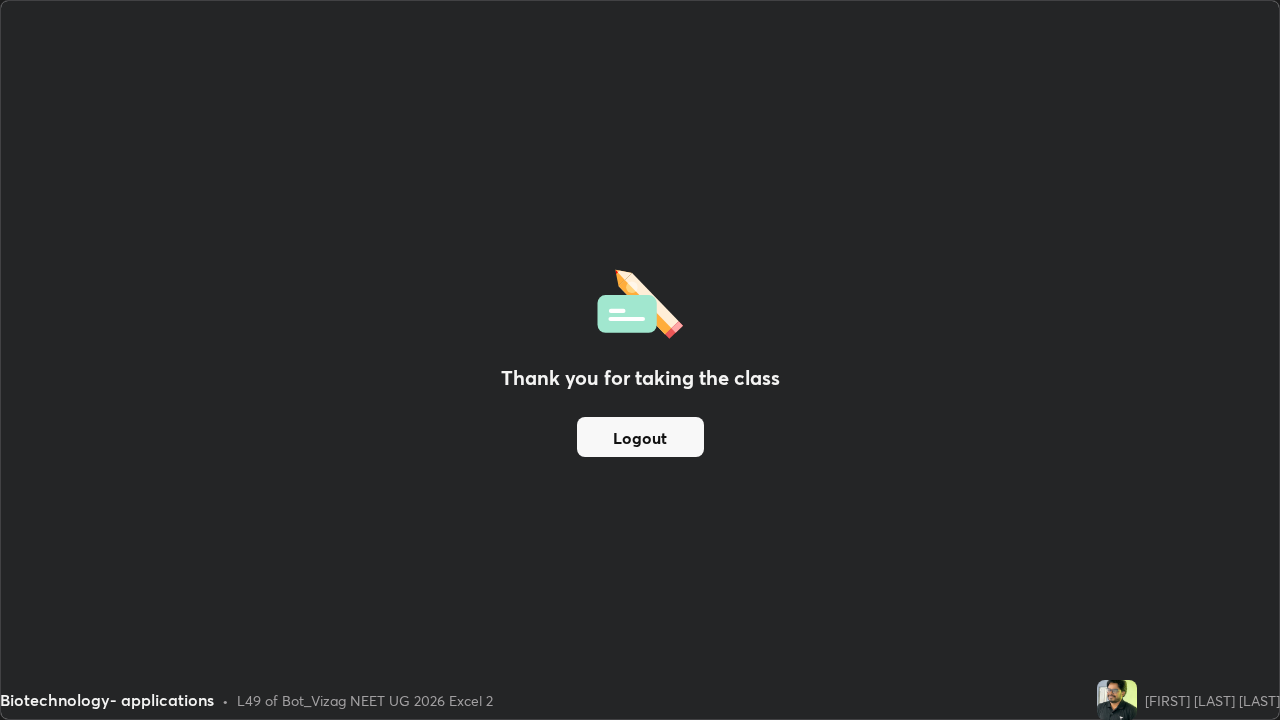 click on "Logout" at bounding box center (640, 437) 